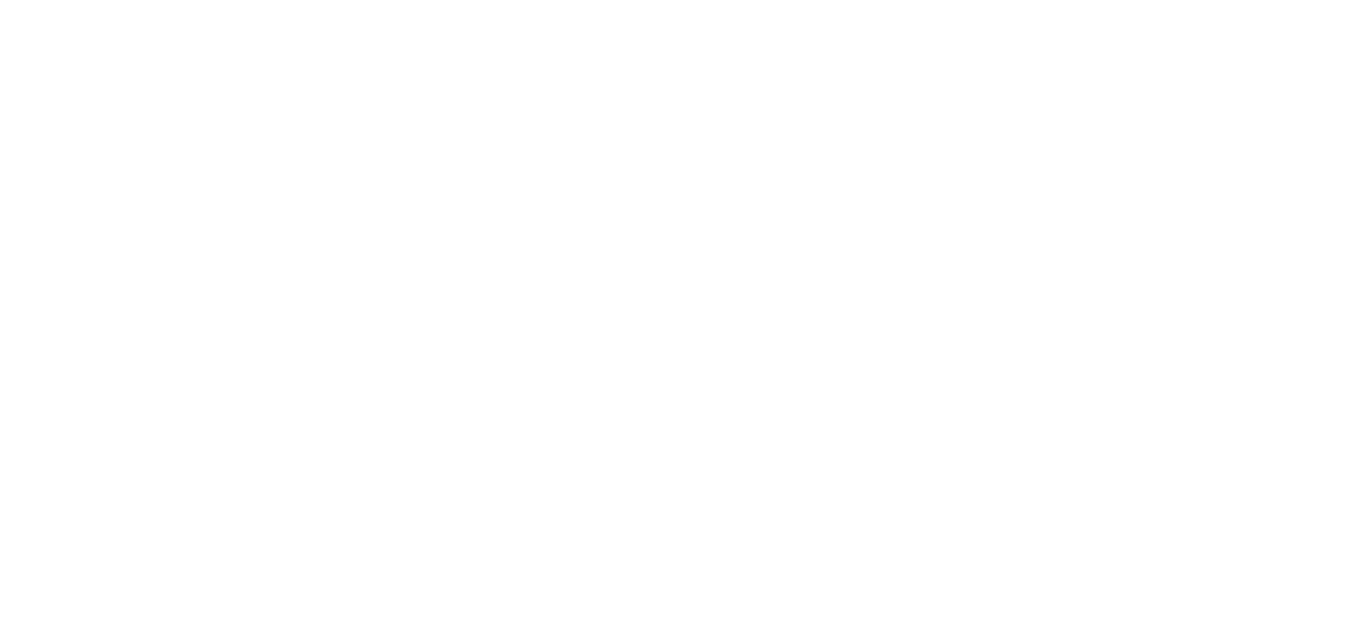 scroll, scrollTop: 0, scrollLeft: 0, axis: both 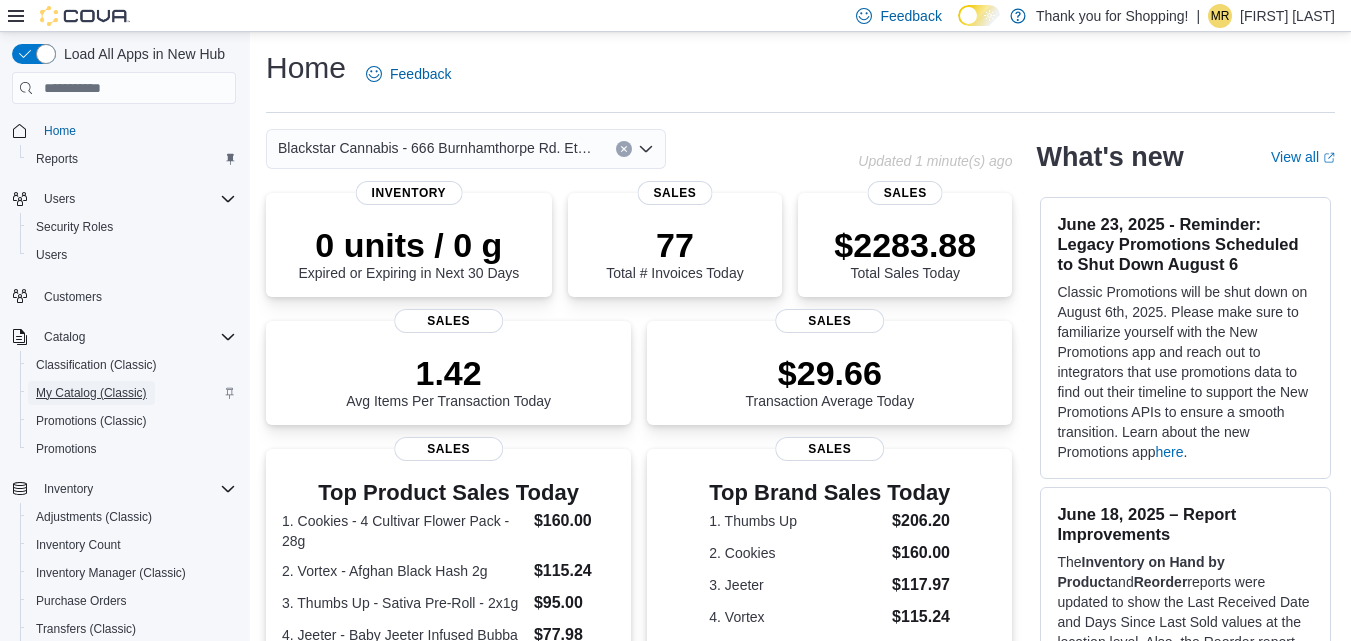 click on "My Catalog (Classic)" at bounding box center (91, 393) 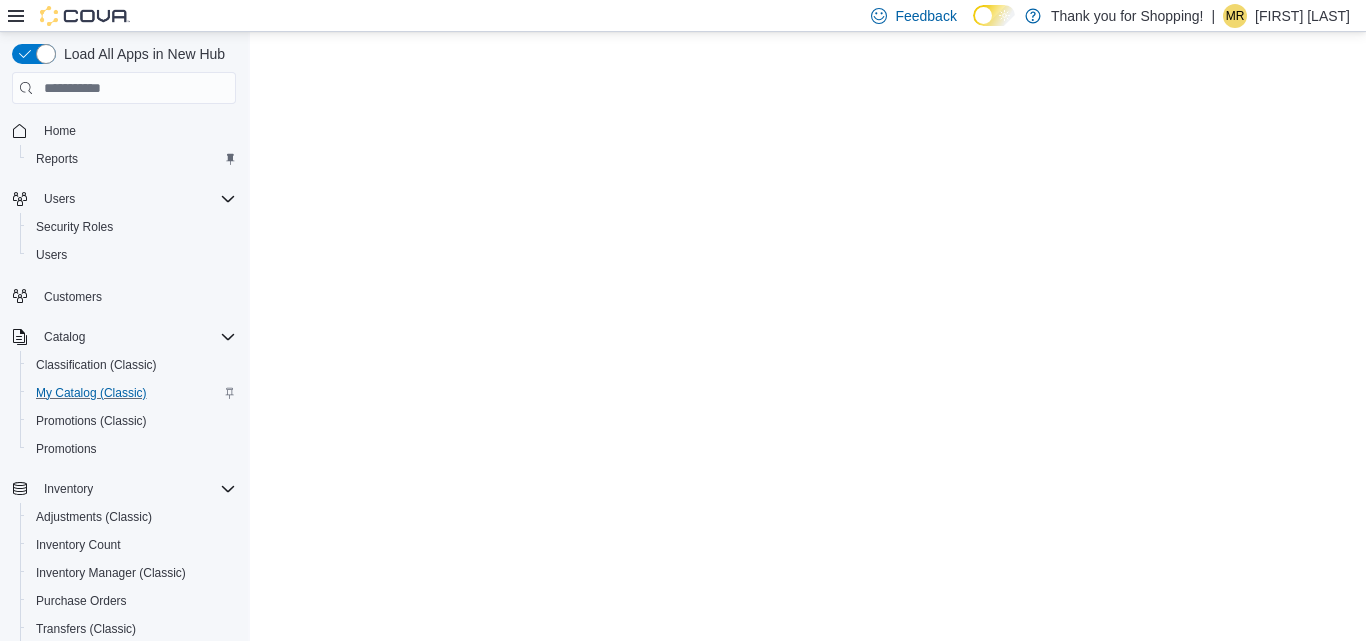 scroll, scrollTop: 0, scrollLeft: 0, axis: both 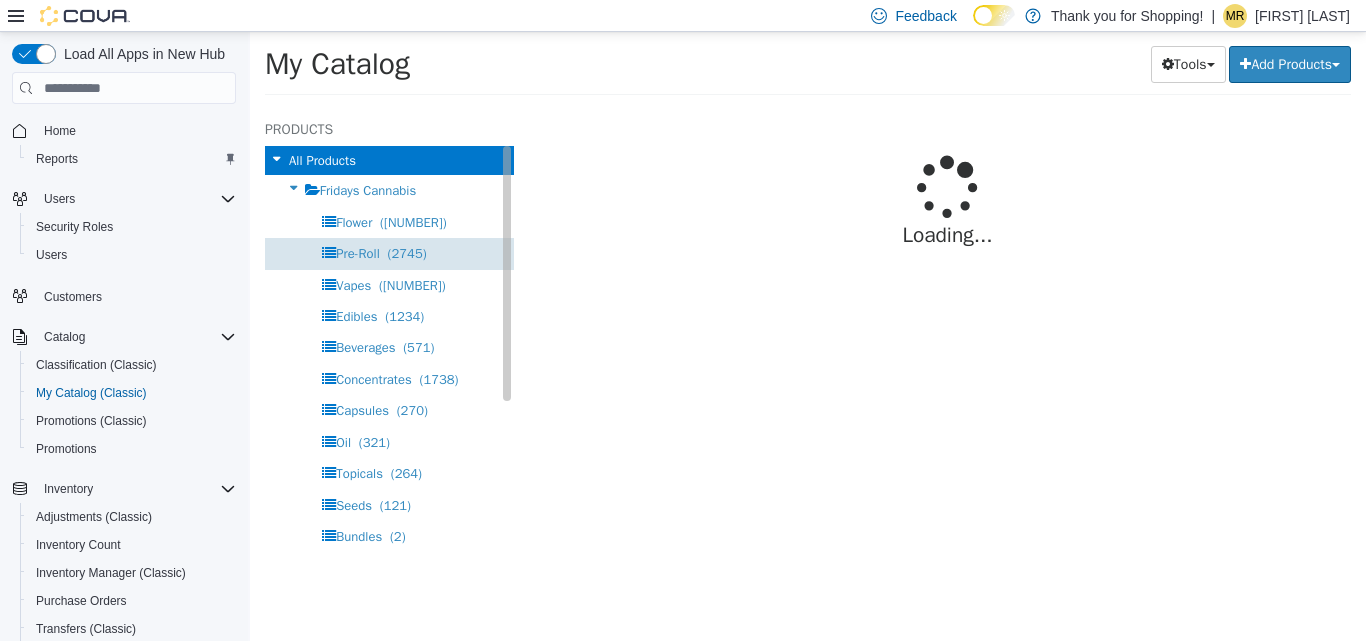 select on "**********" 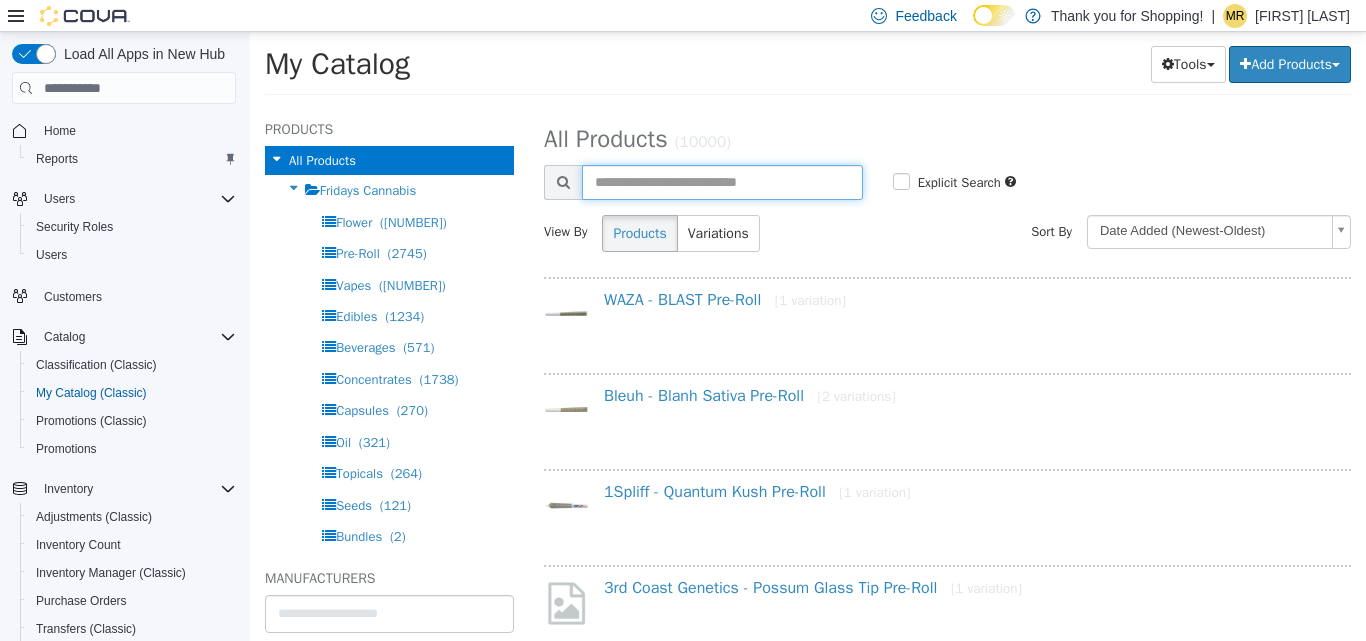 click at bounding box center [722, 182] 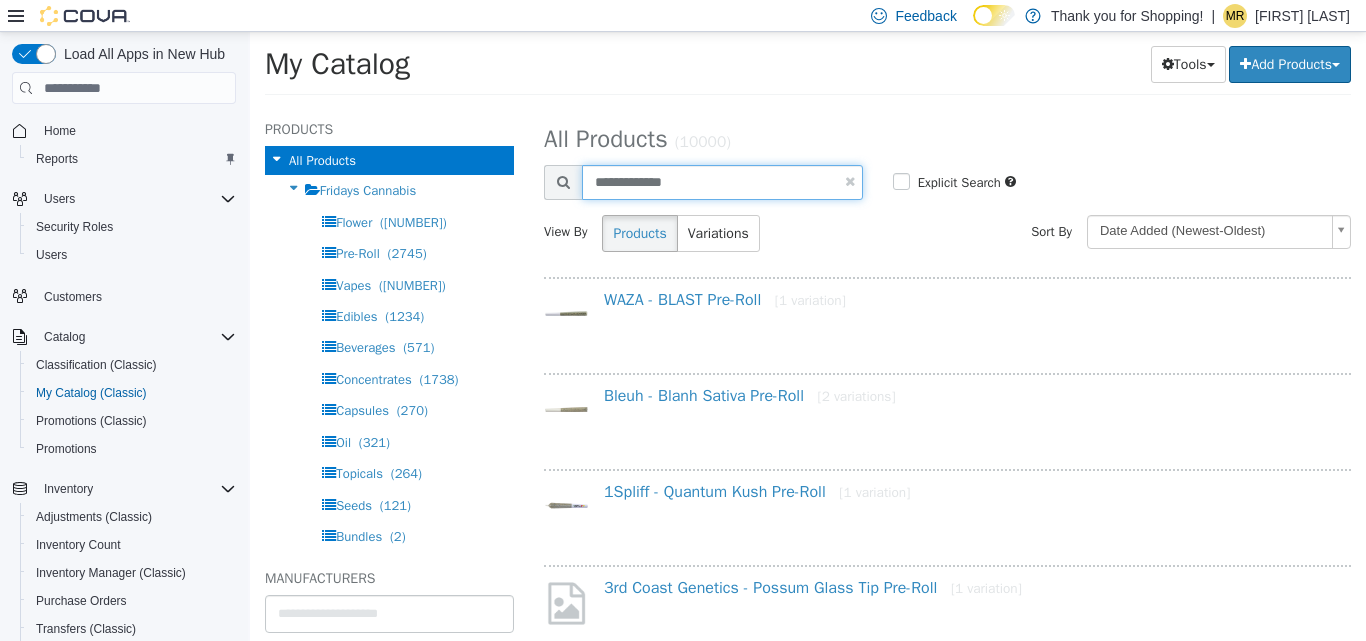 type on "**********" 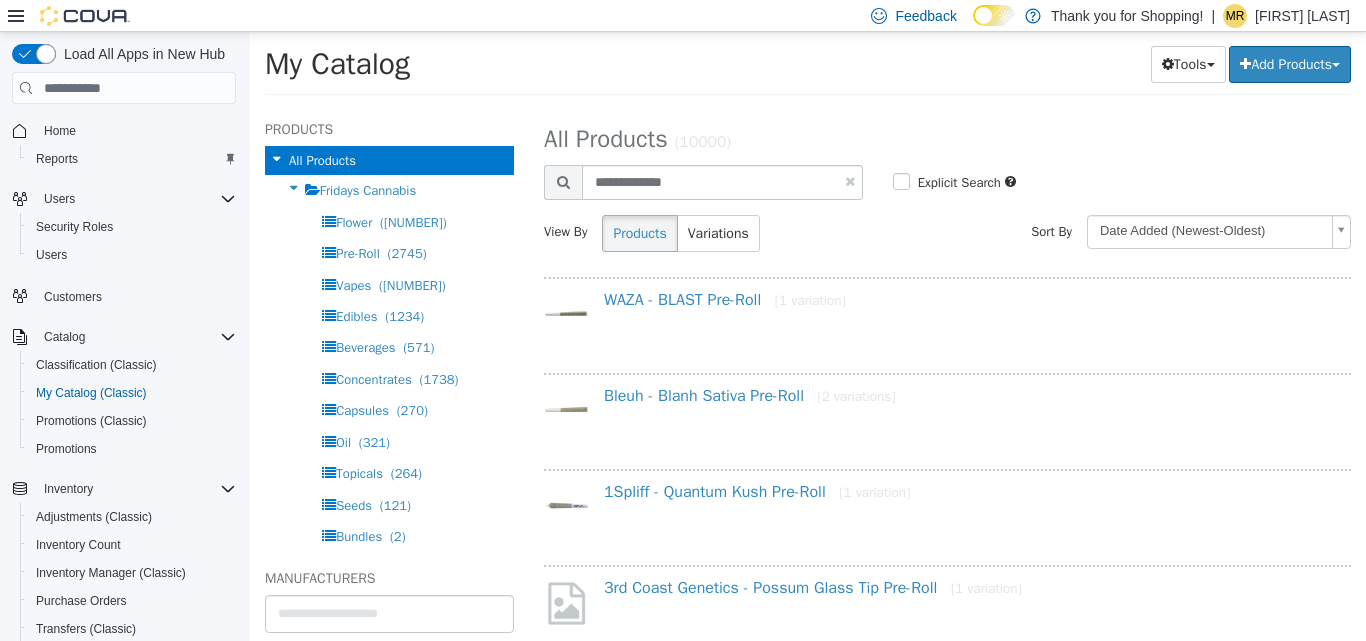 select on "**********" 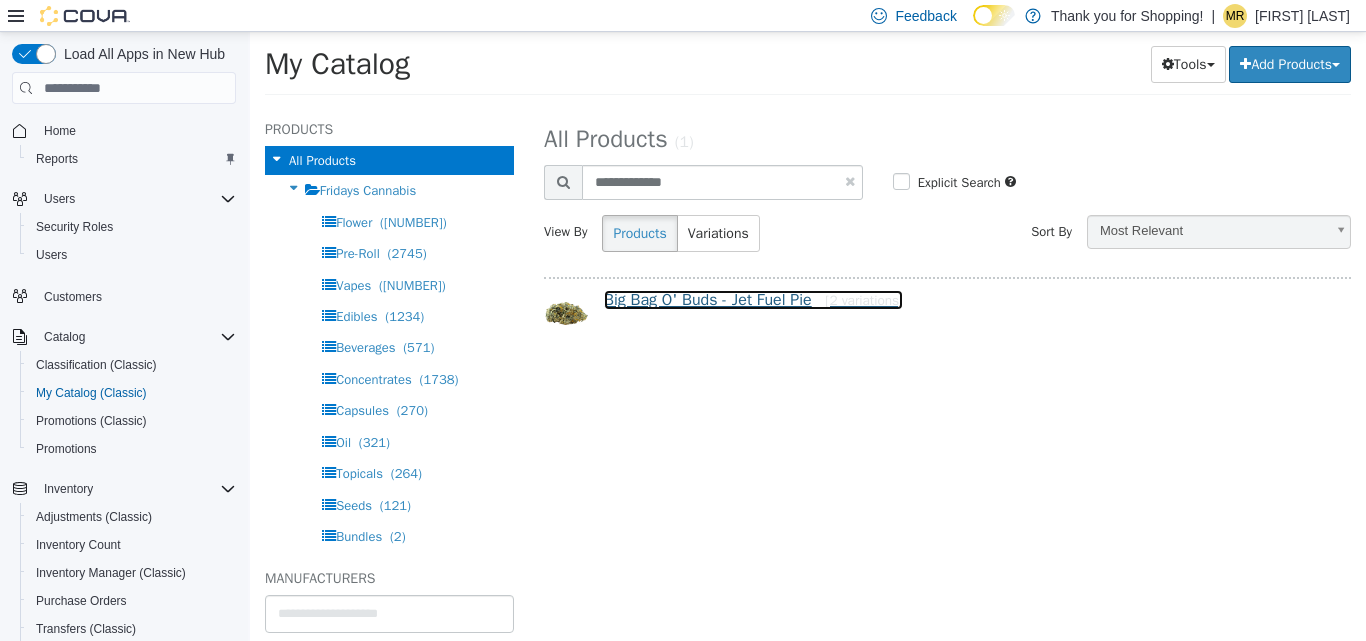 click on "Big Bag O' Buds - Jet Fuel Pie
[2 variations]" at bounding box center (753, 300) 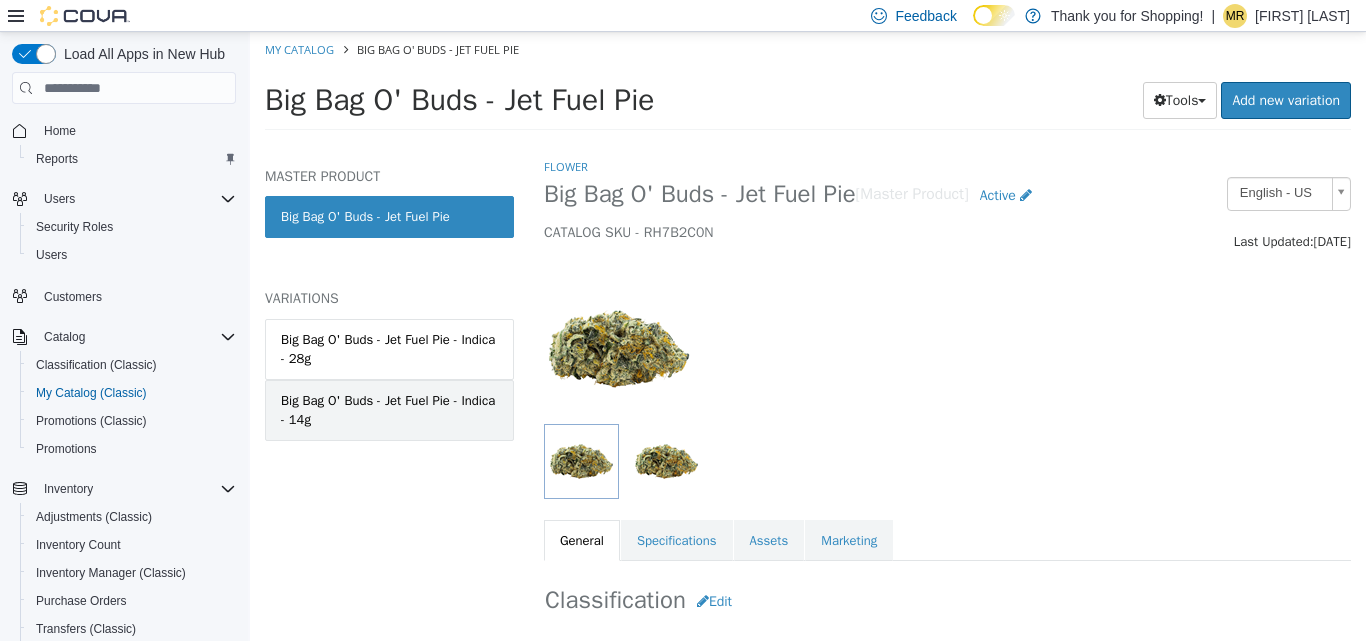 click on "Big Bag O' Buds - Jet Fuel Pie - Indica - 14g" at bounding box center (389, 410) 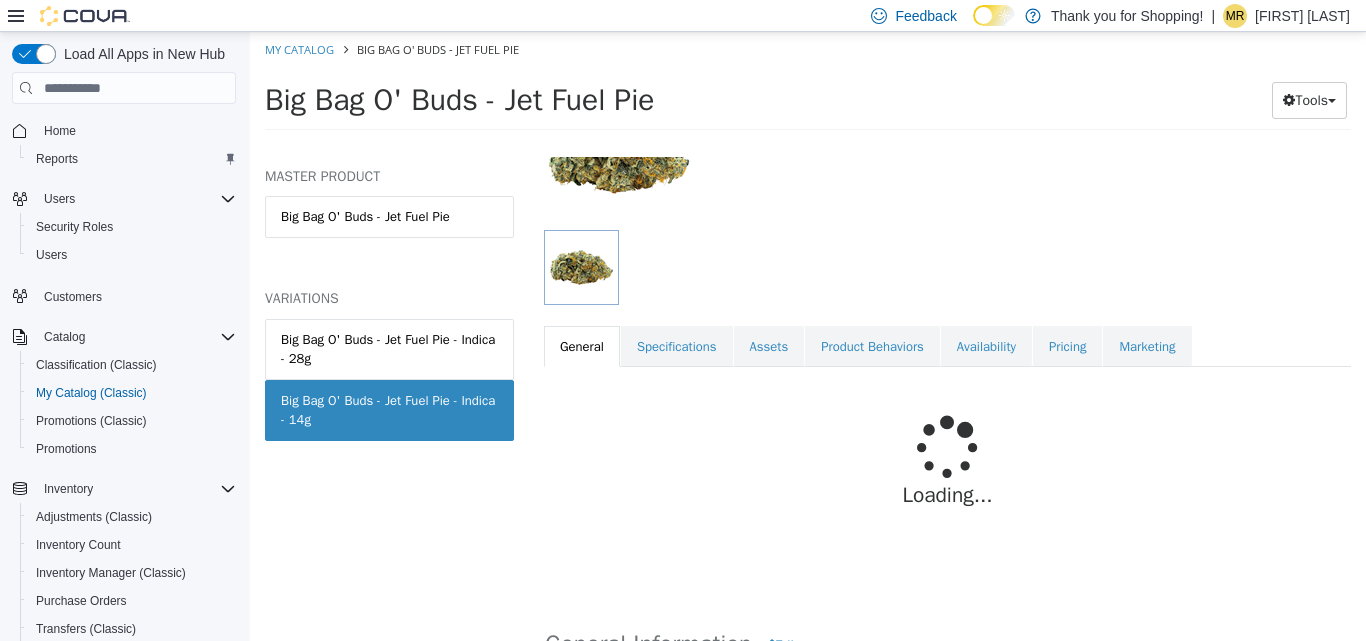 scroll, scrollTop: 302, scrollLeft: 0, axis: vertical 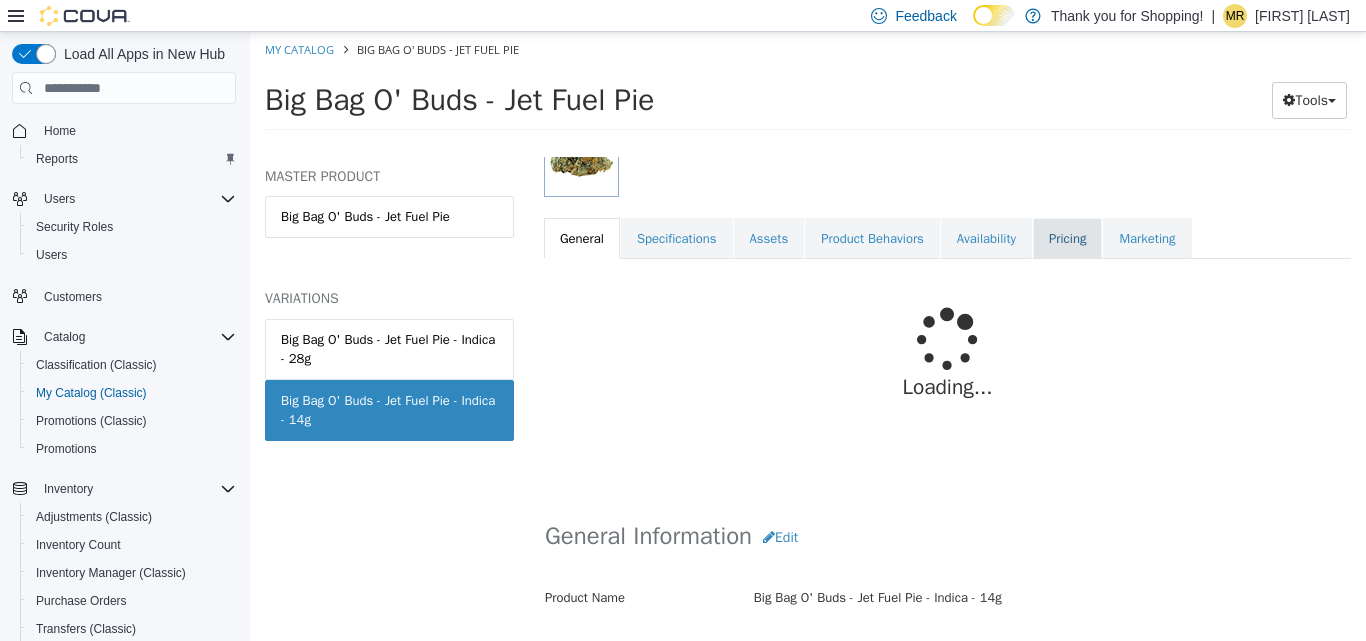 click on "Pricing" at bounding box center (1067, 239) 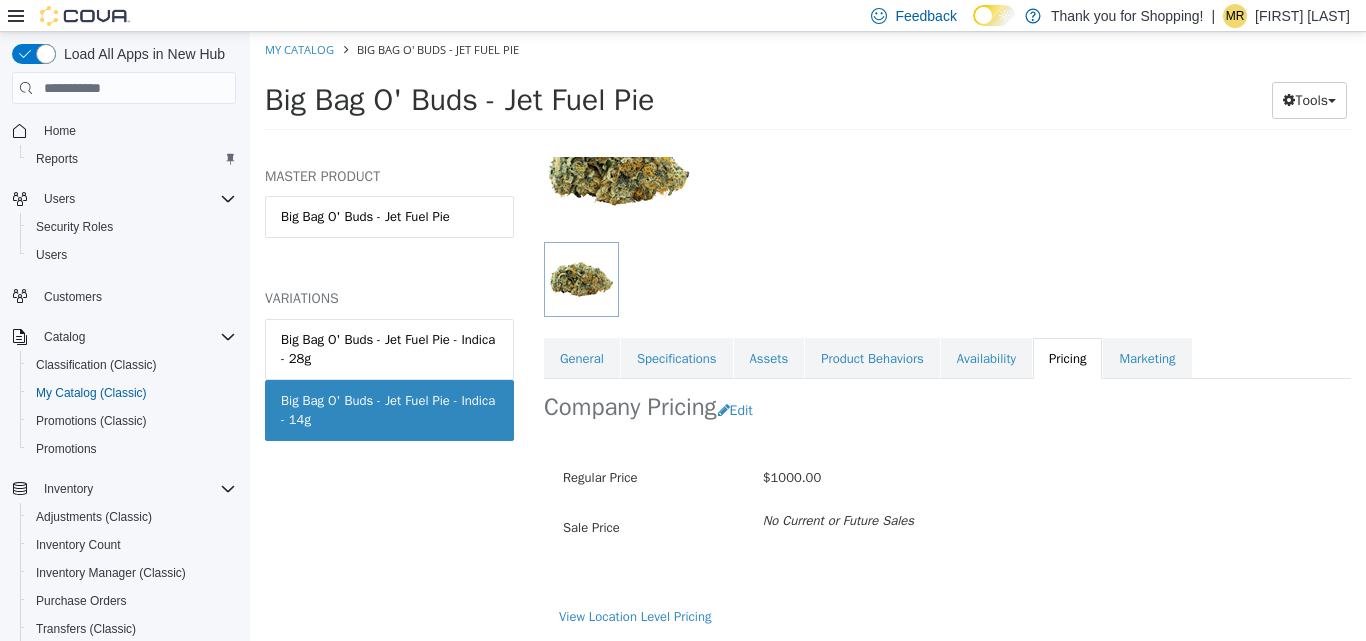 scroll, scrollTop: 183, scrollLeft: 0, axis: vertical 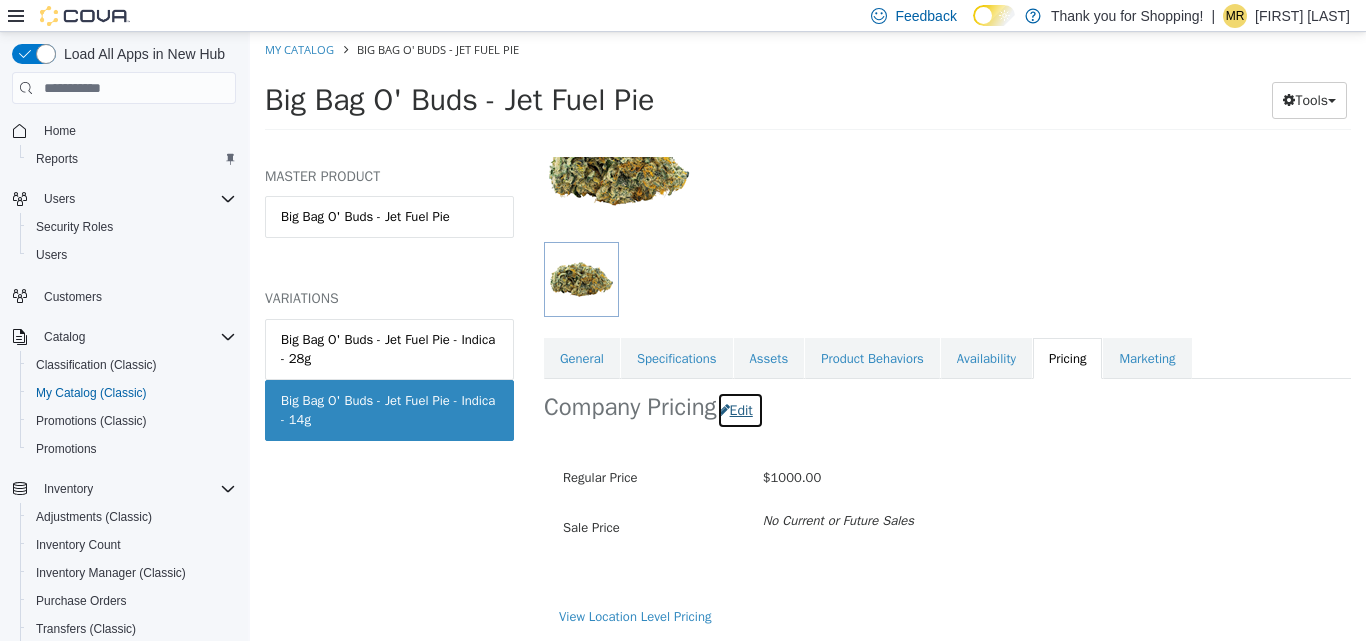 click on "Edit" at bounding box center (740, 410) 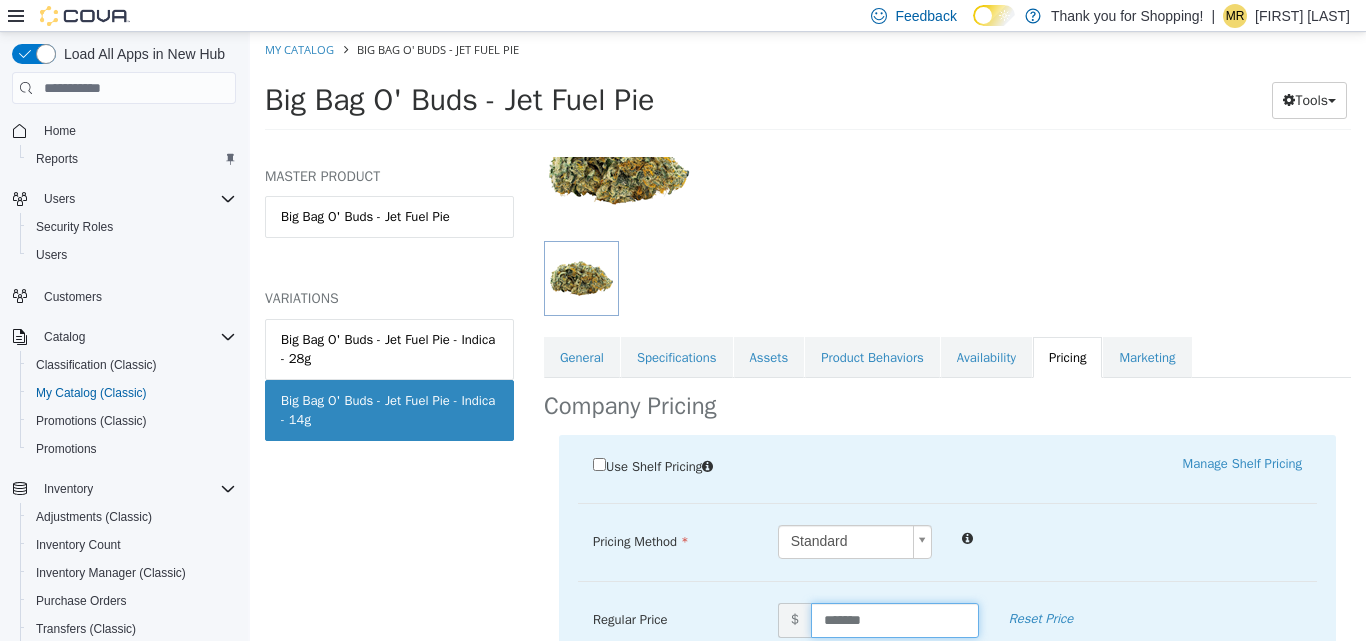 click on "*******" at bounding box center (895, 620) 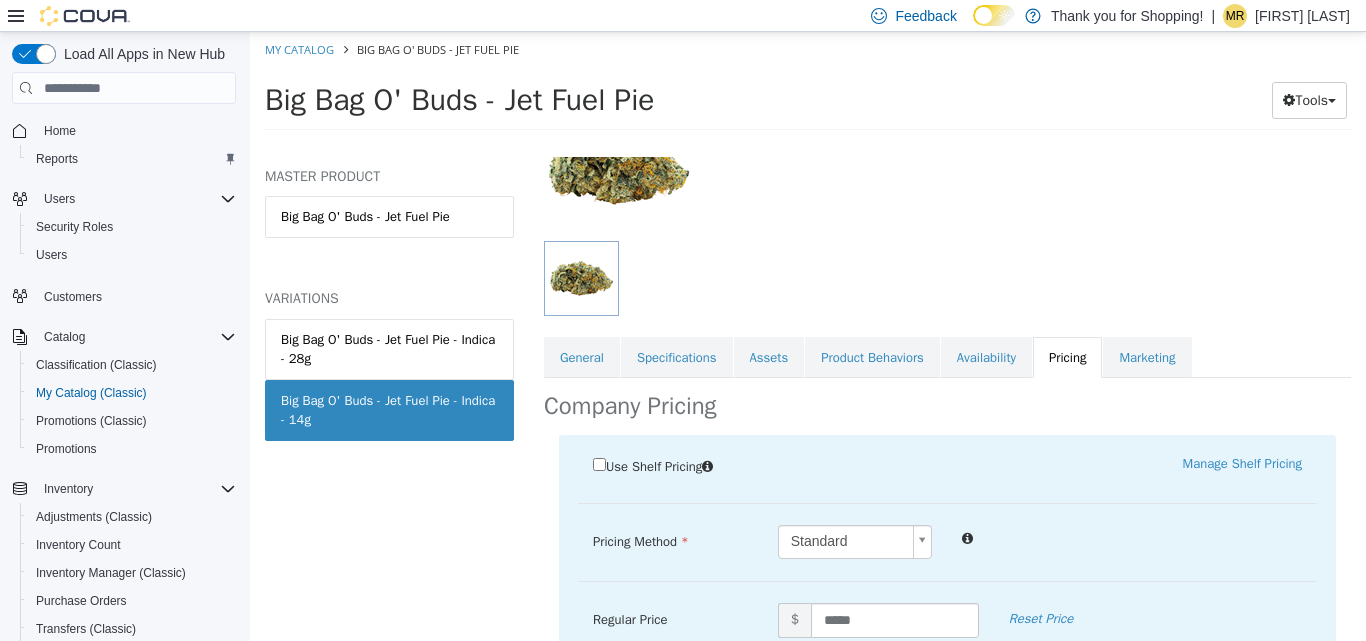 click on "Use Shelf Pricing    Manage Shelf Pricing Shelf Price     Select a Shelf Price                             Shelf Price is required Pricing Method     Standard                             * Regular Price $ ***** Reset Price Sale Price $ Select Date     (UTC-4) [CITY]                                Add Sale test $ Cancel Save" at bounding box center [947, 648] 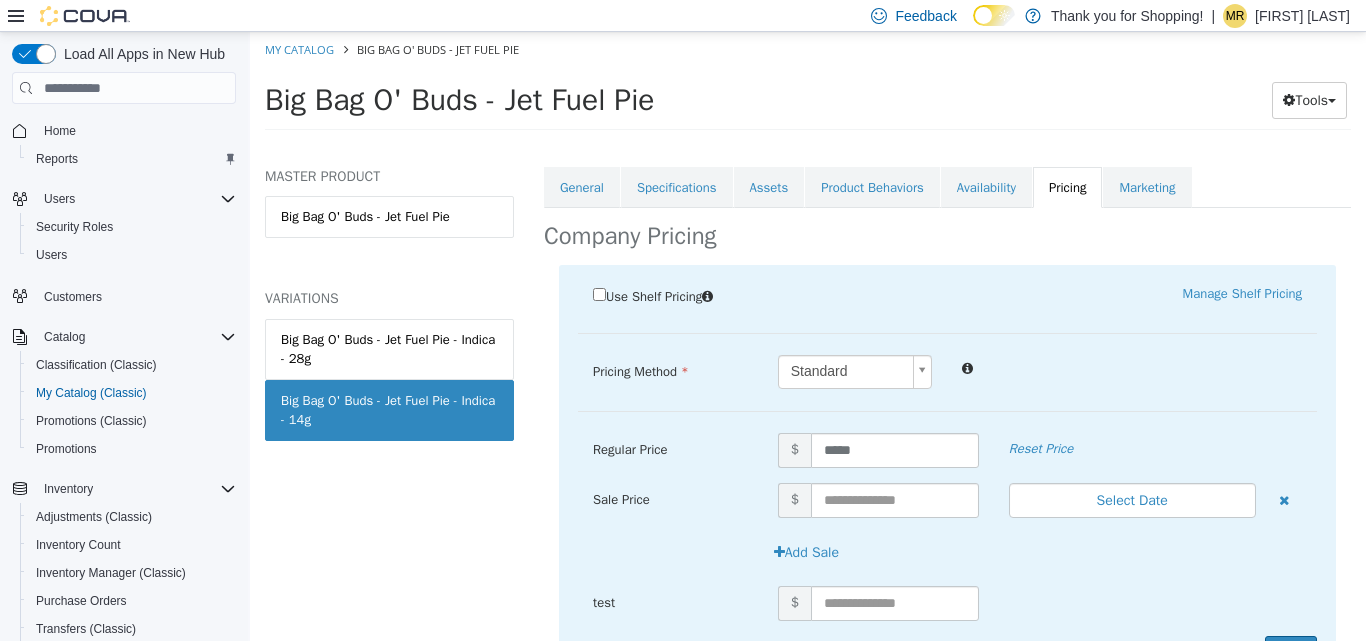 scroll, scrollTop: 458, scrollLeft: 0, axis: vertical 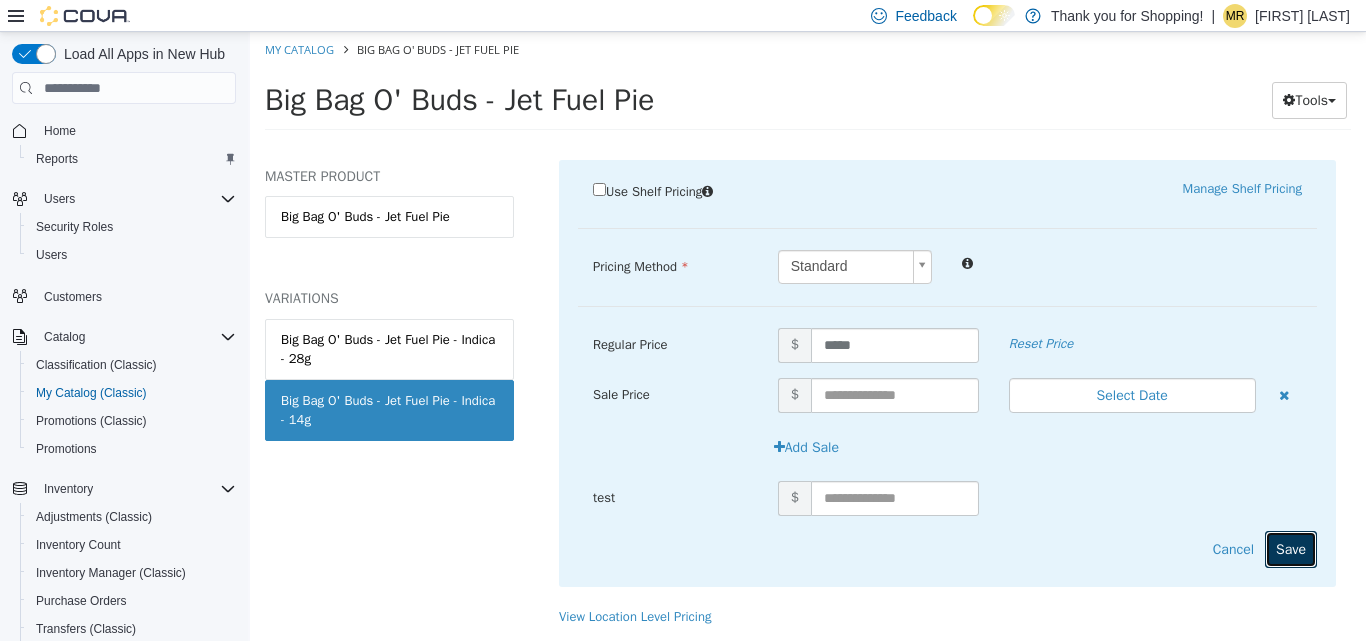 click on "Save" at bounding box center (1291, 549) 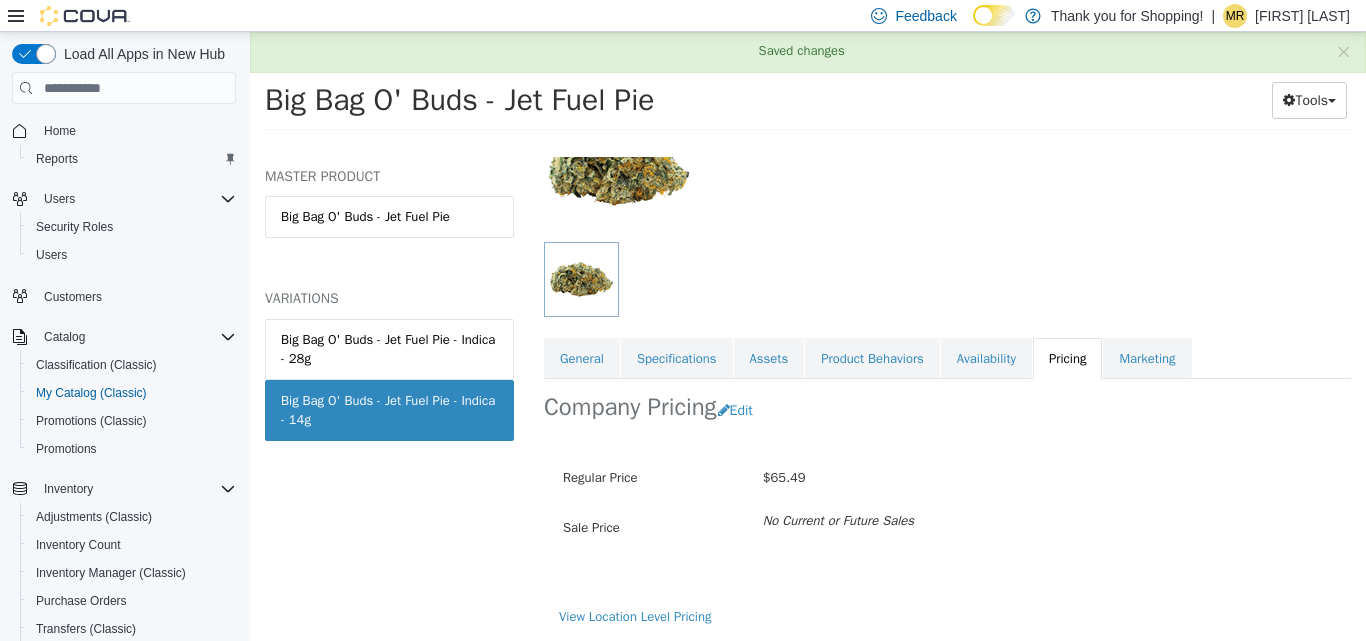 scroll, scrollTop: 183, scrollLeft: 0, axis: vertical 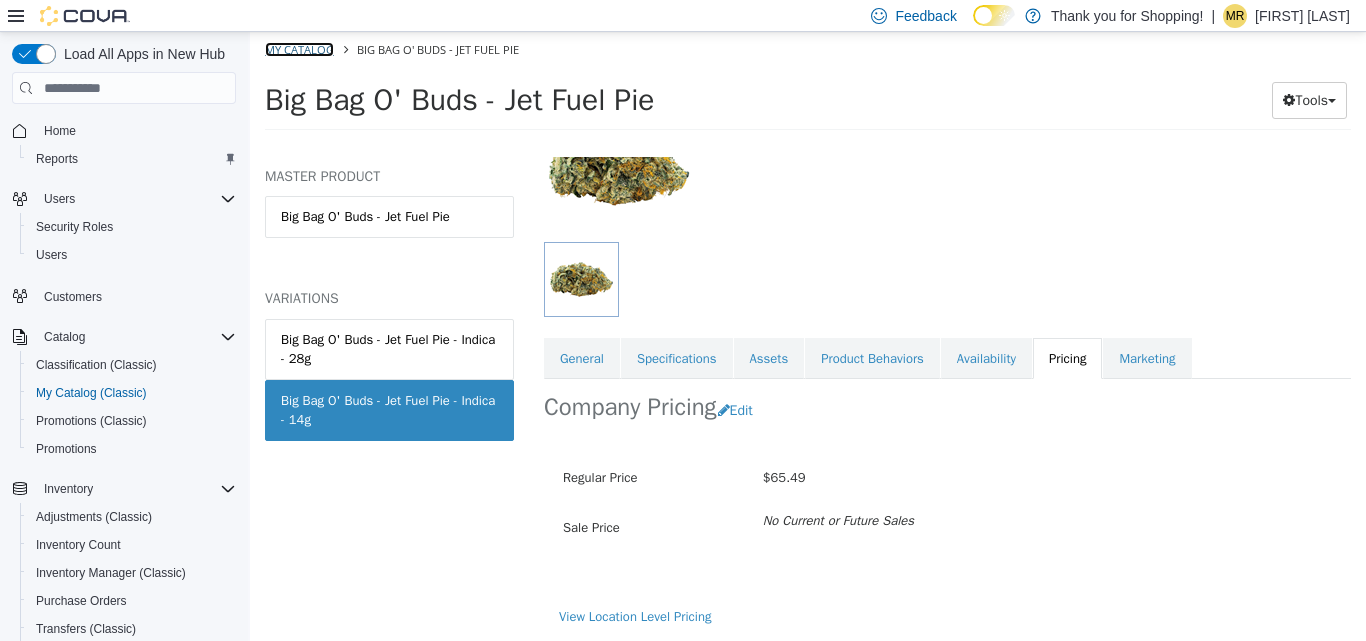 click on "My Catalog" at bounding box center [299, 49] 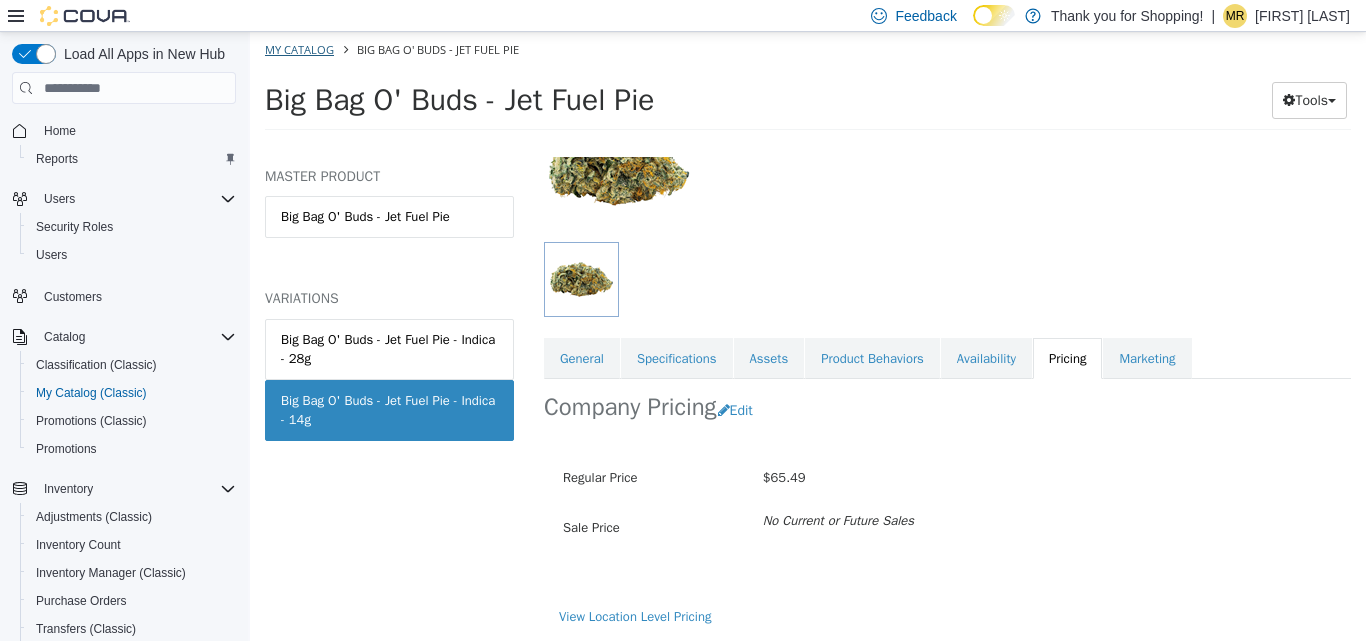 select on "**********" 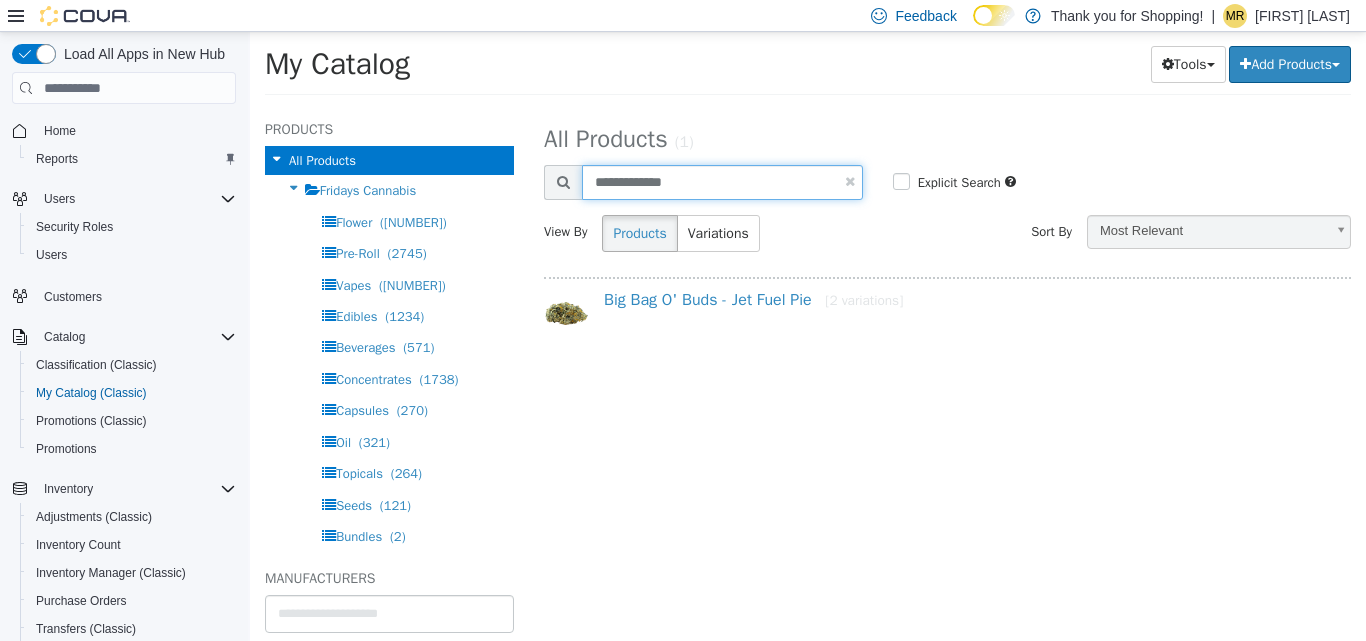 click on "**********" at bounding box center (722, 182) 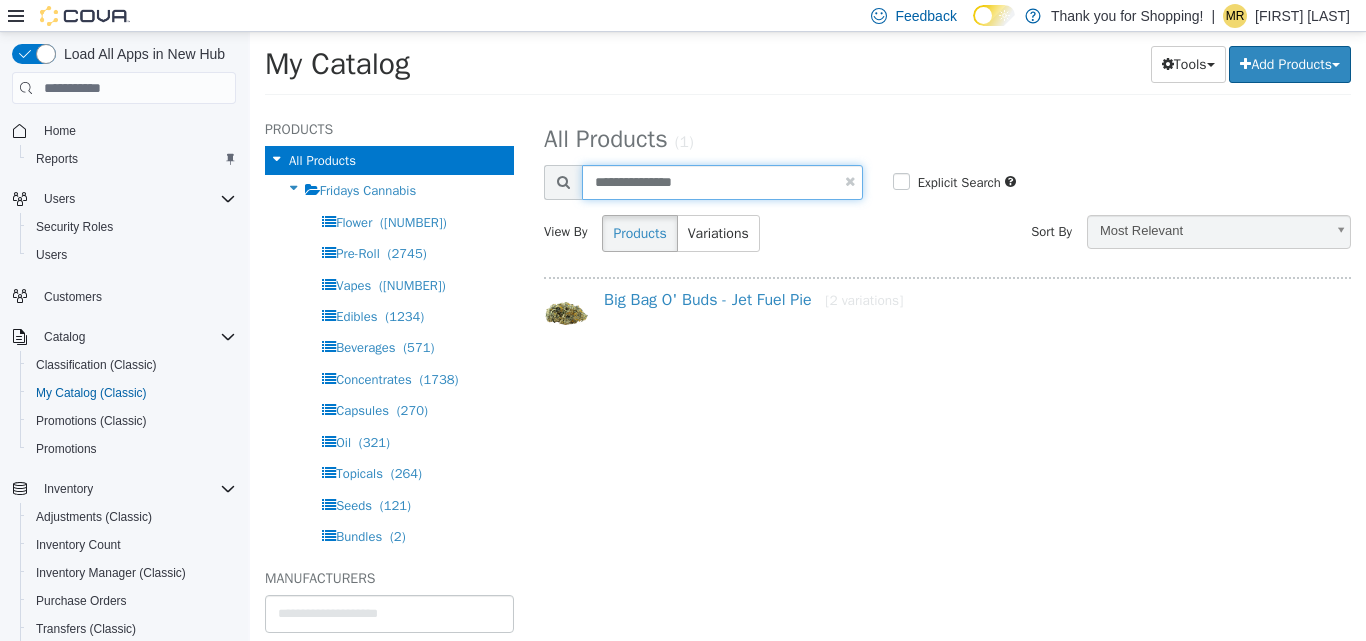 type on "**********" 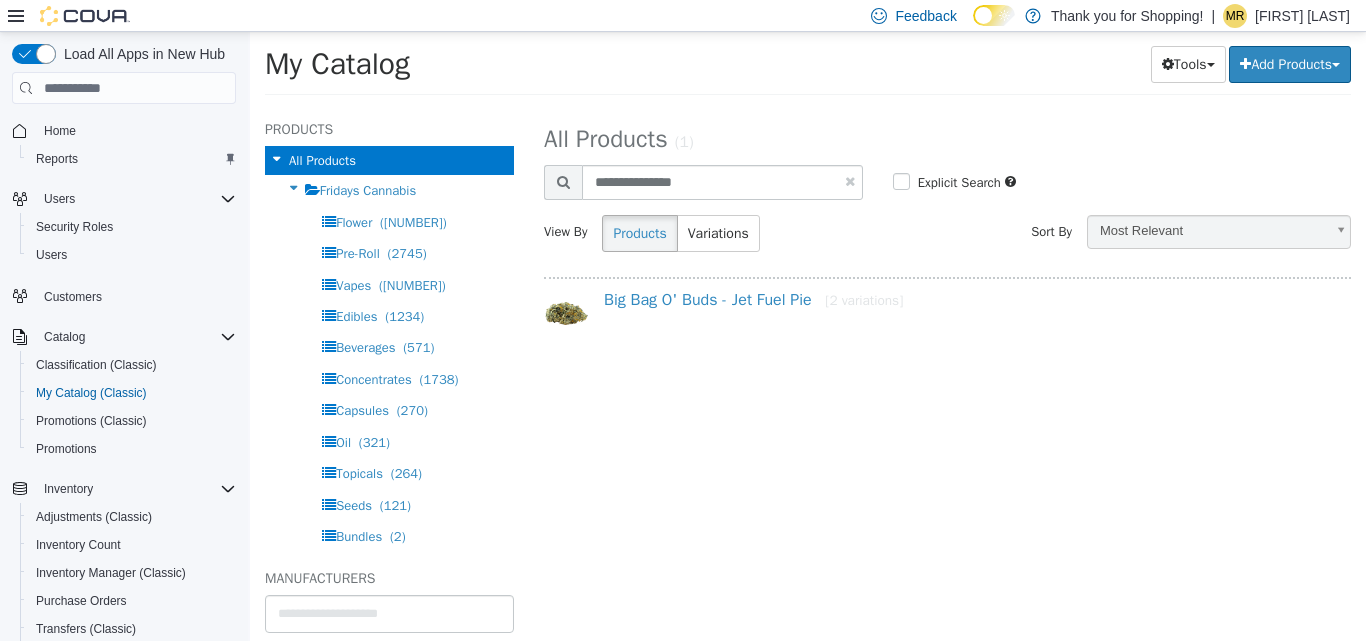 select on "**********" 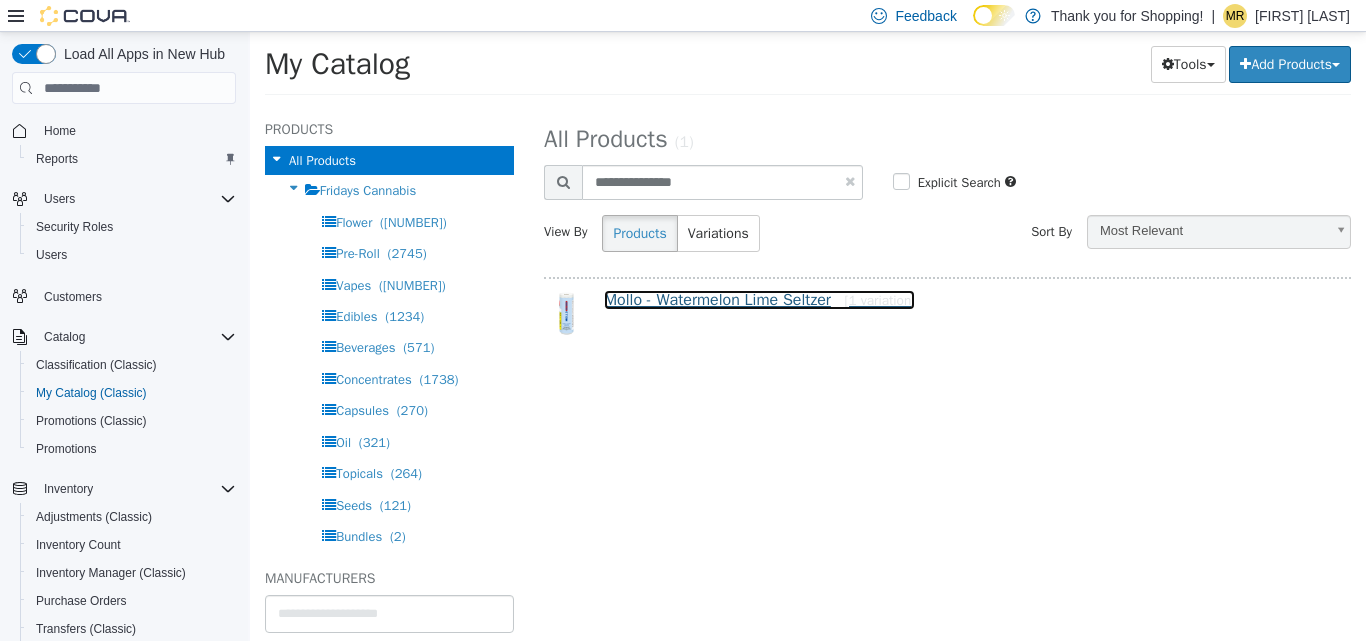 click on "Mollo - Watermelon Lime Seltzer
[1 variation]" at bounding box center (759, 300) 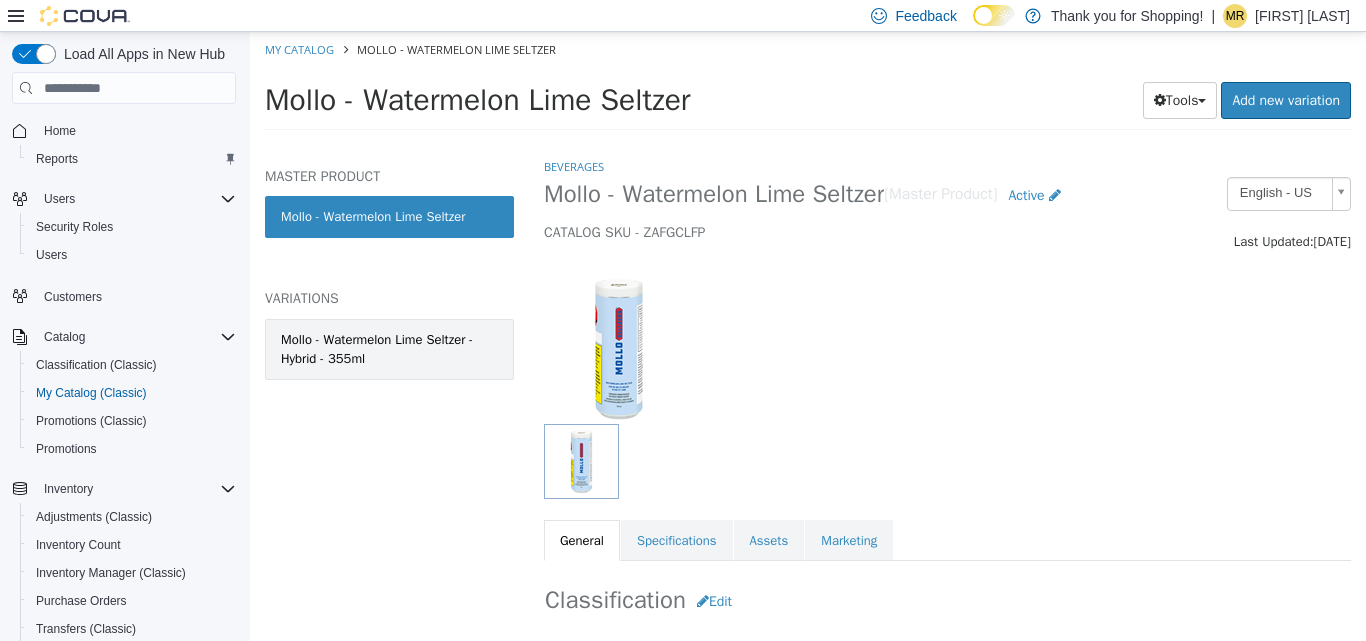 click on "Mollo - Watermelon Lime Seltzer - Hybrid - 355ml" at bounding box center (389, 349) 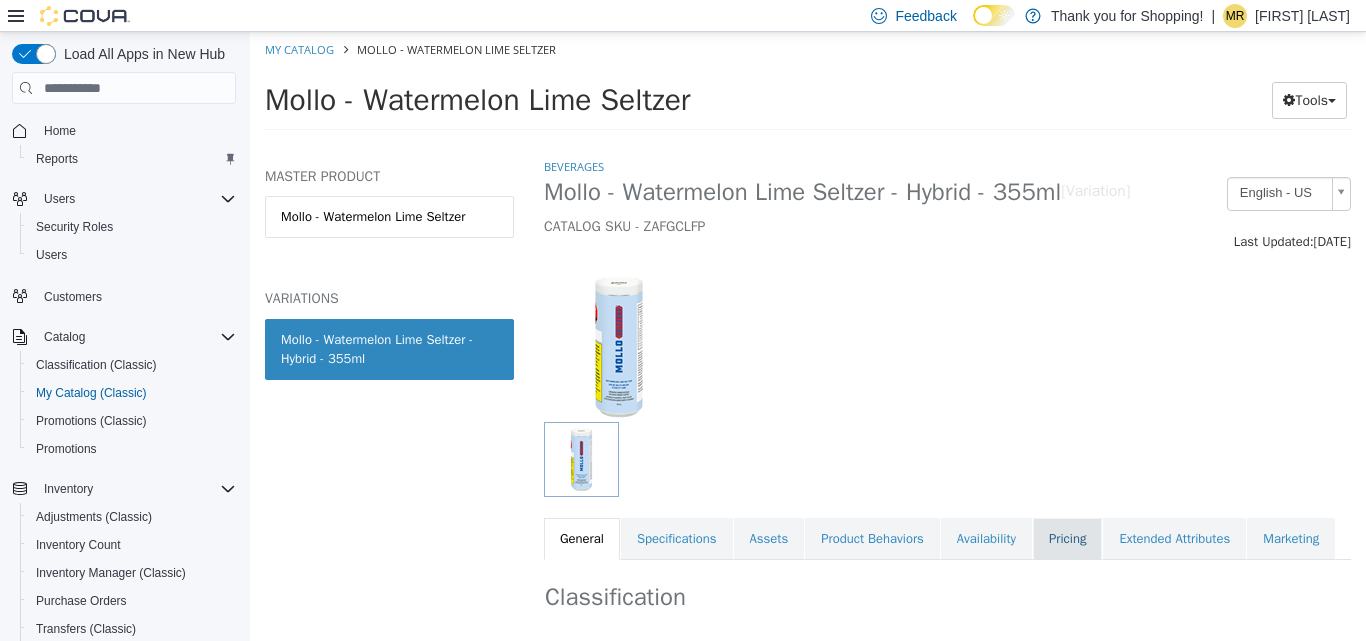 click on "Pricing" at bounding box center [1067, 539] 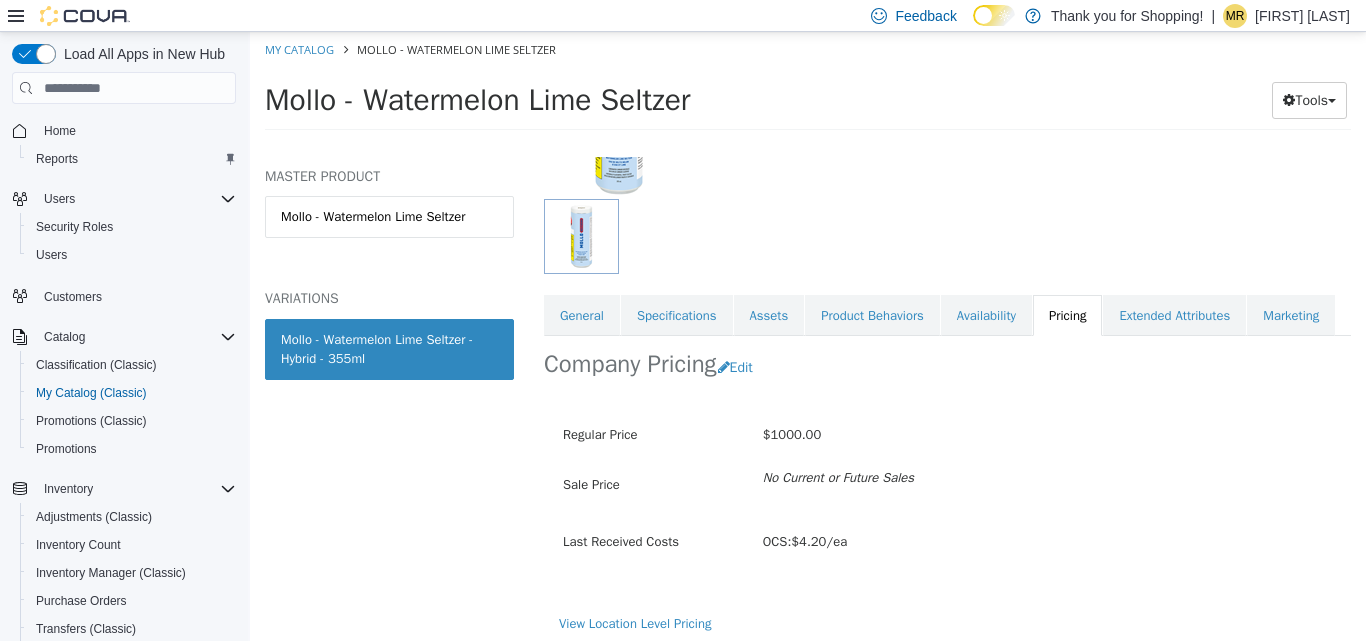 scroll, scrollTop: 273, scrollLeft: 0, axis: vertical 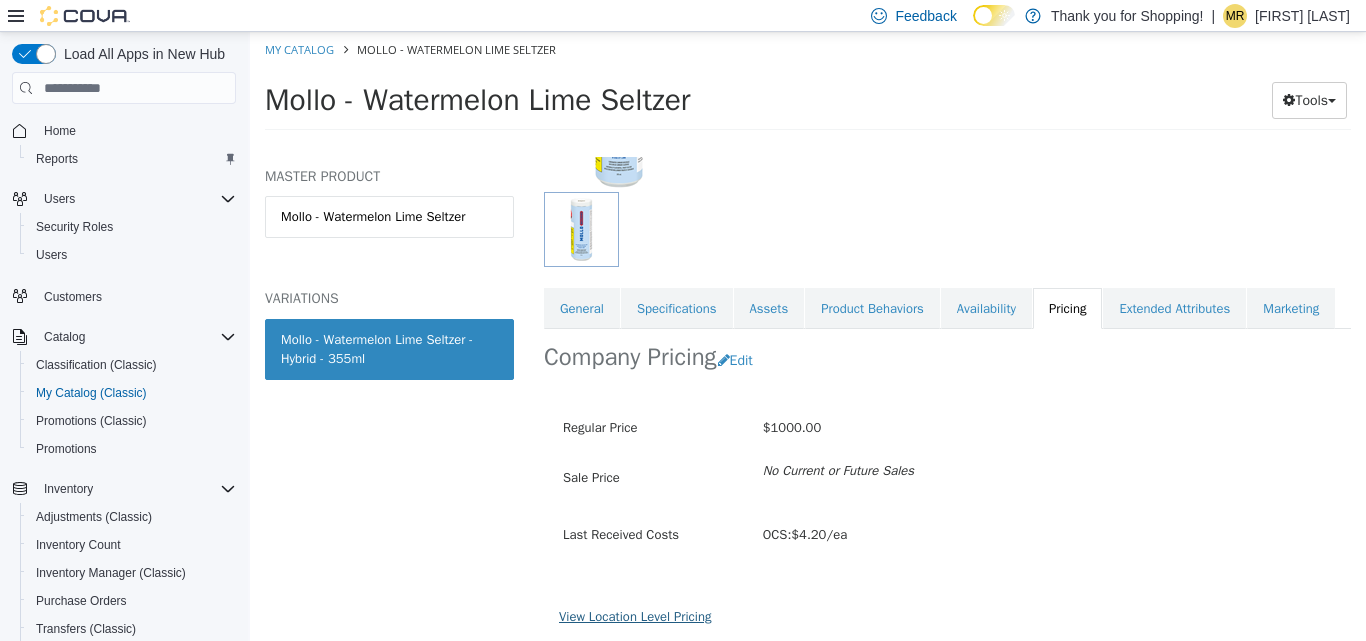 click on "View Location Level Pricing" at bounding box center (635, 616) 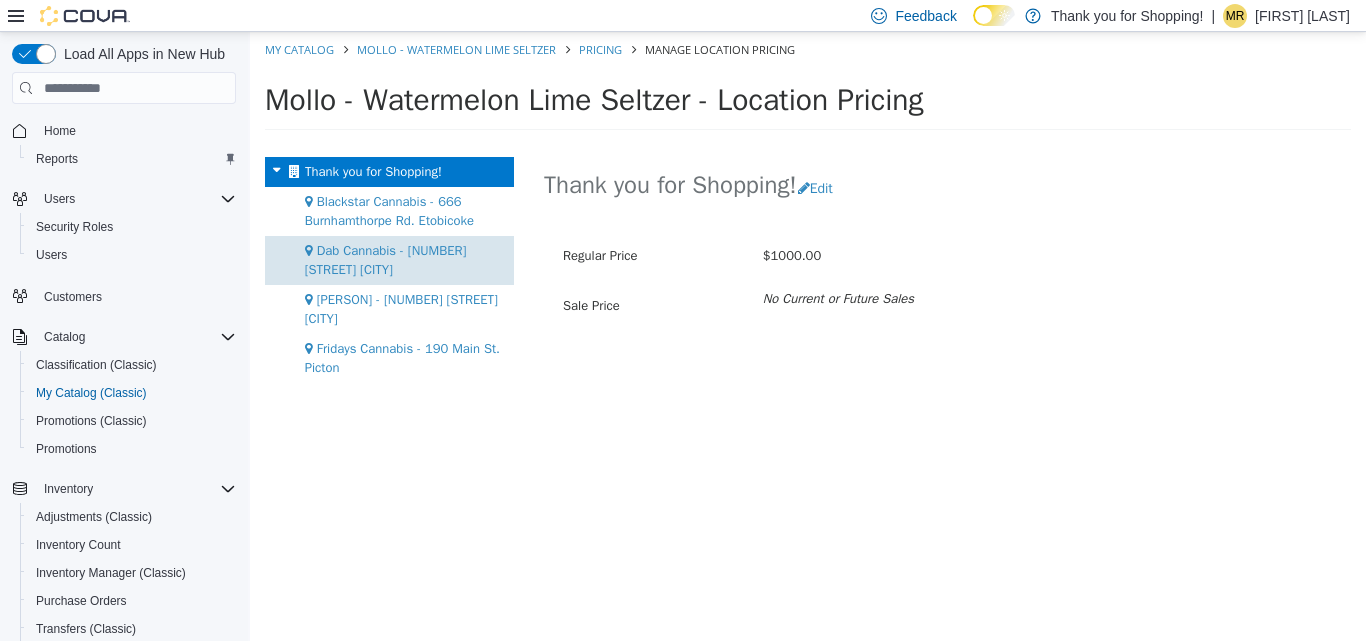 click on "Dab Cannabis - [NUMBER] [STREET] [CITY]" at bounding box center (386, 260) 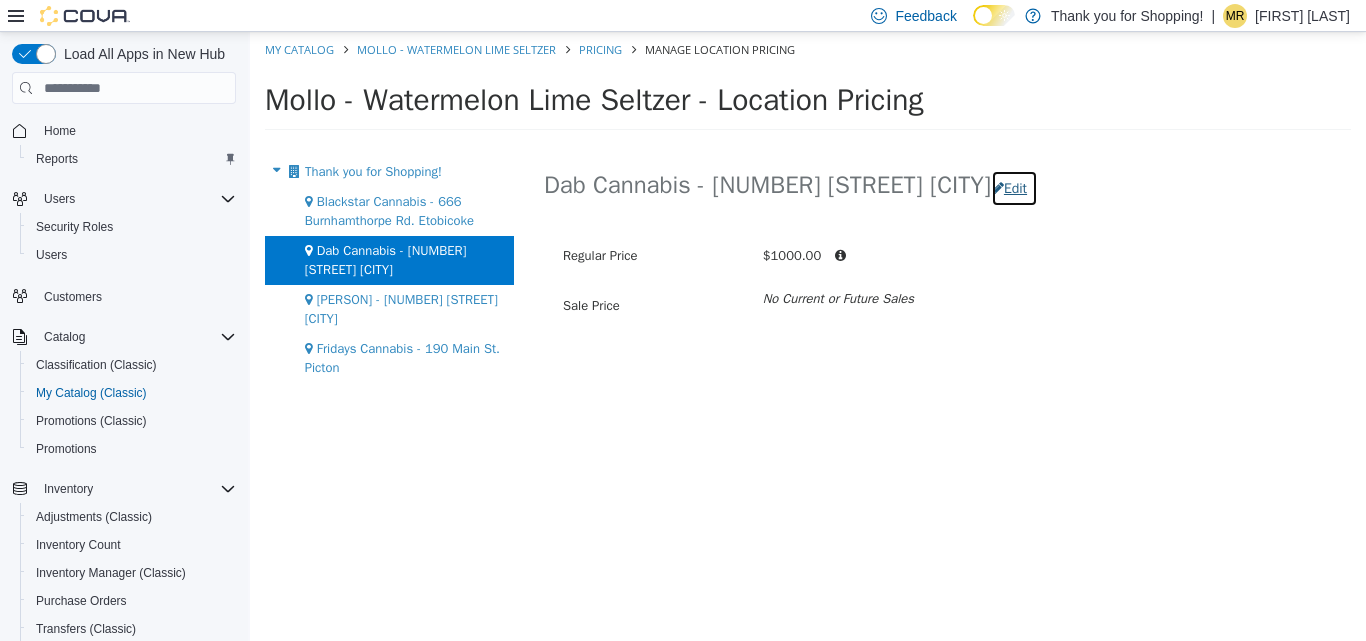 click on "Edit" at bounding box center [1014, 188] 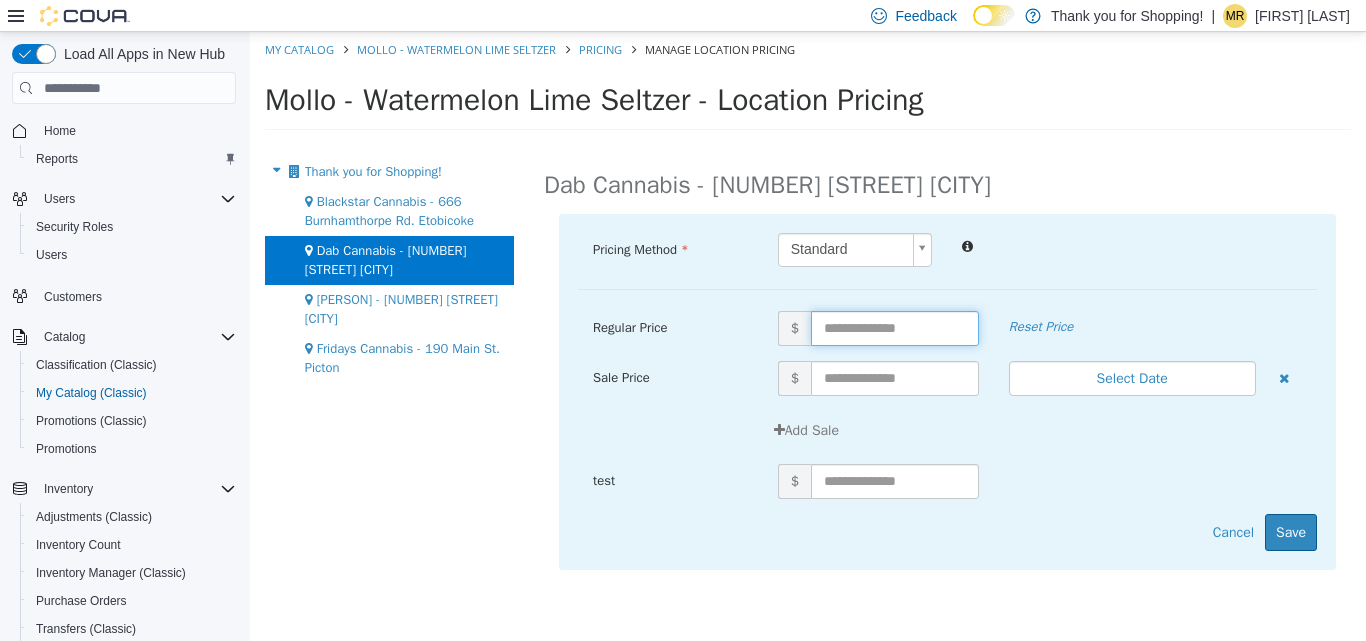 click at bounding box center [895, 328] 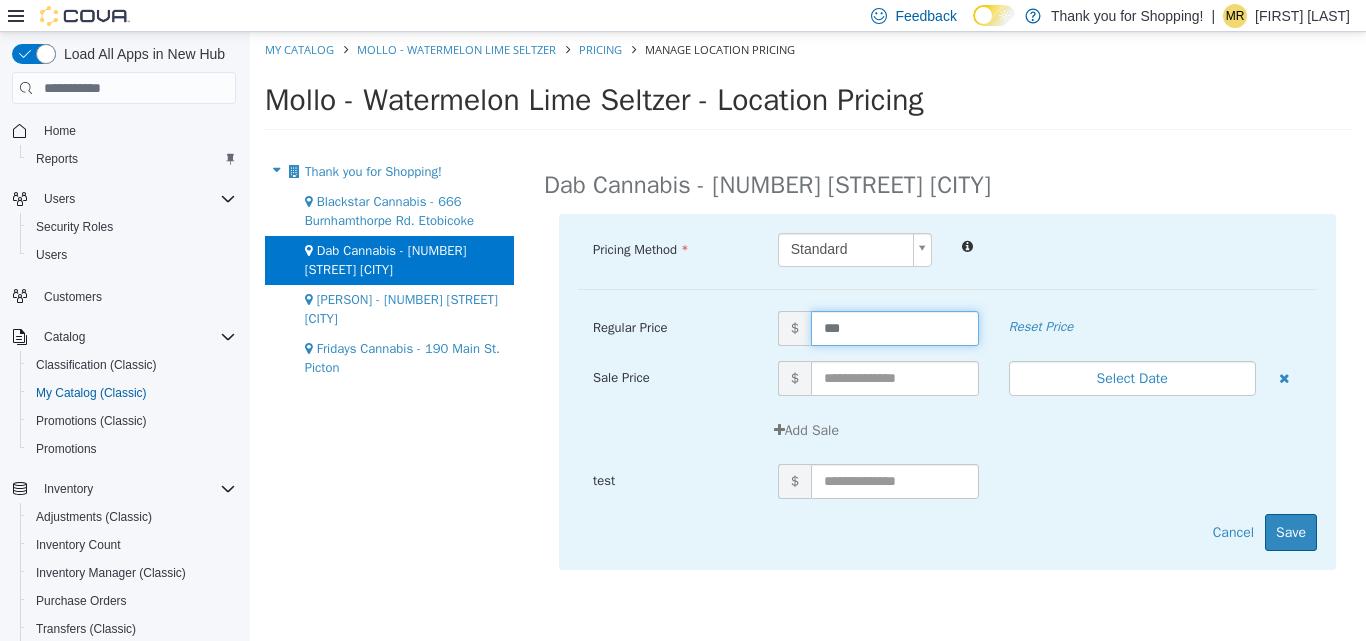 type on "****" 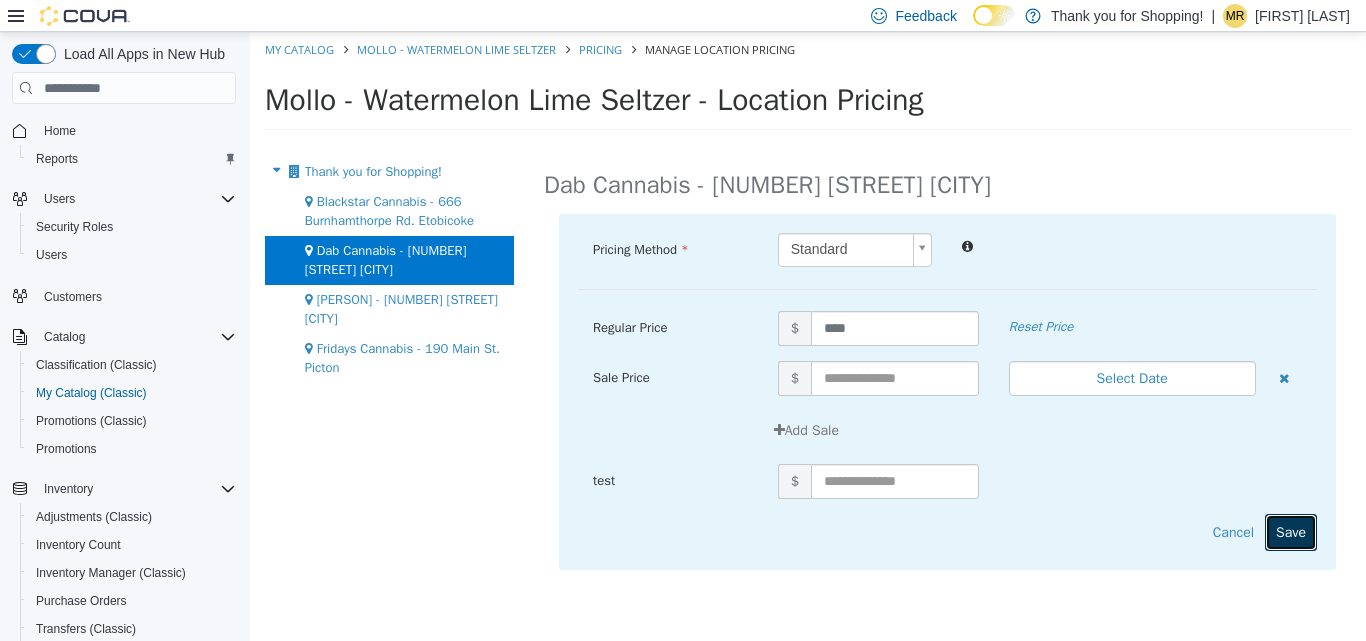 click on "Save" at bounding box center (1291, 532) 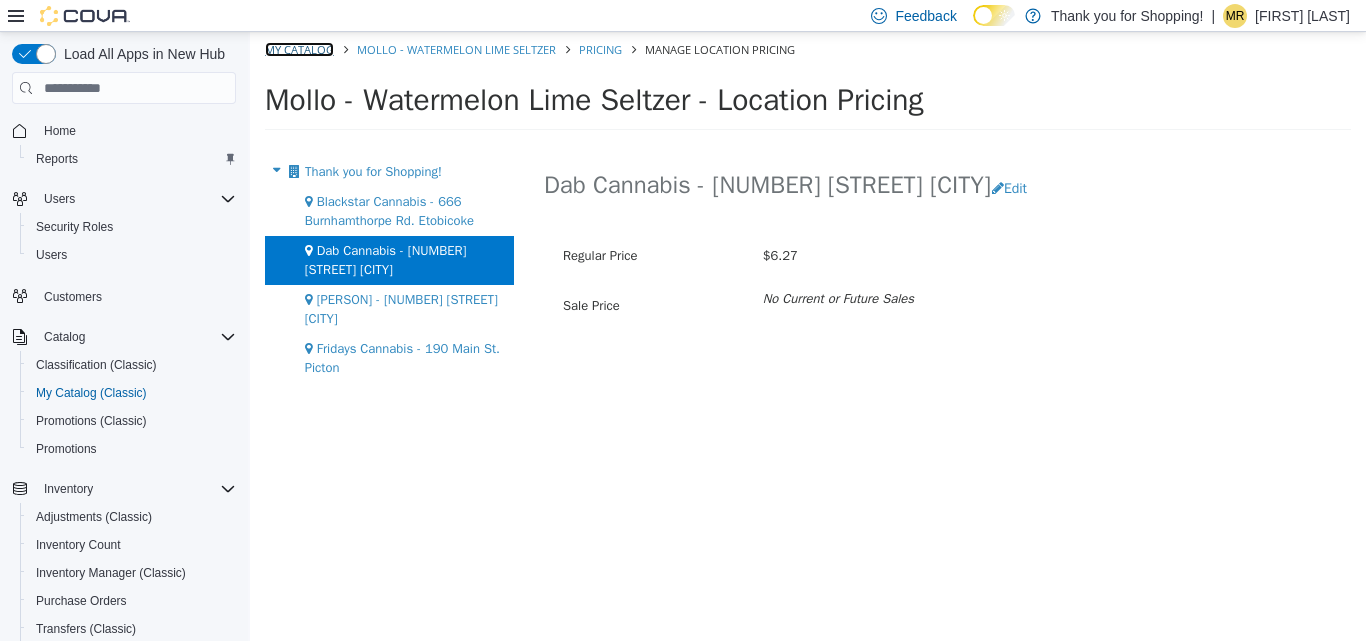 click on "My Catalog" at bounding box center [299, 49] 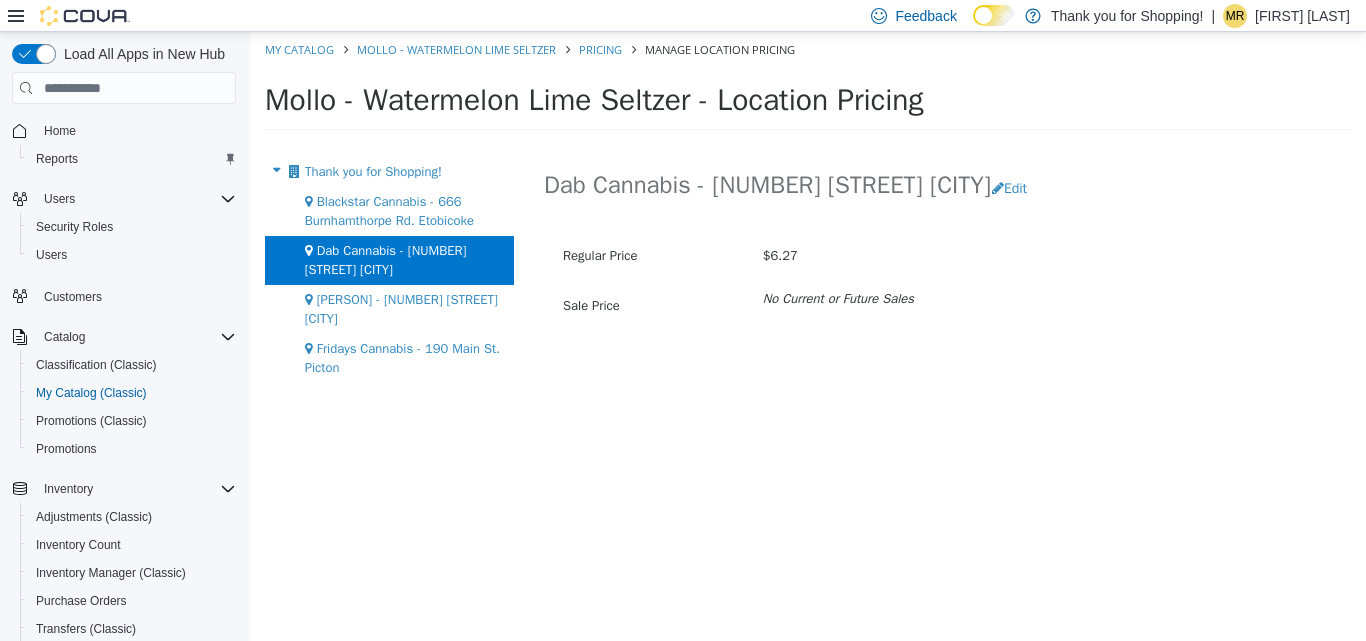 select on "**********" 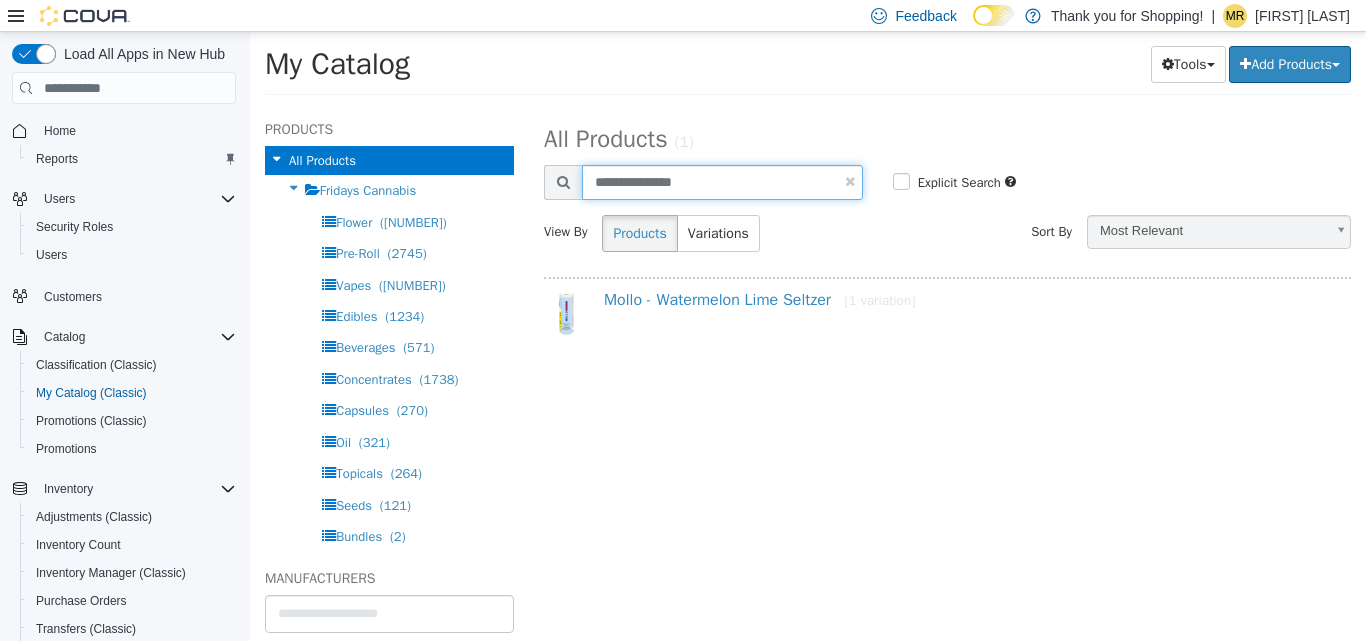 click on "**********" at bounding box center (722, 182) 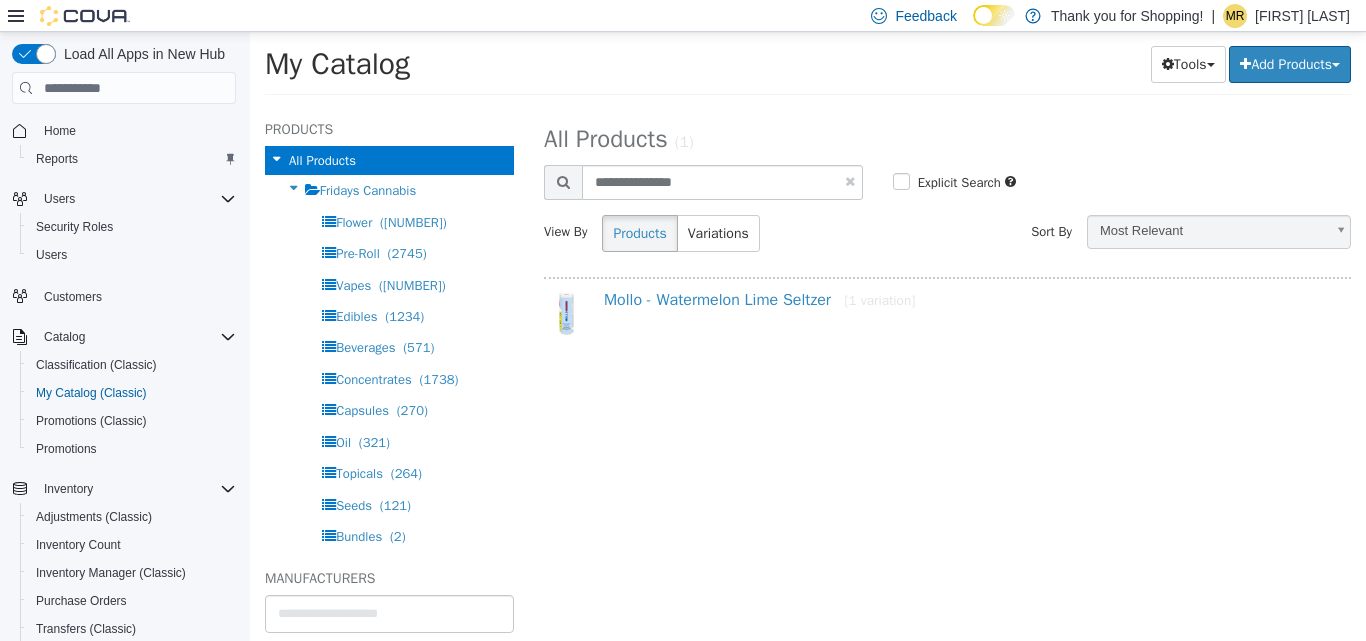 select on "**********" 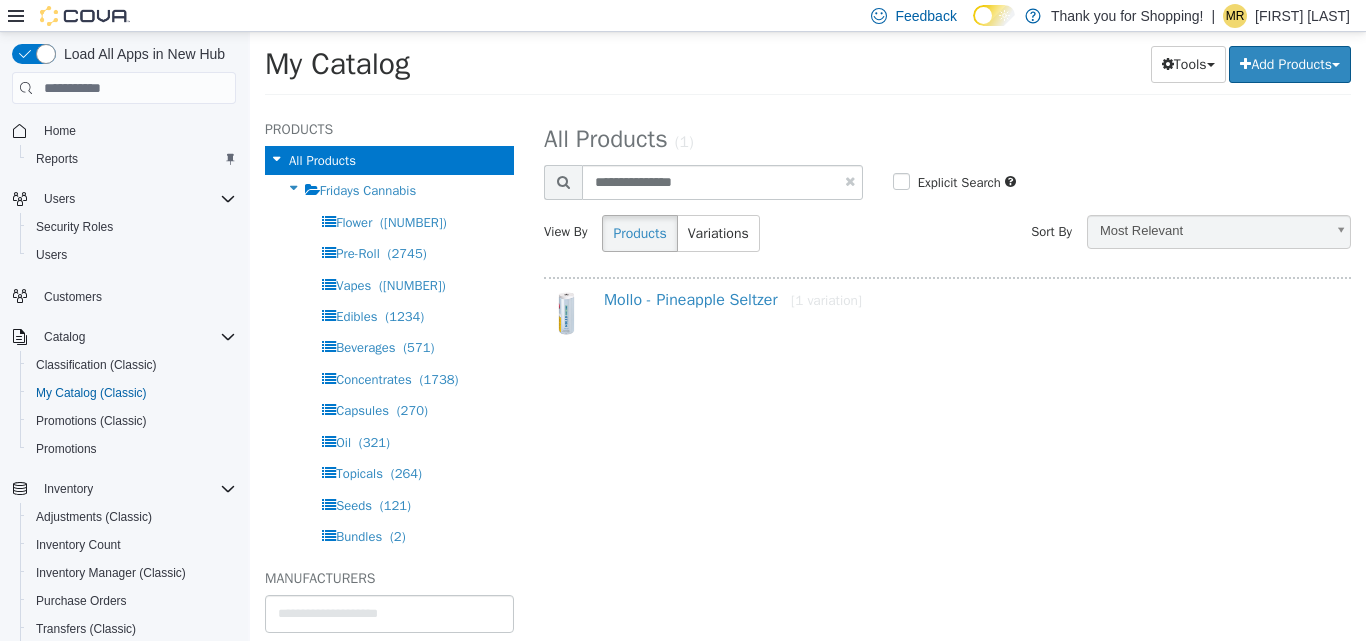 click on "Mollo - Pineapple Seltzer
[1 variation]" at bounding box center [972, 304] 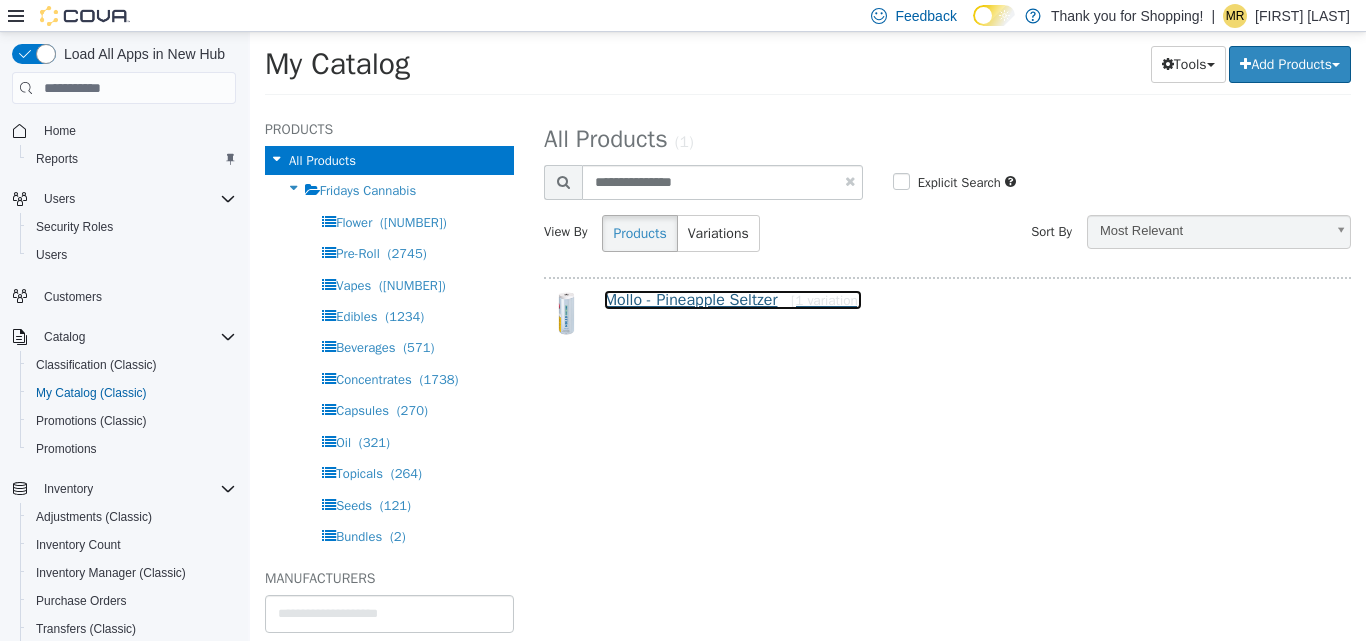 click on "Mollo - Pineapple Seltzer
[1 variation]" at bounding box center (733, 300) 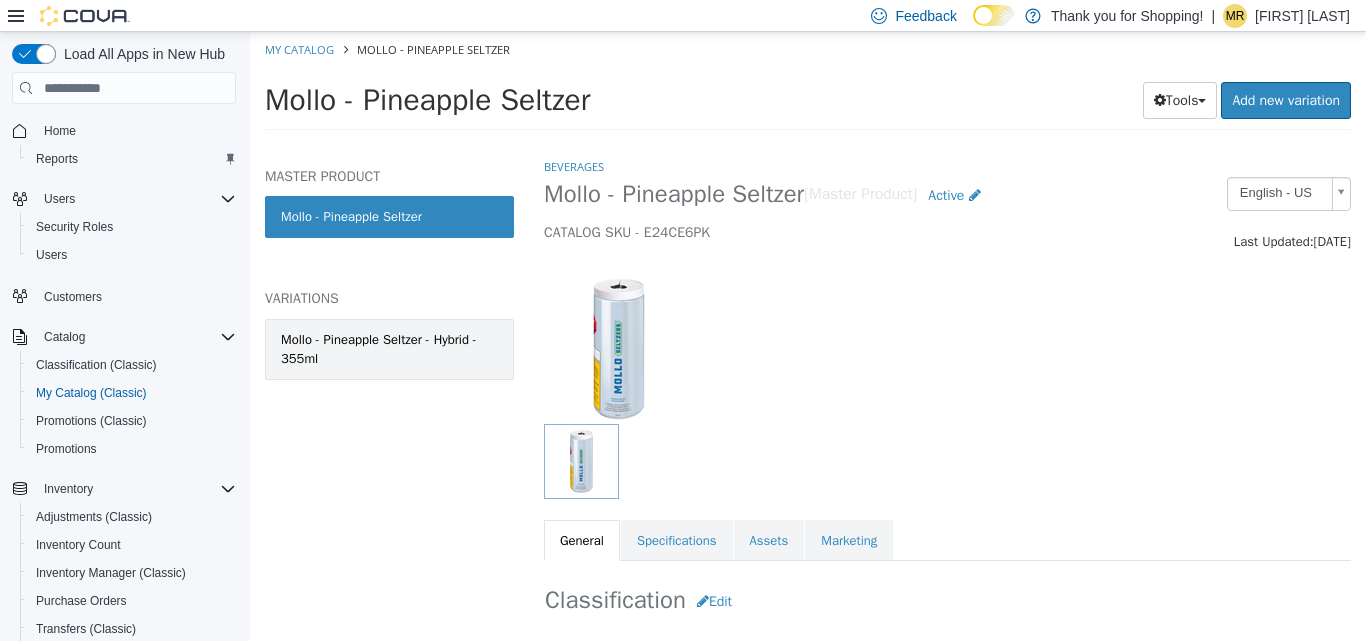 click on "Mollo - Pineapple Seltzer - Hybrid - 355ml" at bounding box center [389, 349] 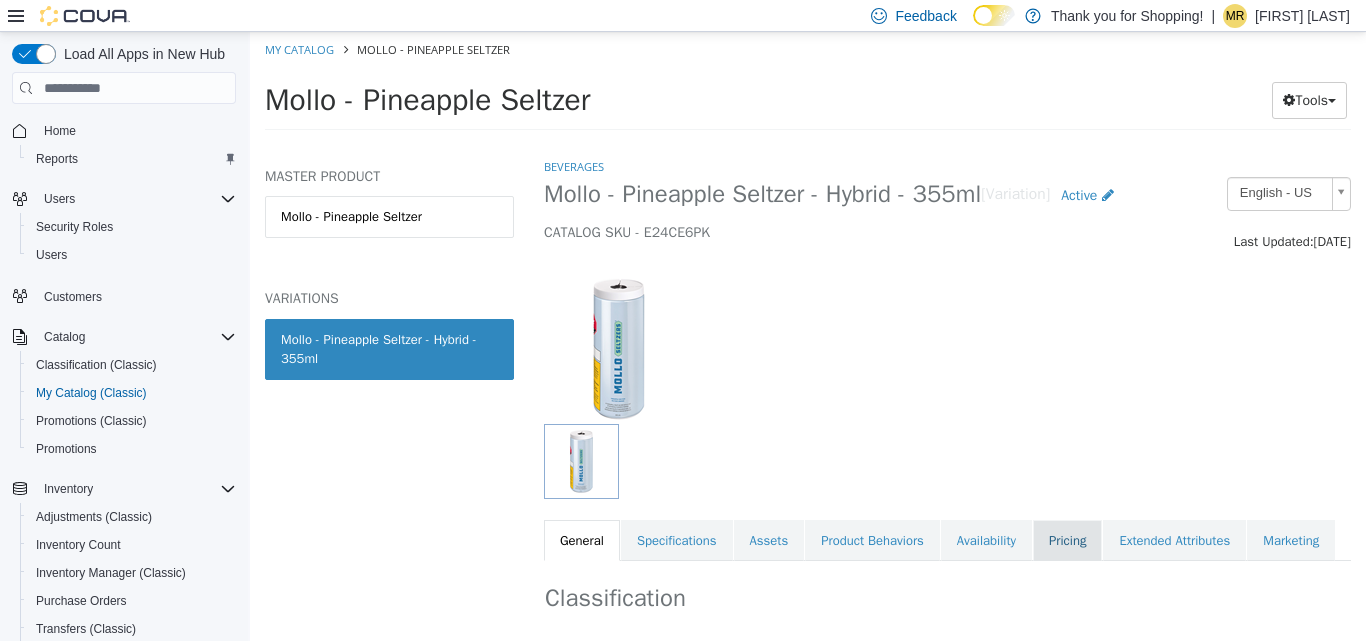 click on "Pricing" at bounding box center [1067, 541] 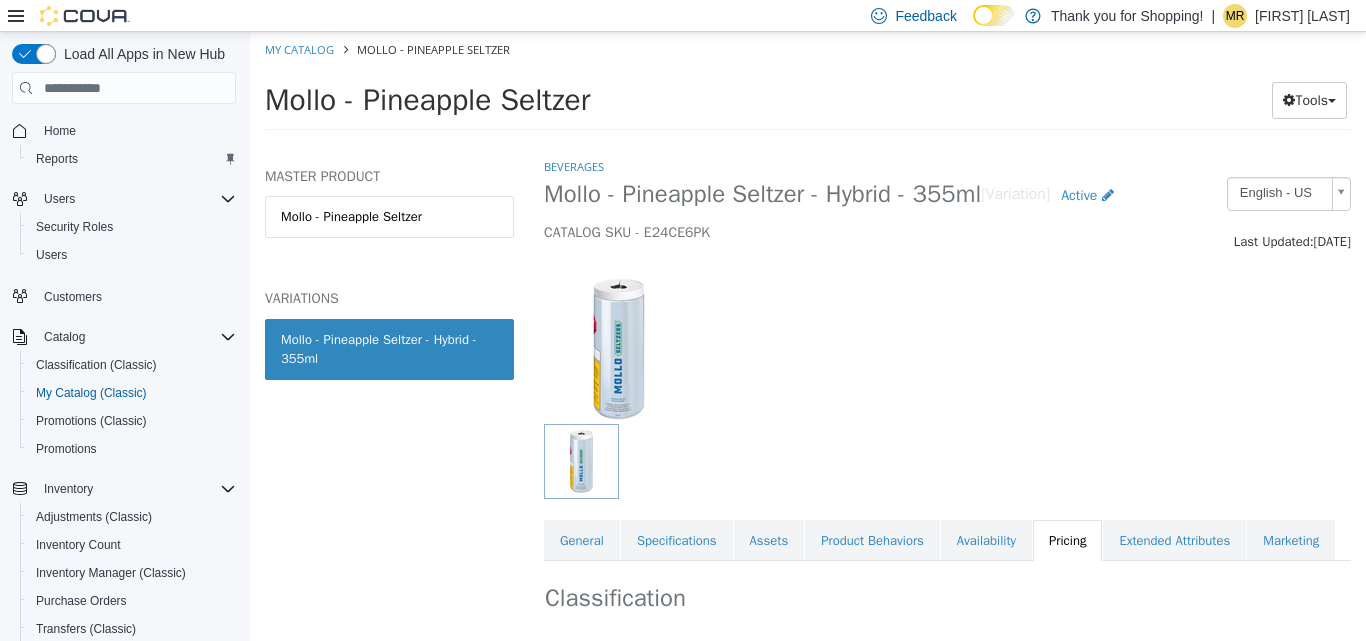 scroll, scrollTop: 273, scrollLeft: 0, axis: vertical 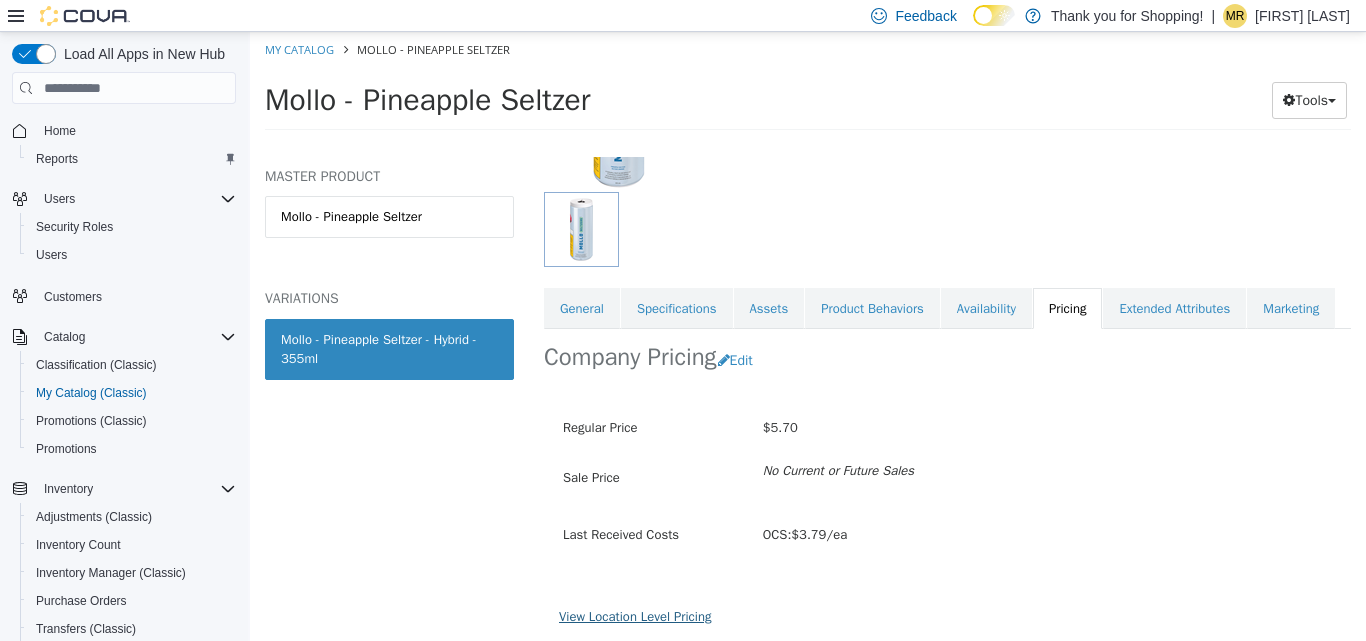 click on "View Location Level Pricing" at bounding box center (635, 616) 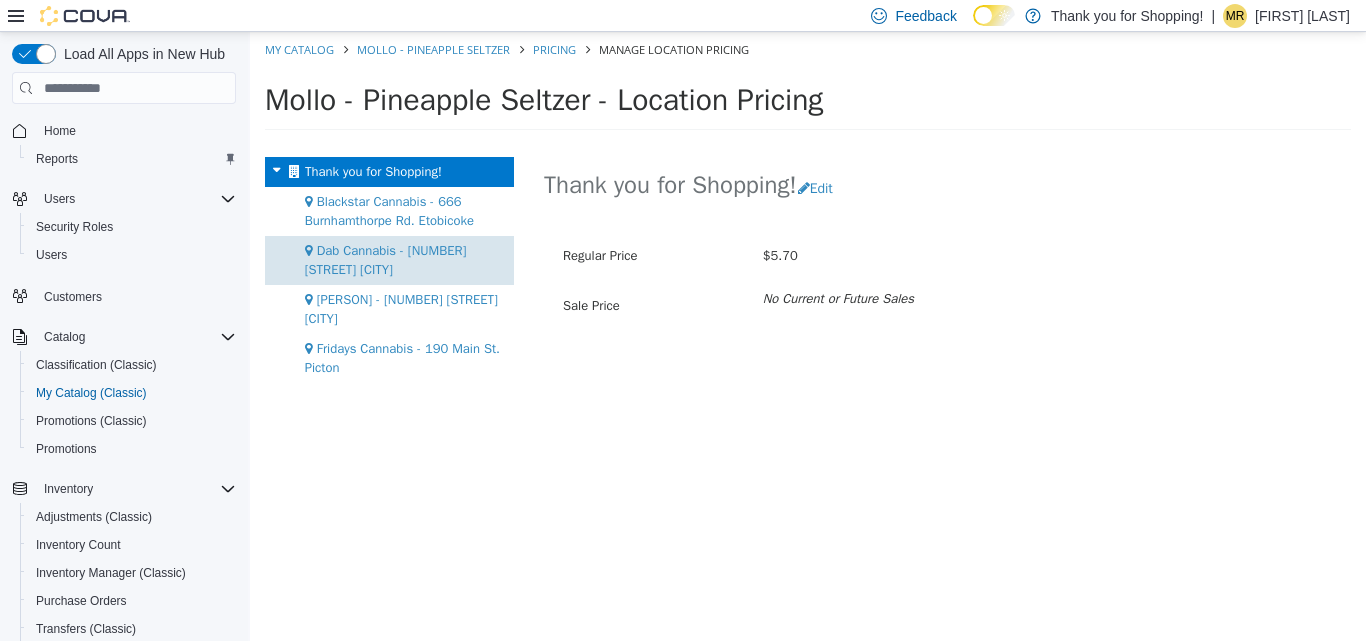 click on "Dab Cannabis - [NUMBER] [STREET] [CITY]" at bounding box center (386, 260) 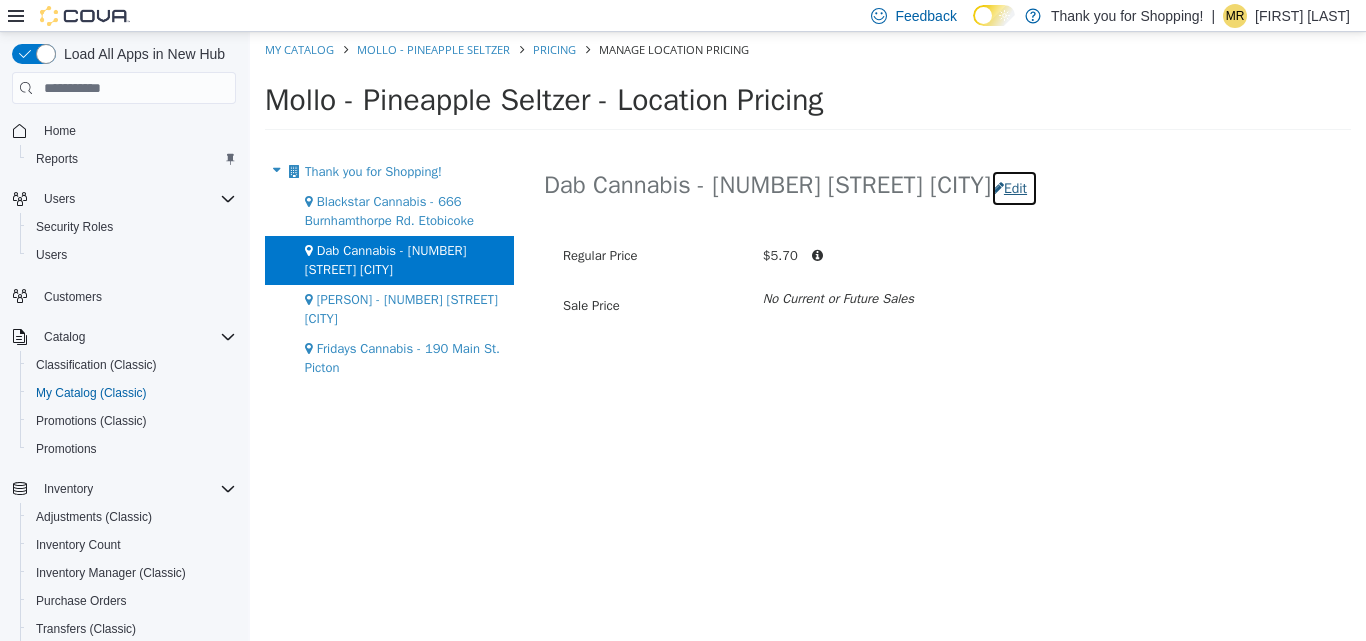 click on "Edit" at bounding box center (1014, 188) 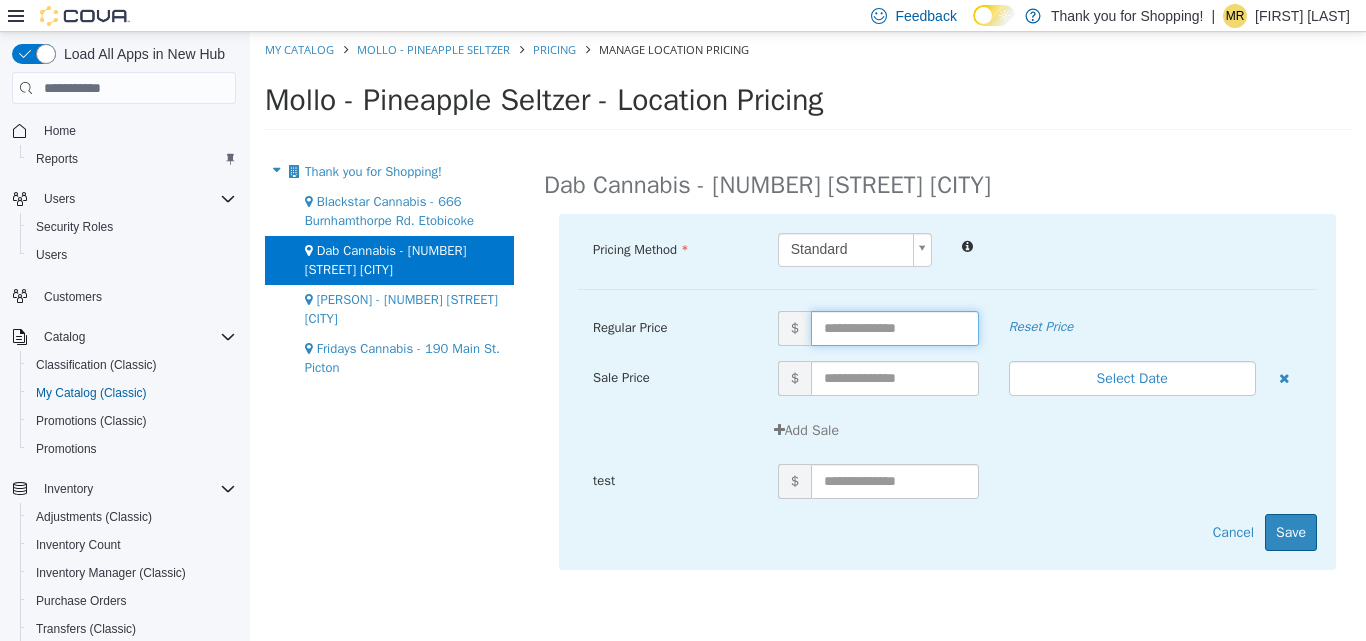 click at bounding box center [895, 328] 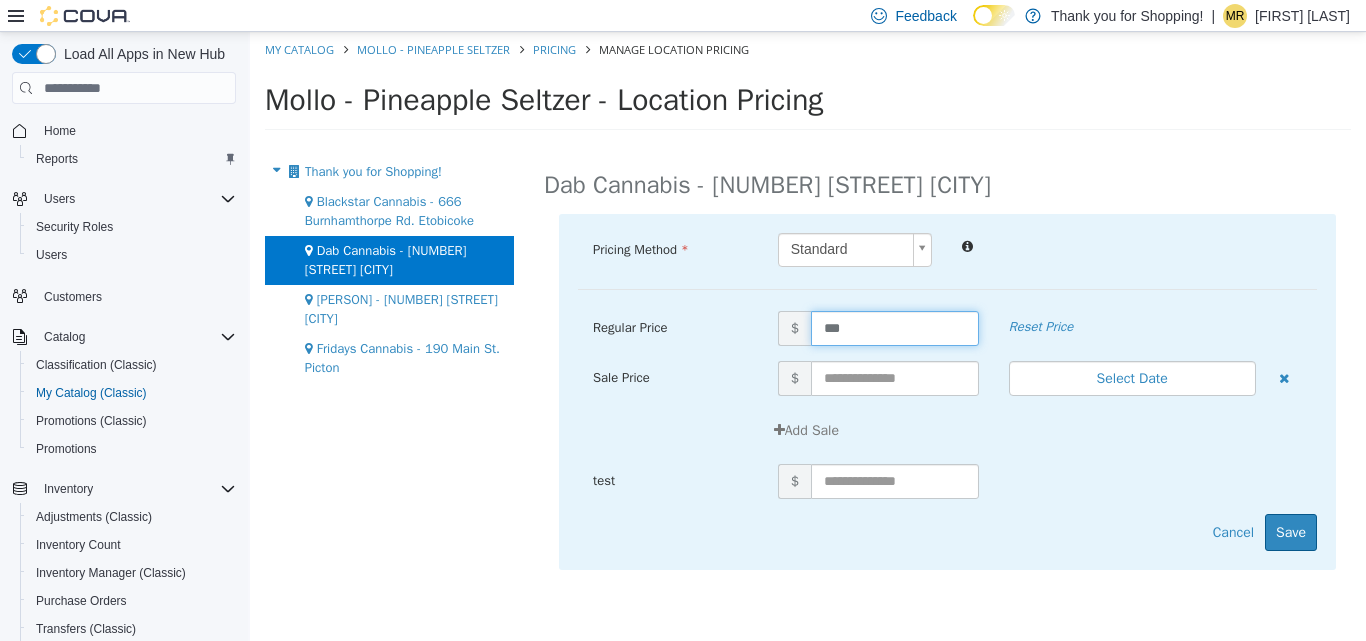 type on "****" 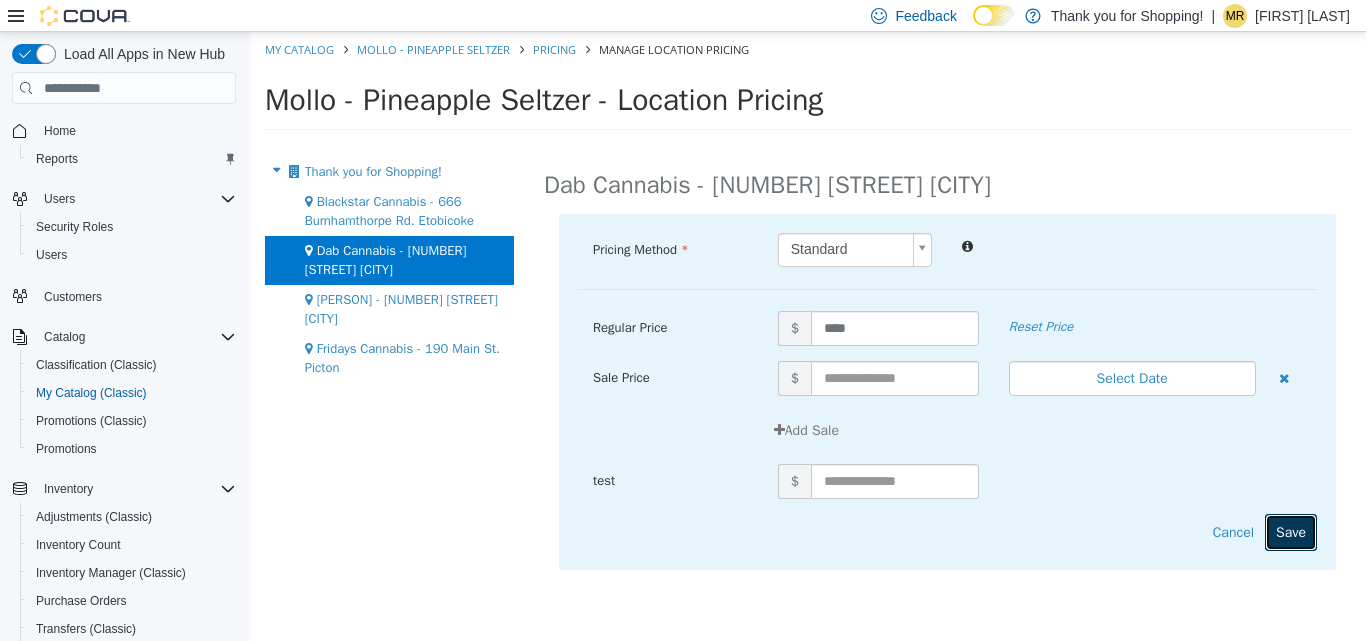 click on "Save" at bounding box center [1291, 532] 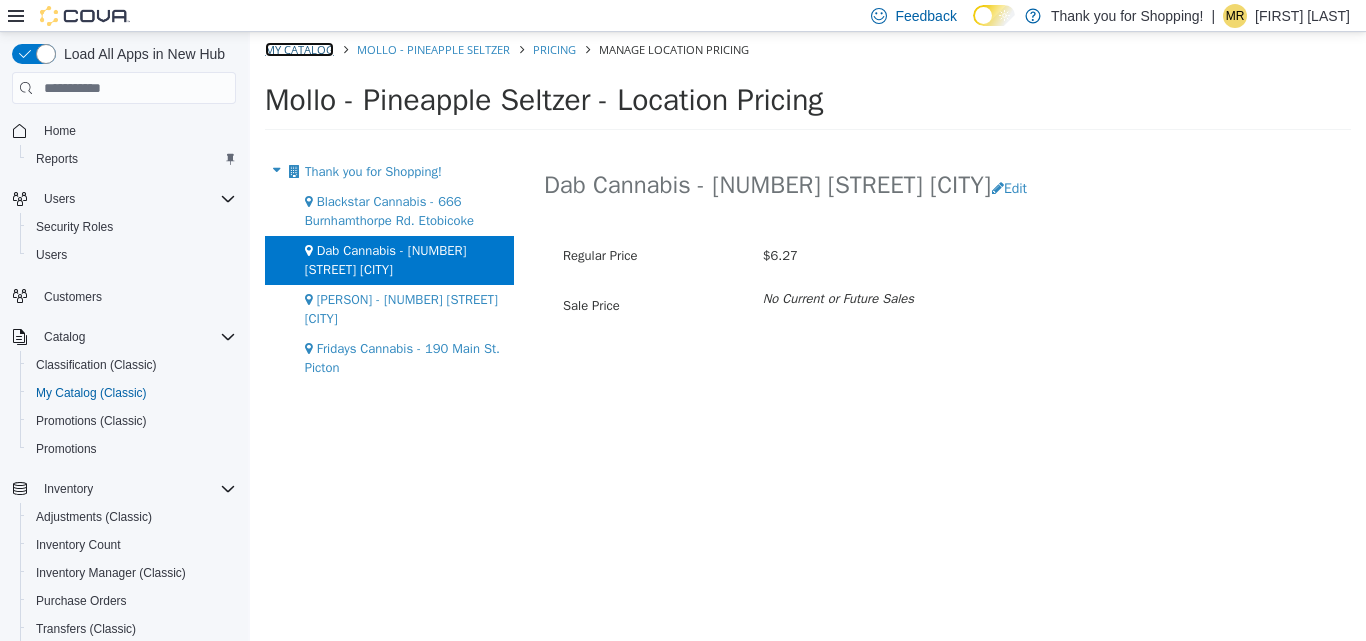 click on "My Catalog" at bounding box center (299, 49) 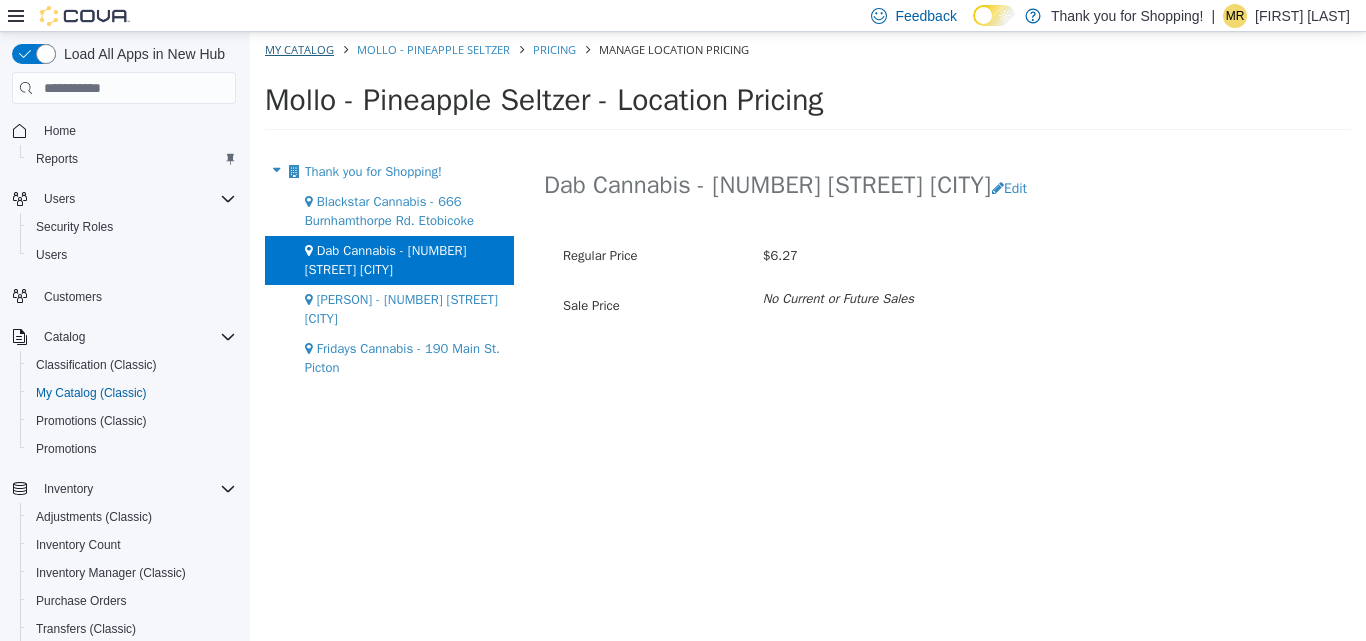 select on "**********" 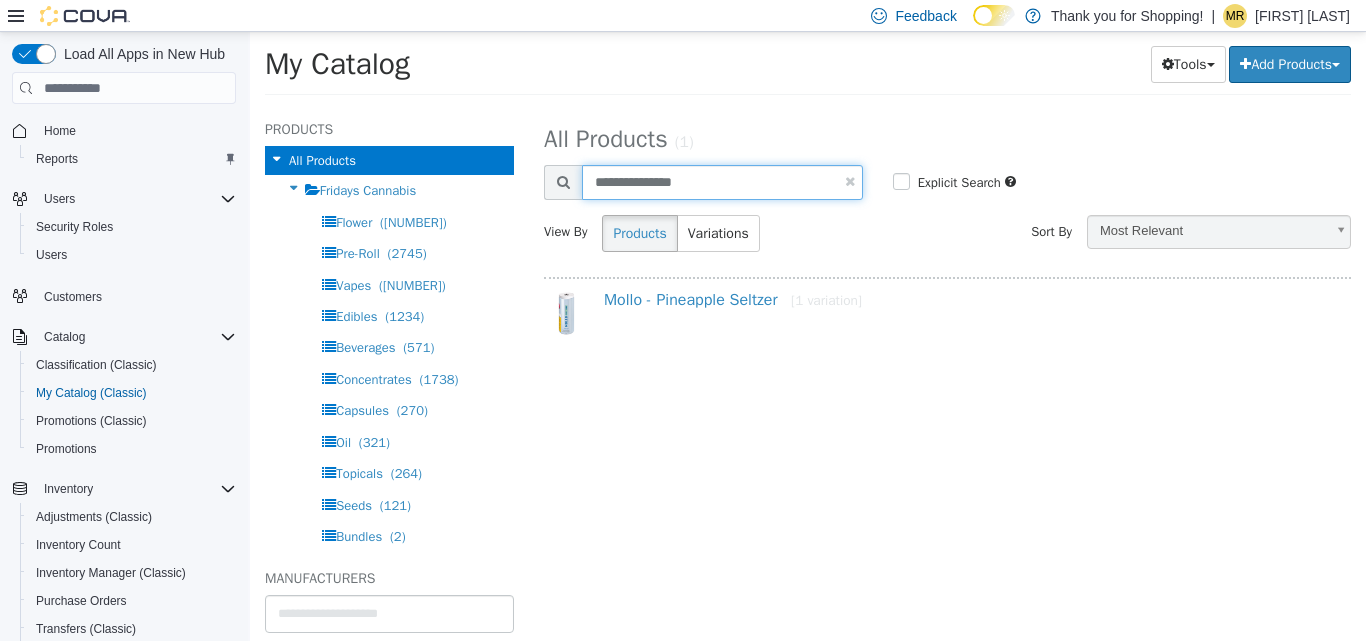 click on "**********" at bounding box center [722, 182] 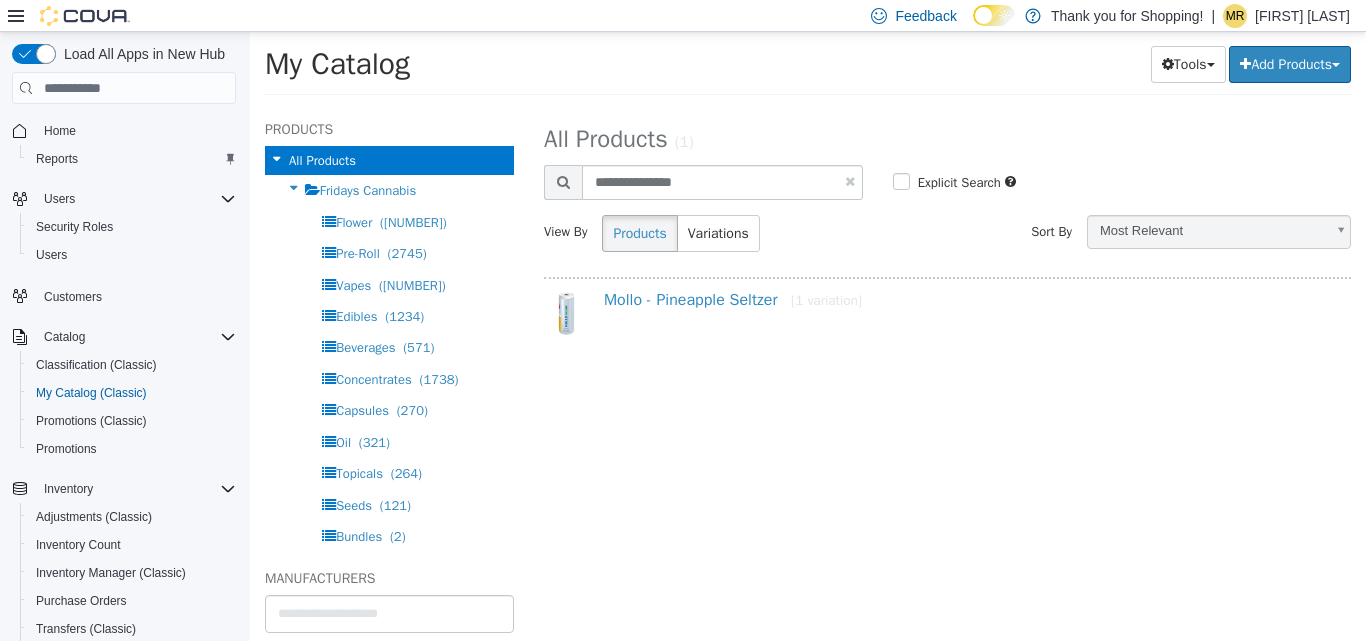 select on "**********" 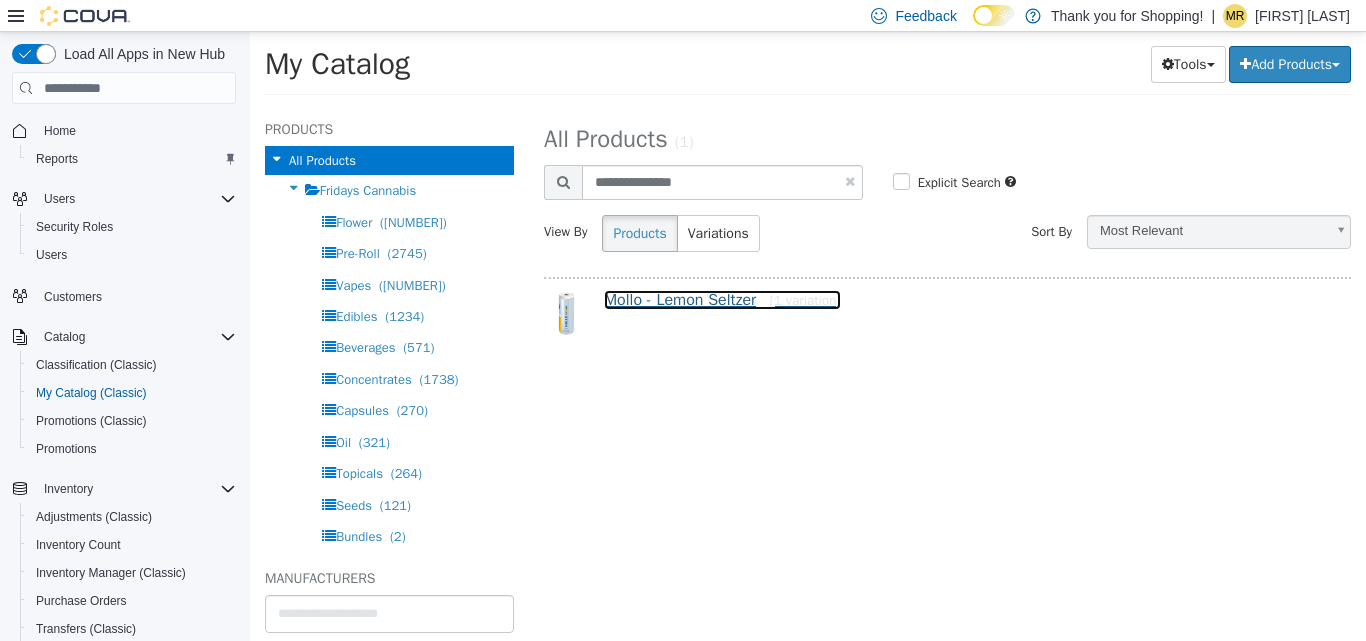 click on "Mollo - Lemon Seltzer
[1 variation]" at bounding box center (722, 300) 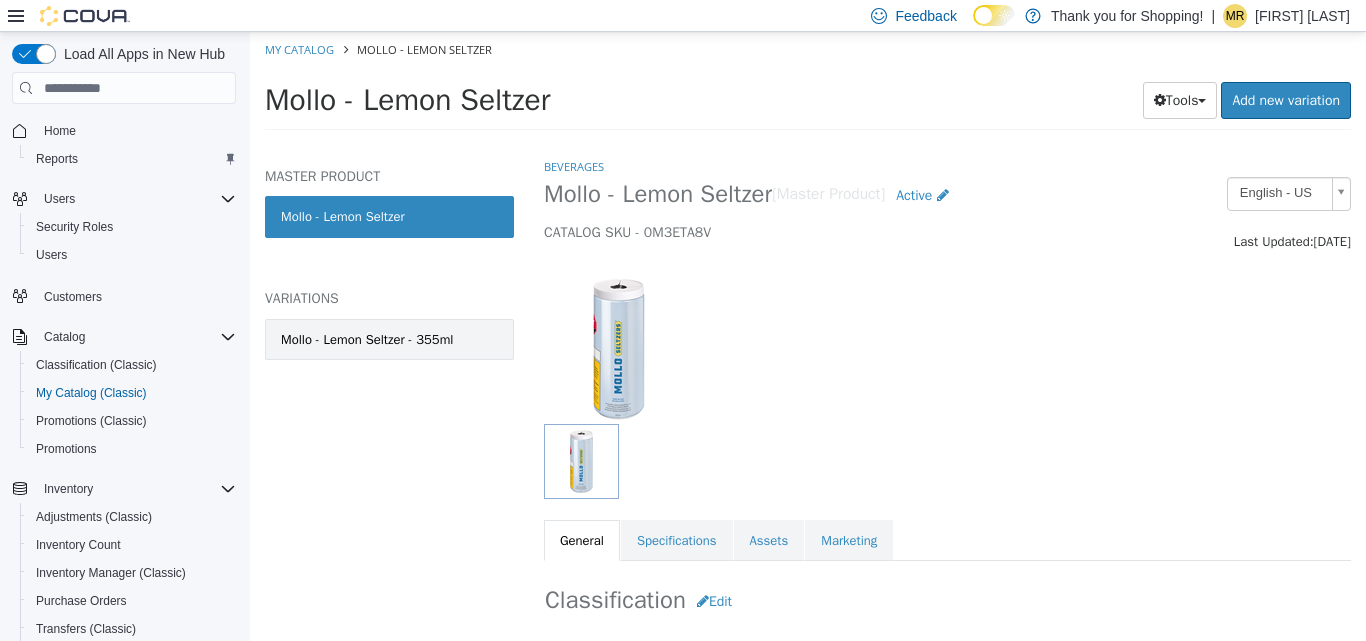 click on "Mollo - Lemon Seltzer - 355ml" at bounding box center (367, 340) 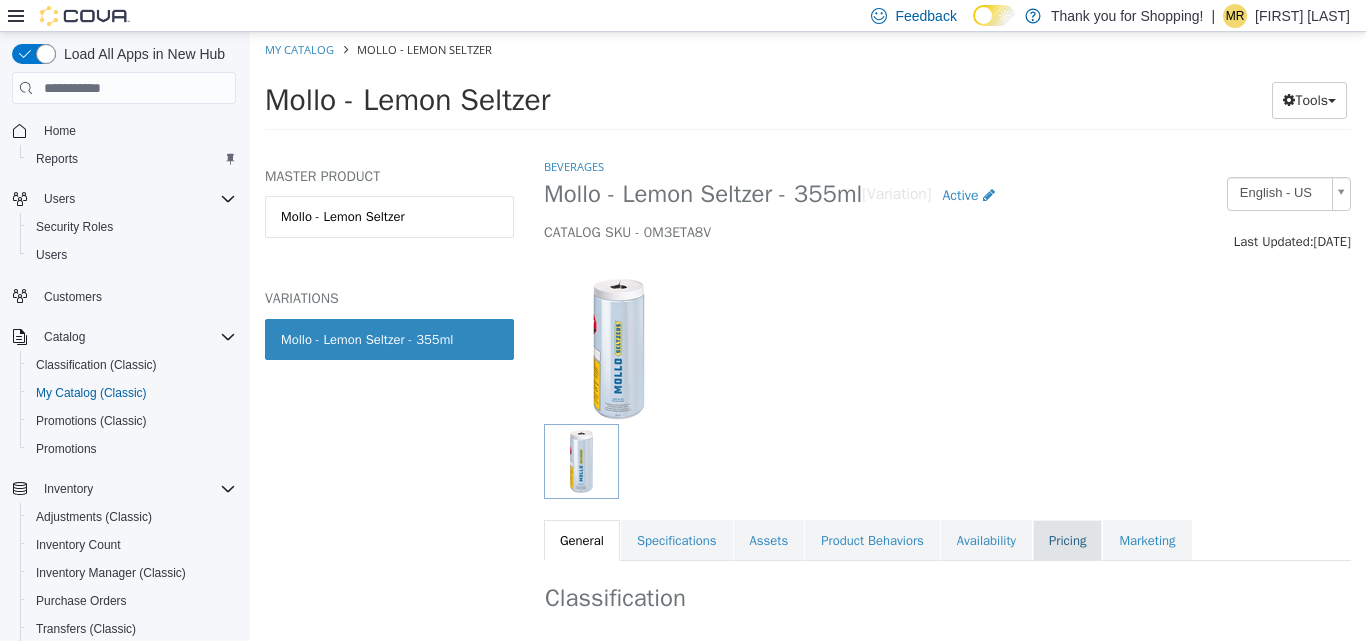 click on "Pricing" at bounding box center (1067, 541) 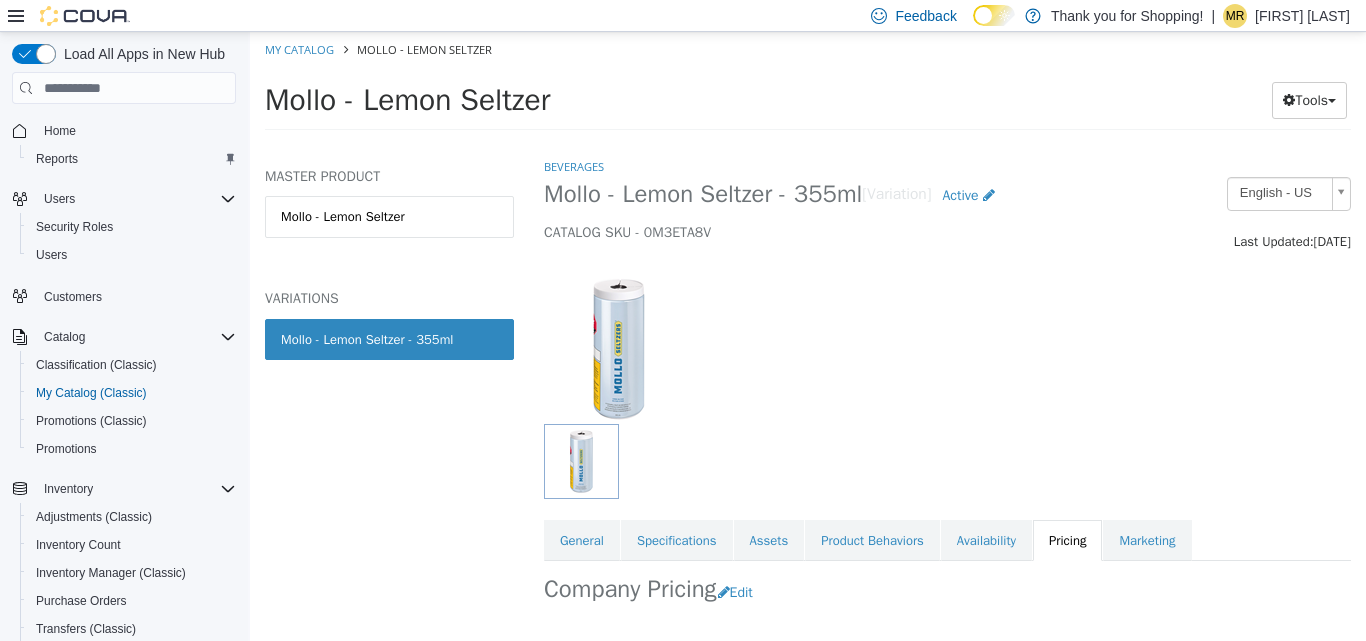 scroll, scrollTop: 233, scrollLeft: 0, axis: vertical 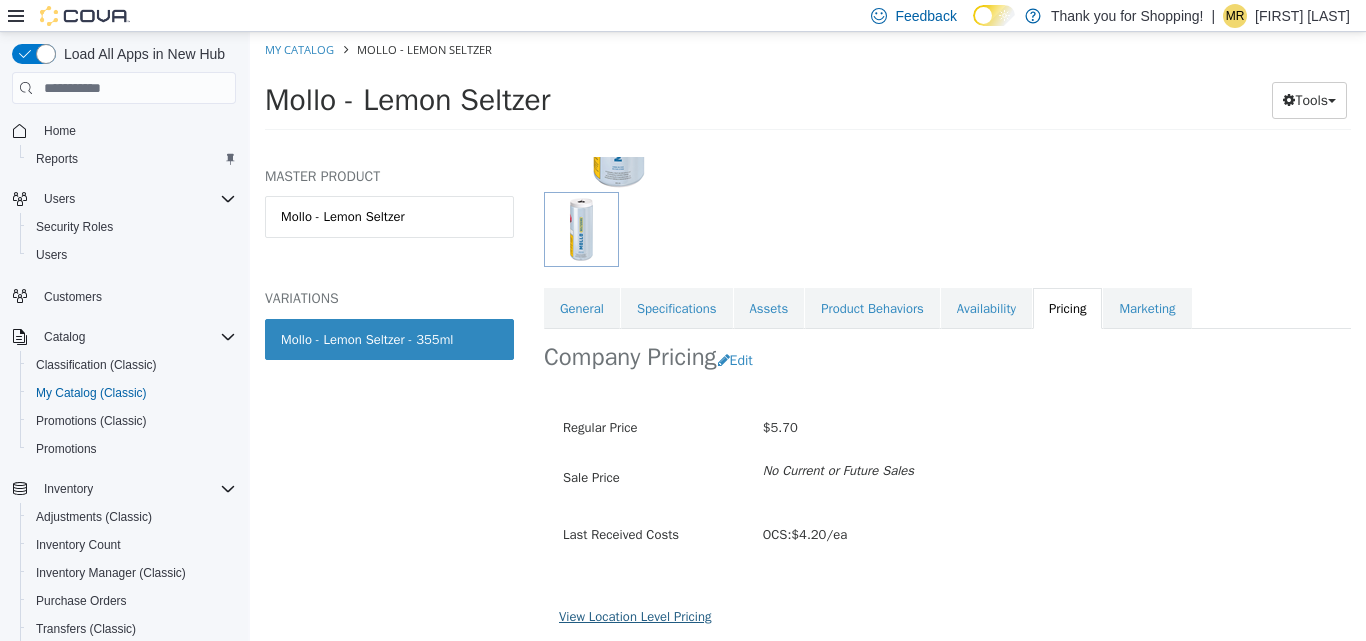 click on "View Location Level Pricing" at bounding box center [635, 616] 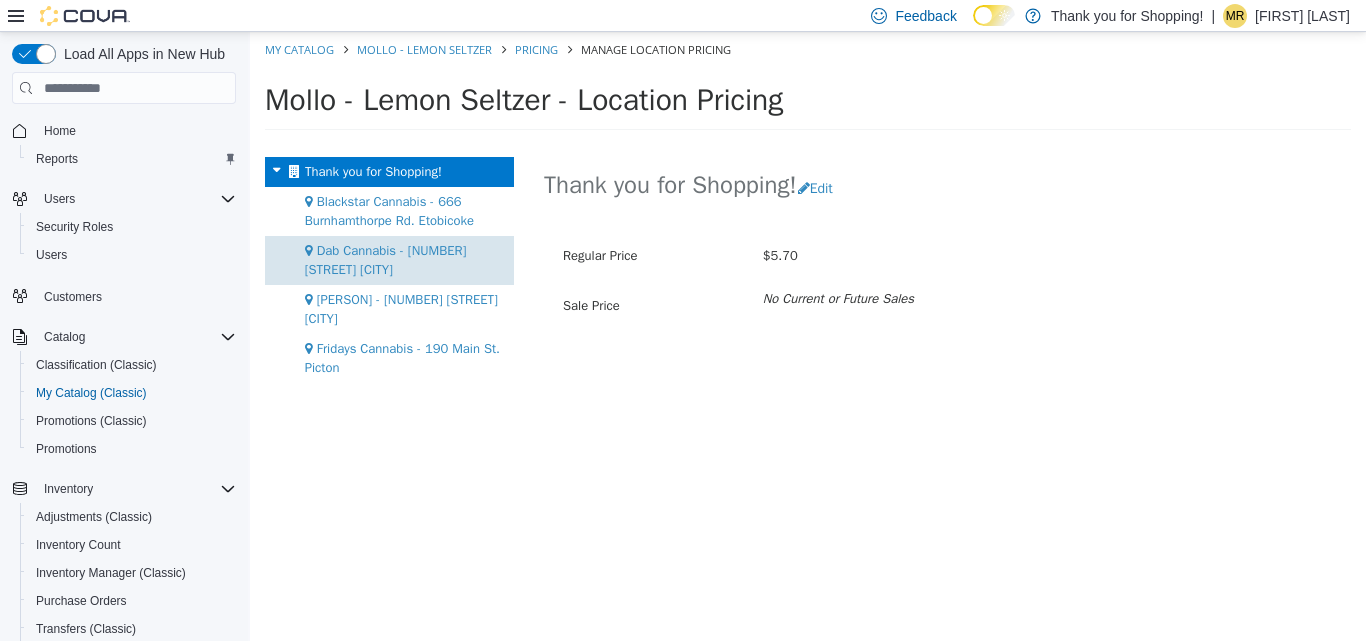 click on "Dab Cannabis - [NUMBER] [STREET] [CITY]" at bounding box center (386, 260) 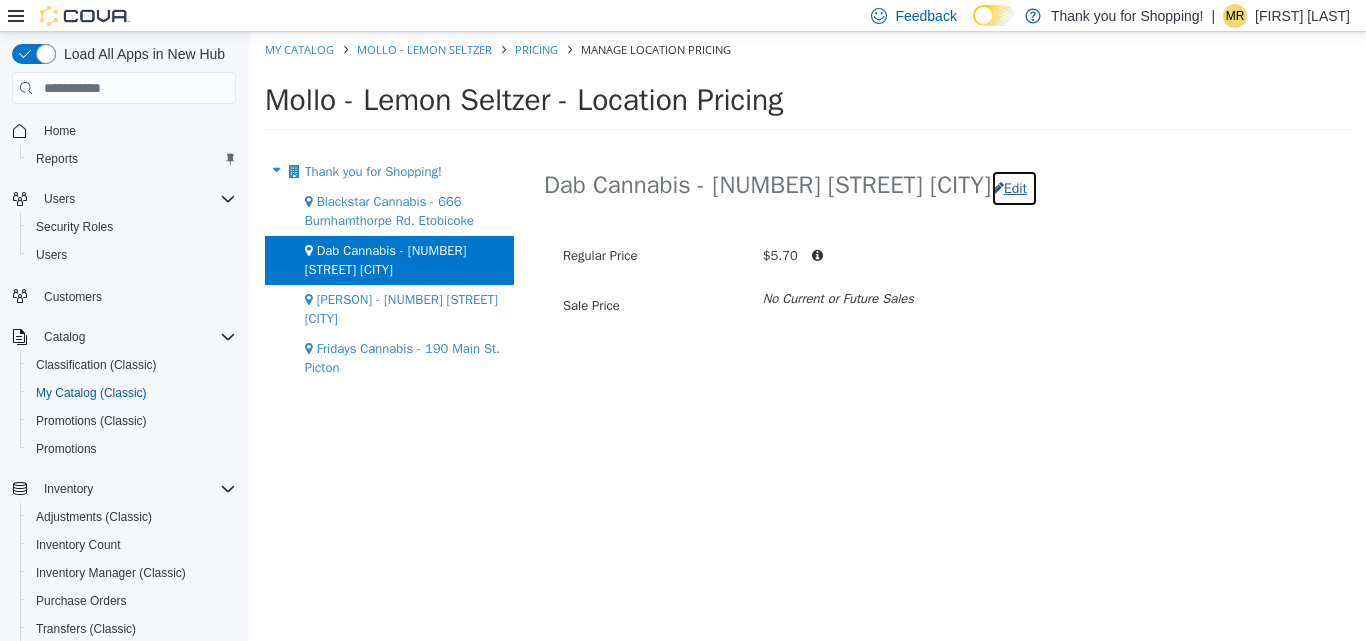 click on "Edit" at bounding box center (1014, 188) 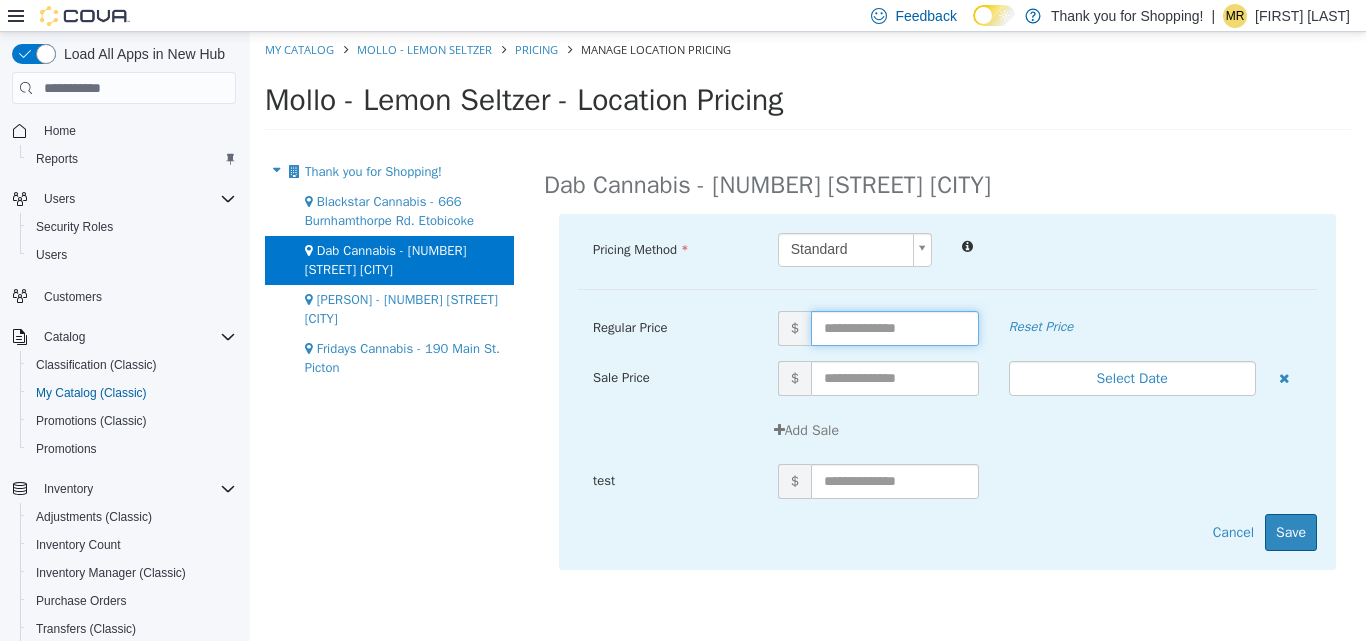 click at bounding box center [895, 328] 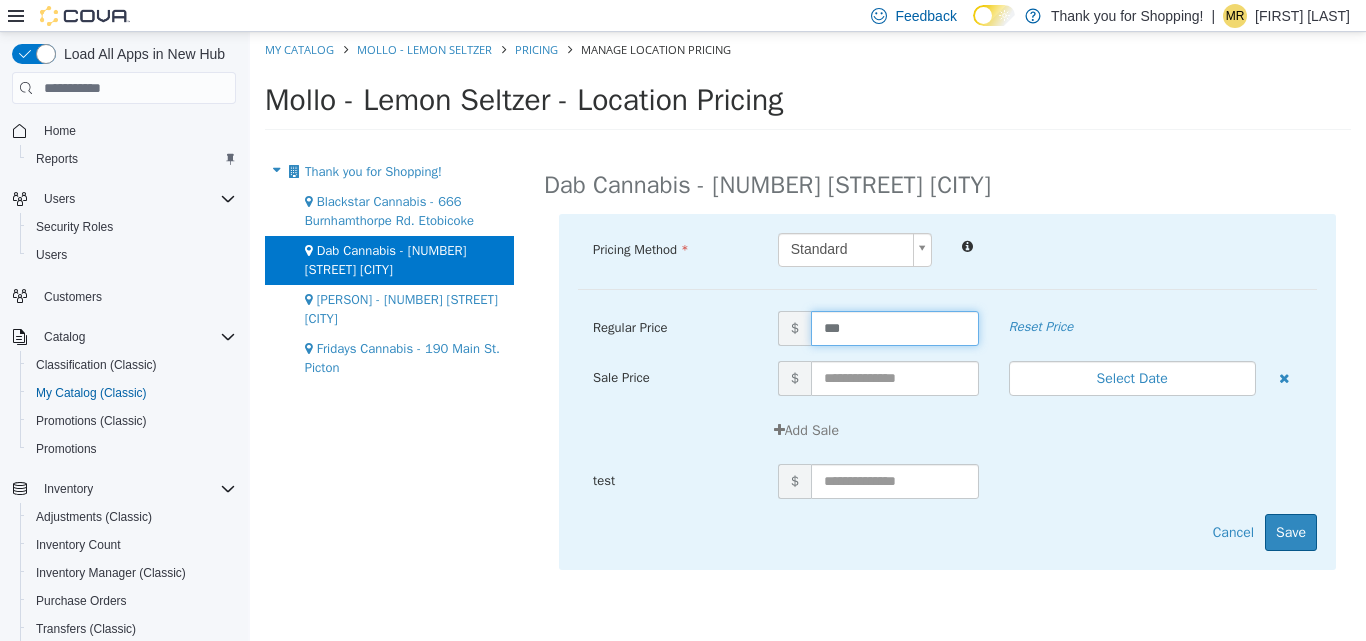 type on "****" 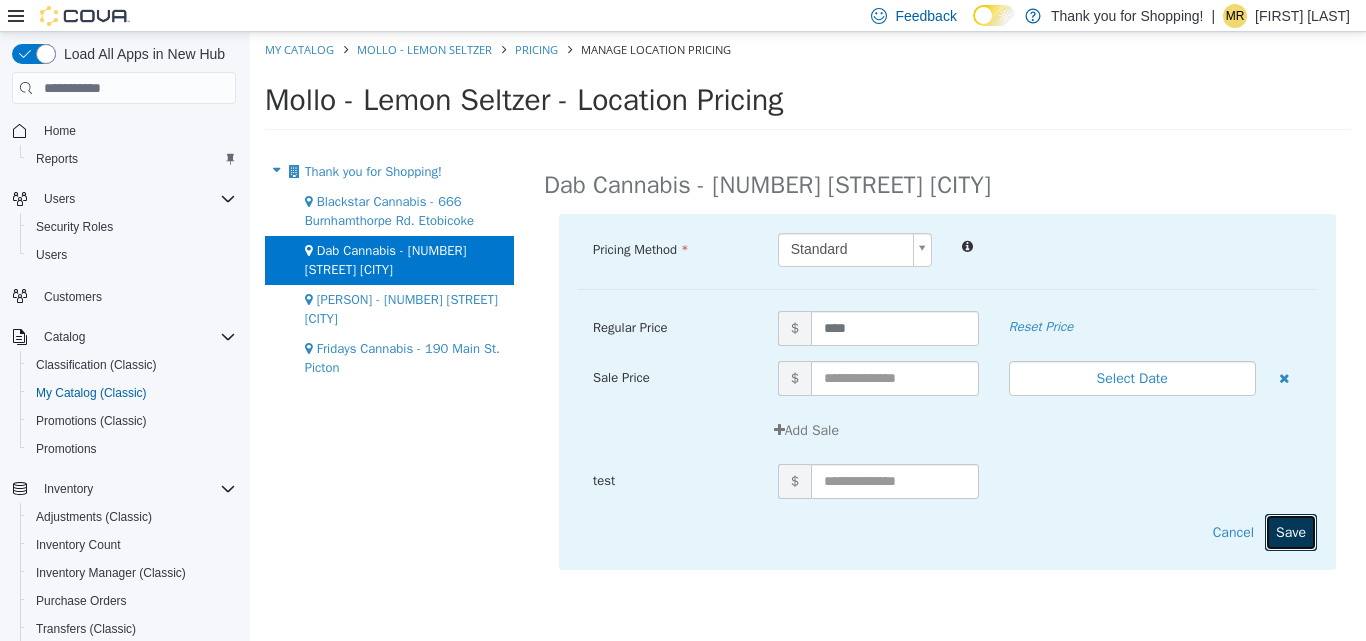 click on "Save" at bounding box center (1291, 532) 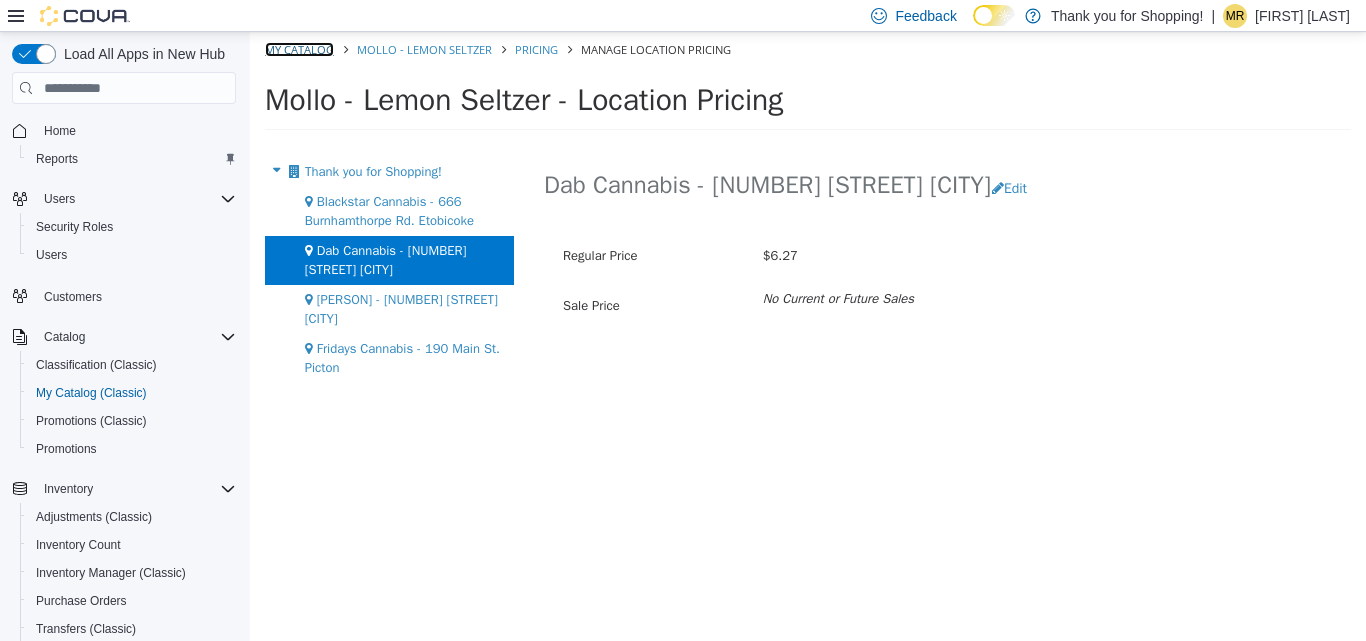 click on "My Catalog" at bounding box center (299, 49) 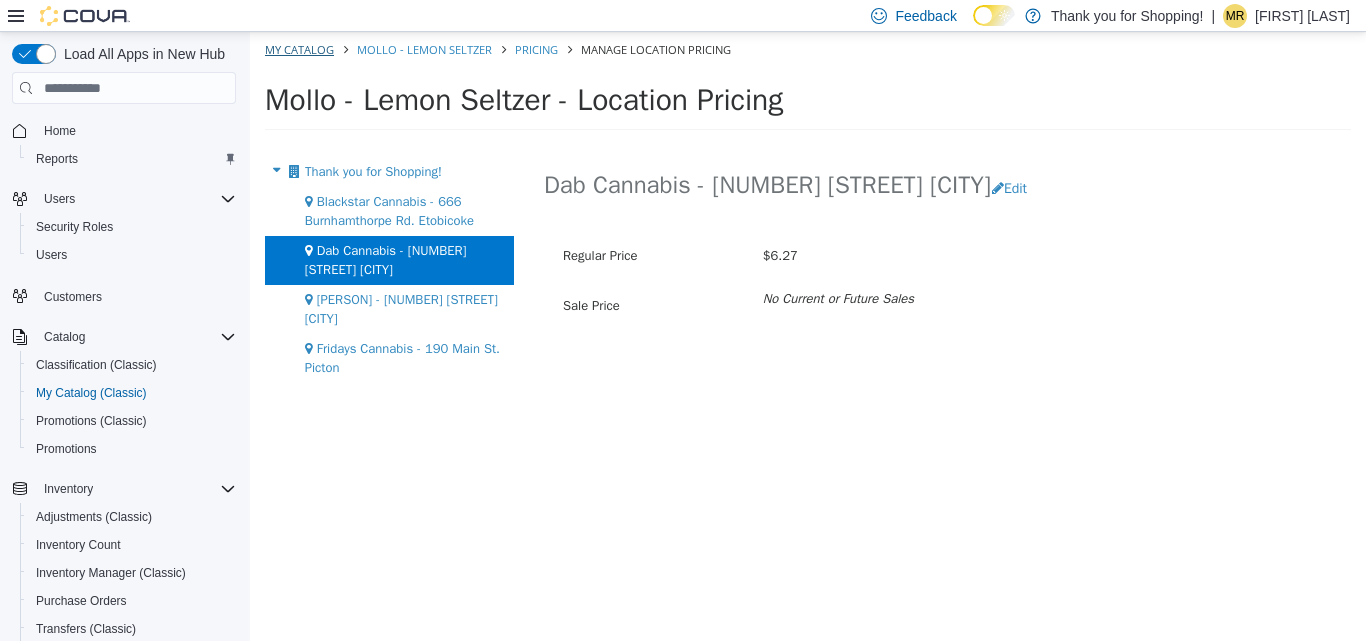 select on "**********" 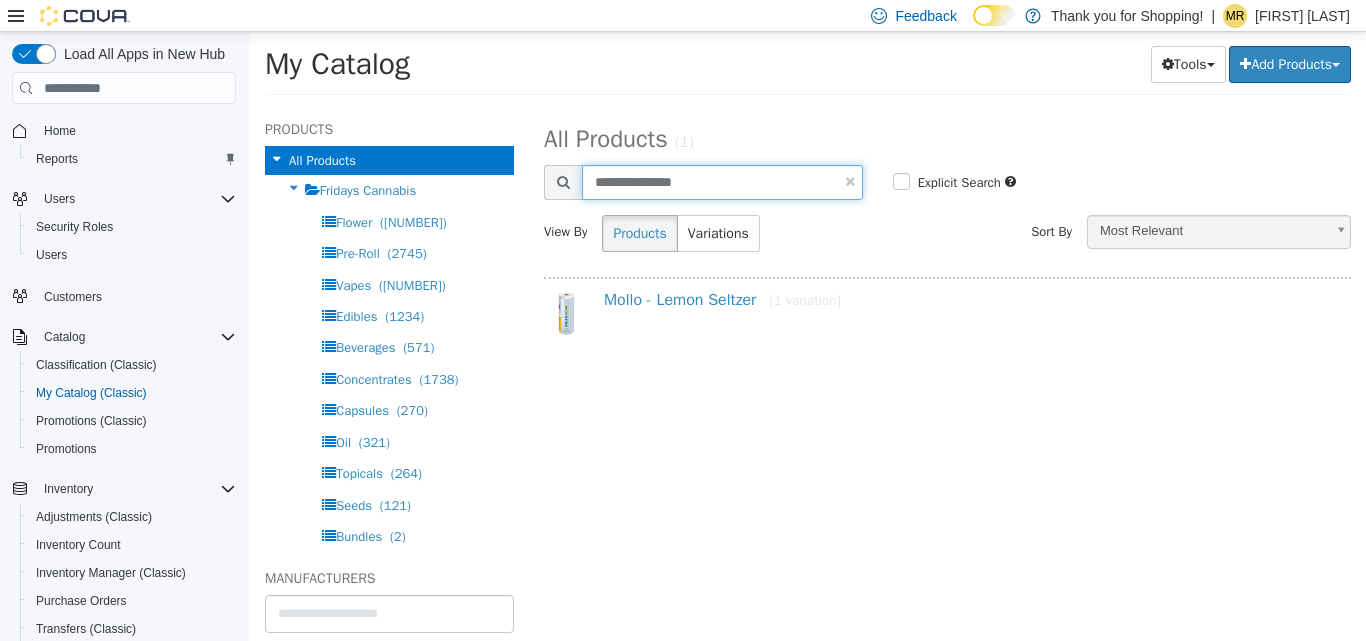 click on "**********" at bounding box center [722, 182] 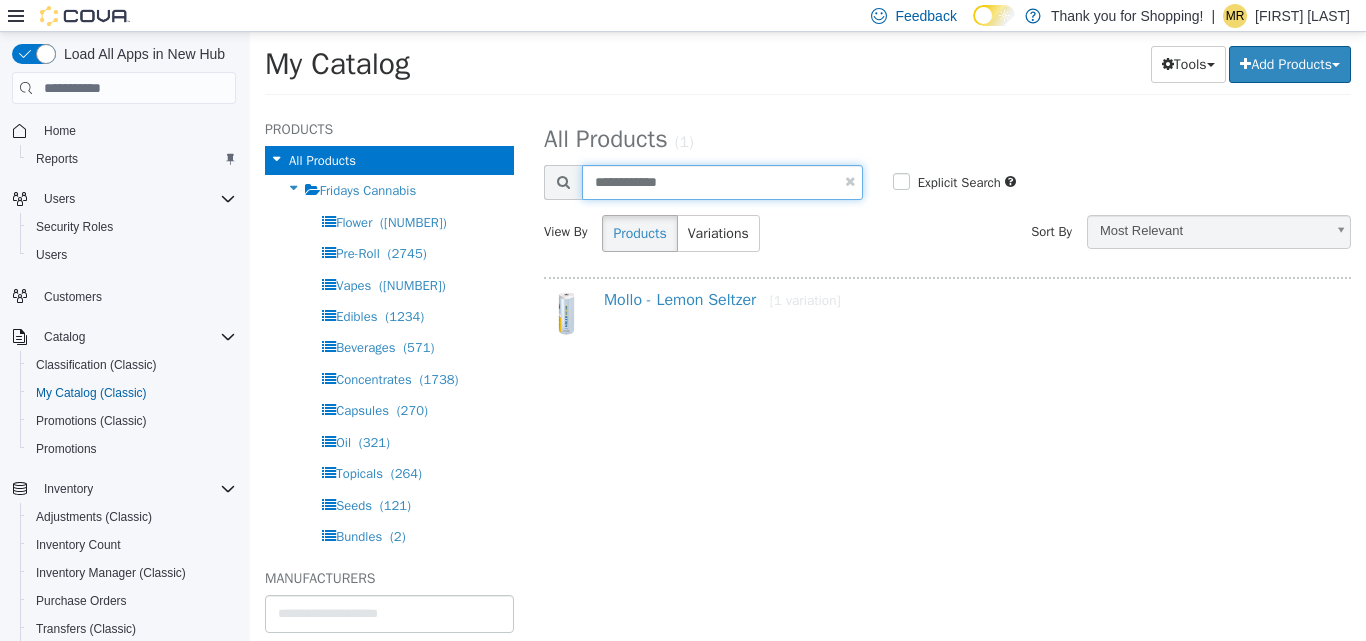 type on "**********" 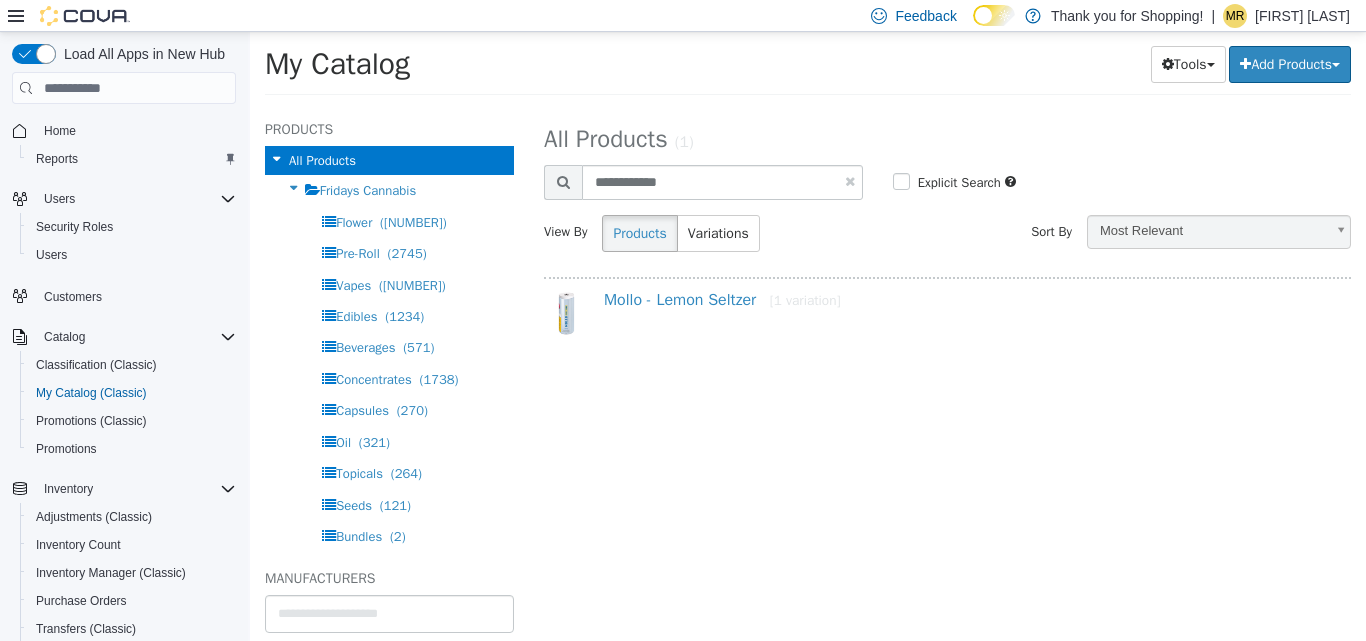 select on "**********" 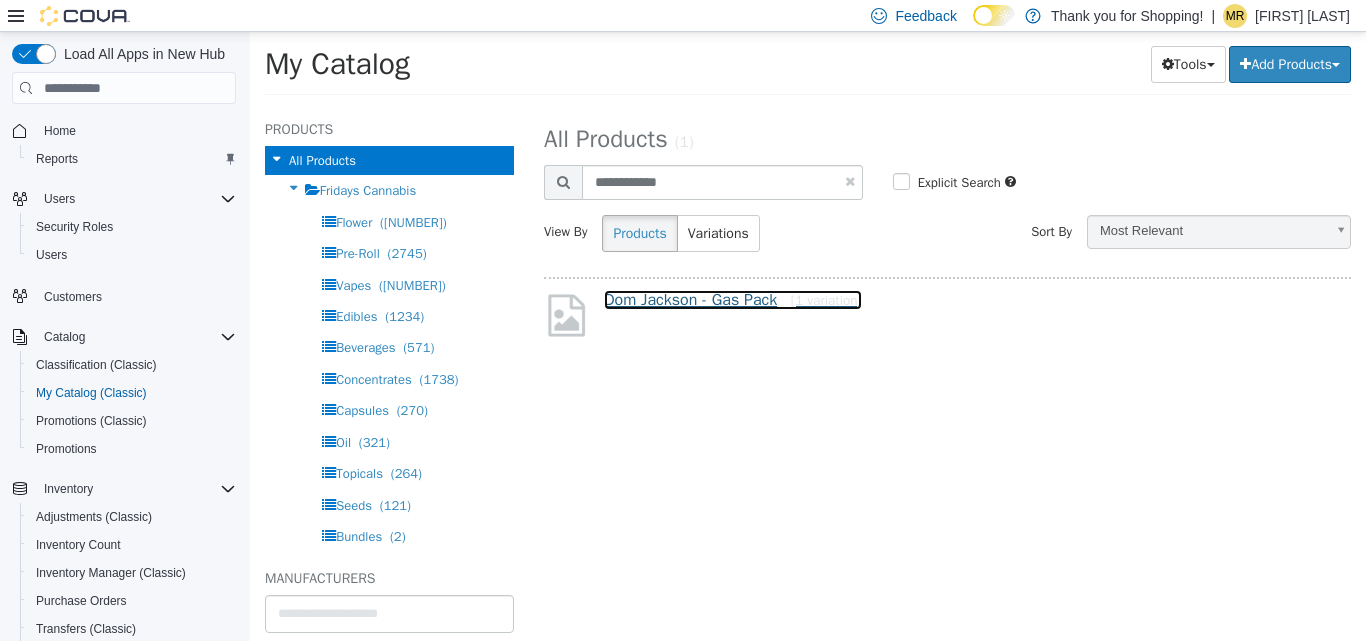 click on "Dom Jackson - Gas Pack
[1 variation]" at bounding box center [733, 300] 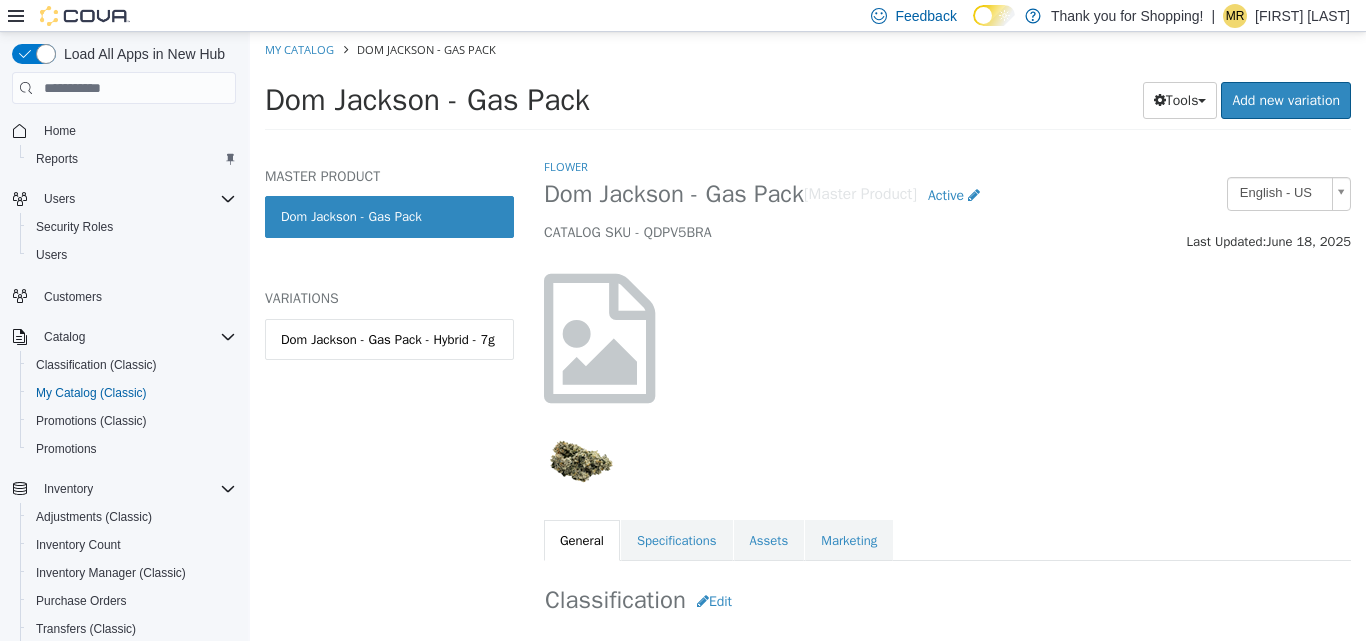 click on "Dom Jackson - Gas Pack - Hybrid - 7g" at bounding box center [389, 340] 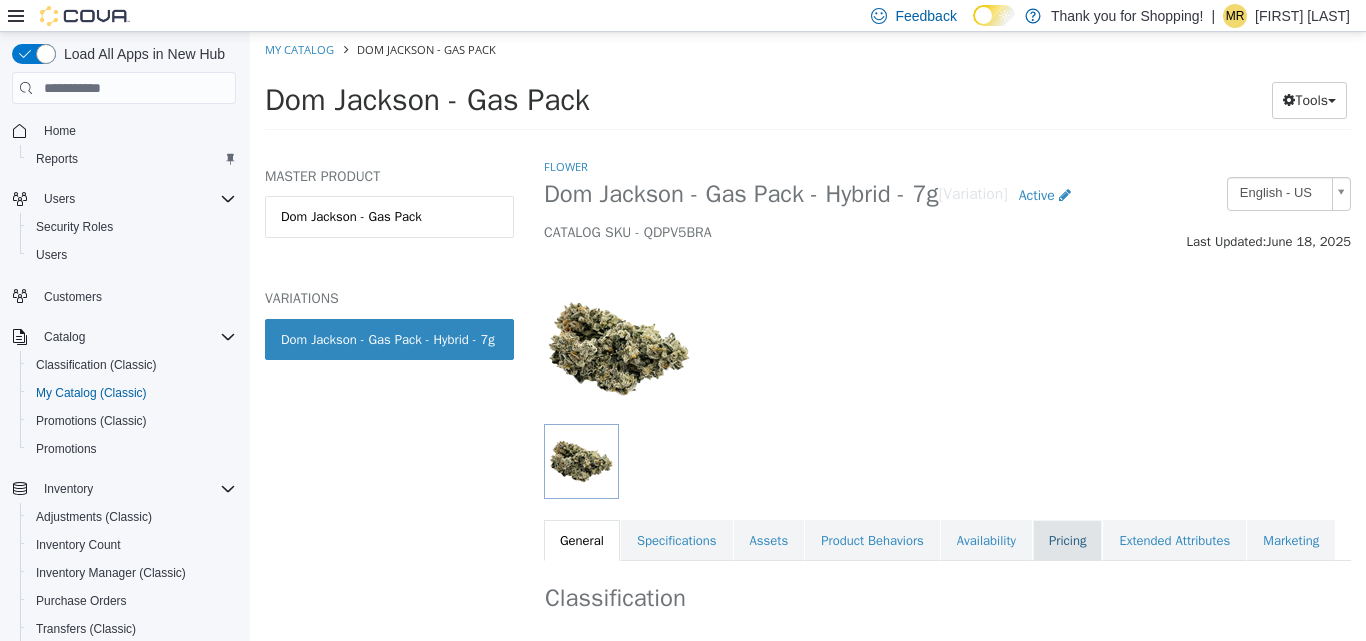 click on "Pricing" at bounding box center (1067, 541) 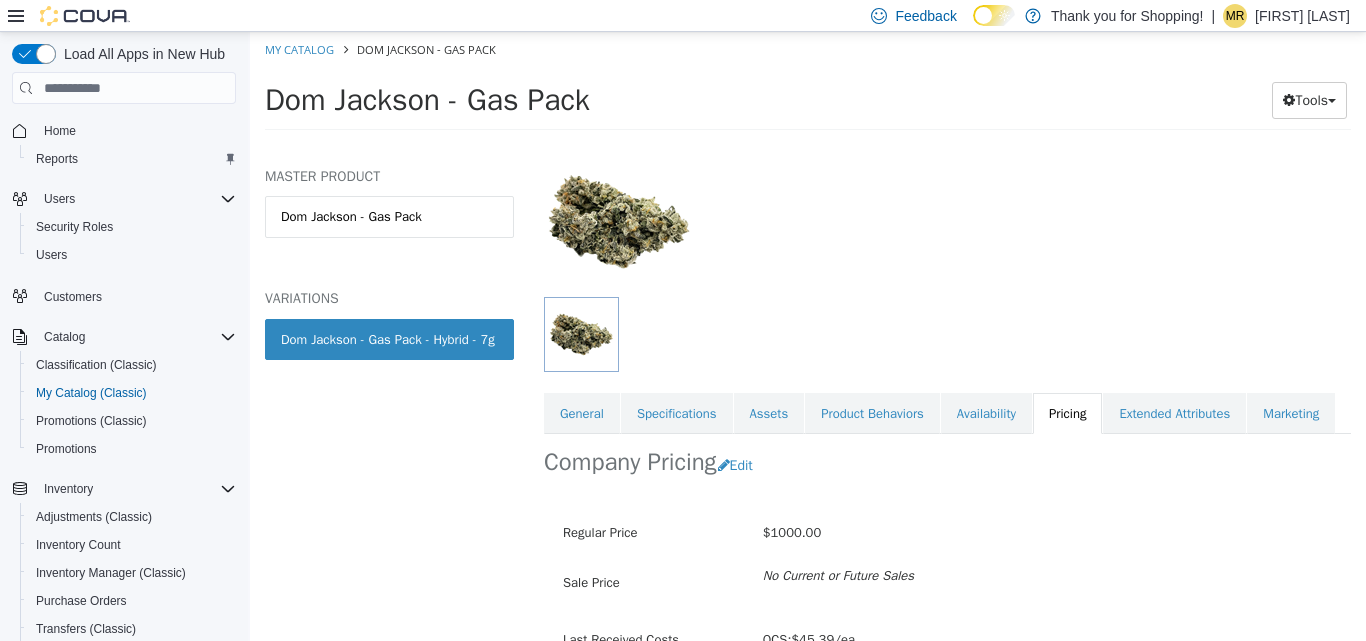 scroll, scrollTop: 273, scrollLeft: 0, axis: vertical 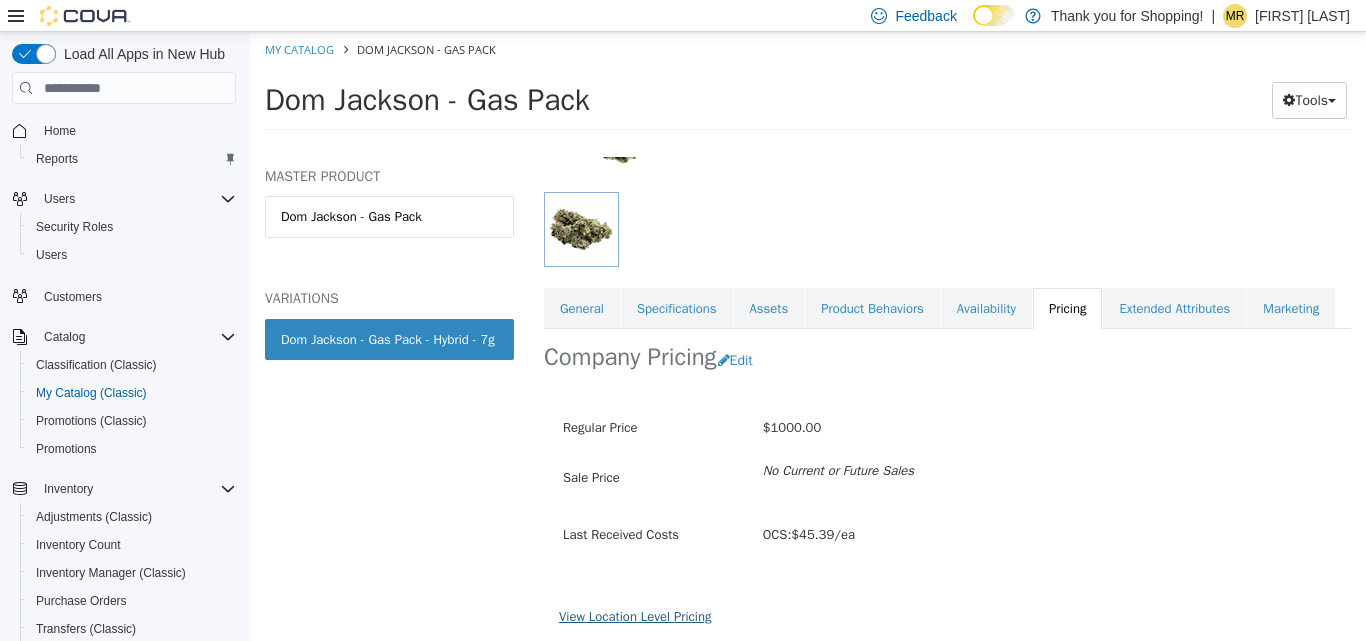 click on "View Location Level Pricing" at bounding box center [635, 616] 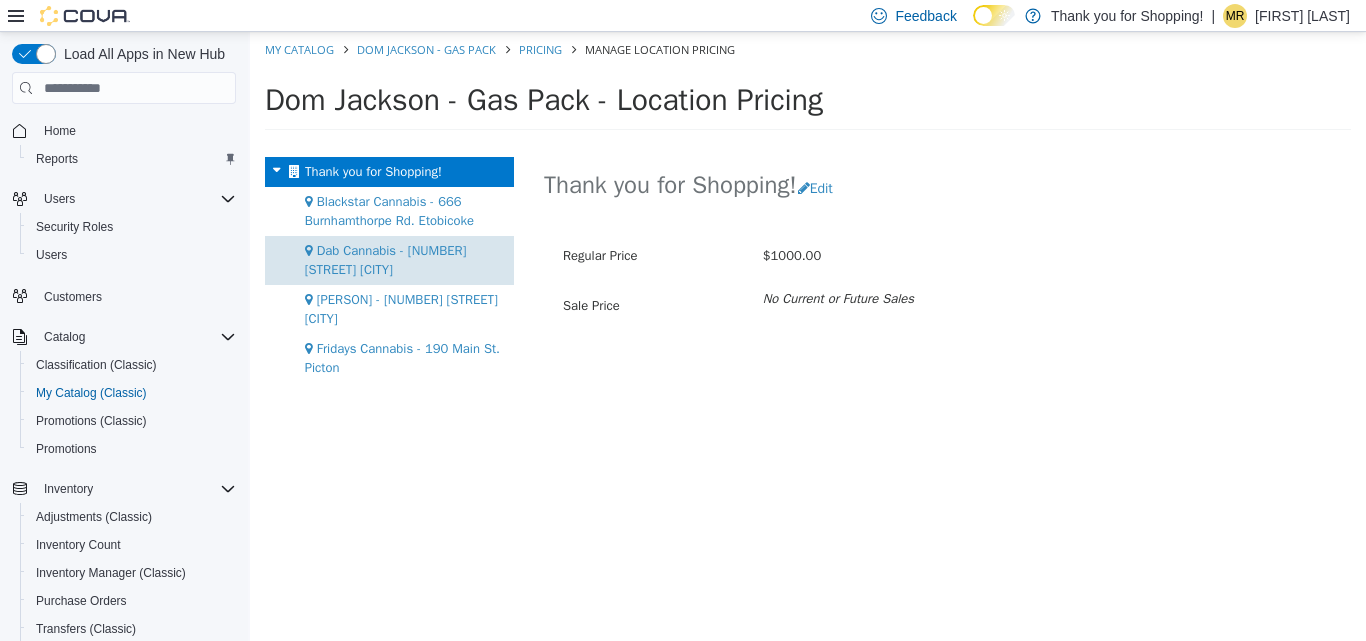 click on "Dab Cannabis - [NUMBER] [STREET] [CITY]" at bounding box center [389, 260] 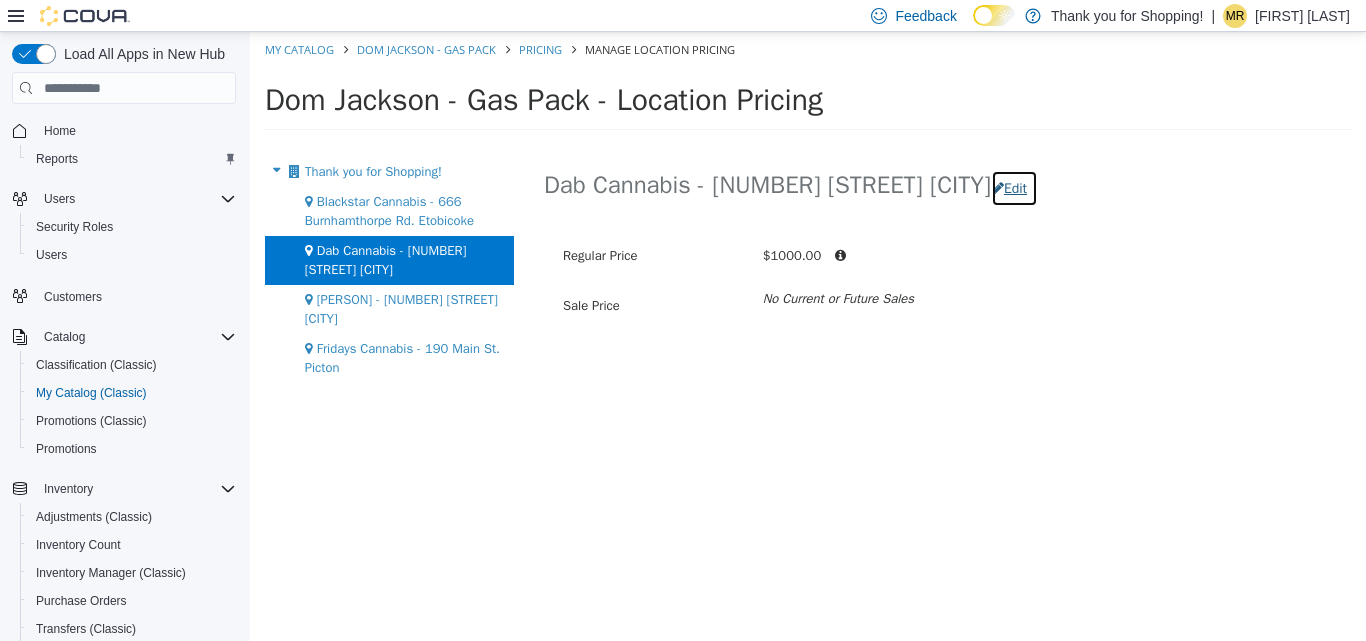 click on "Edit" at bounding box center [1014, 188] 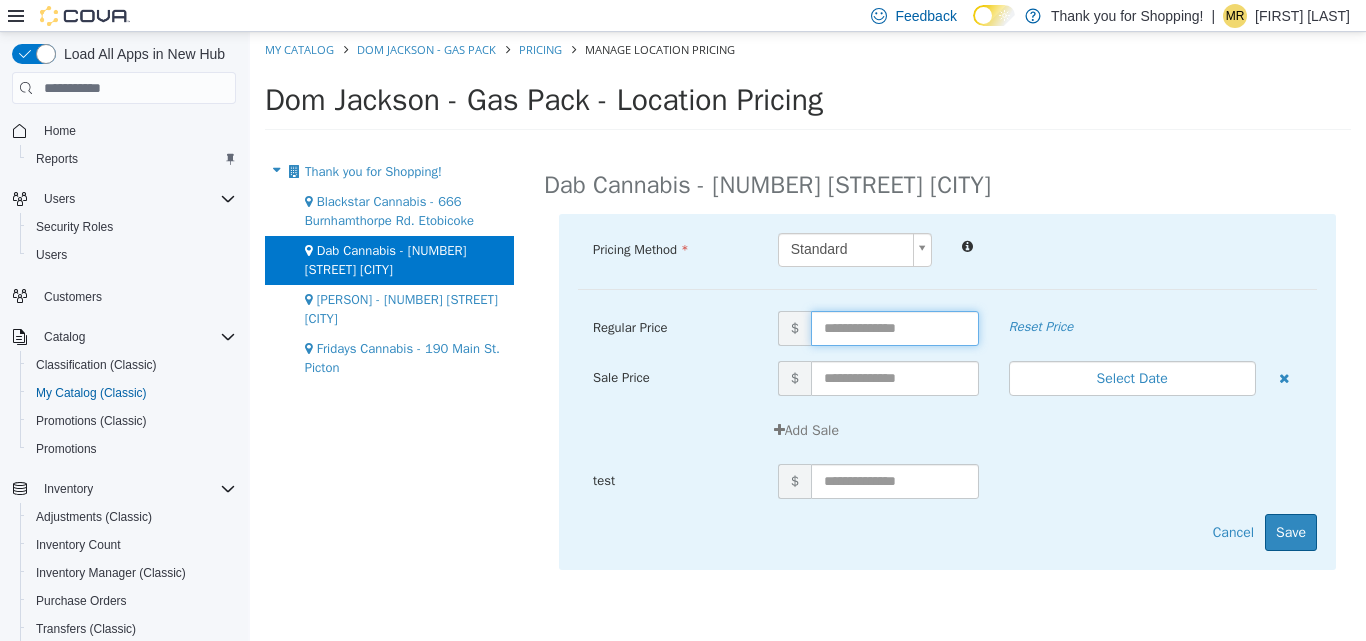 drag, startPoint x: 873, startPoint y: 332, endPoint x: 896, endPoint y: 332, distance: 23 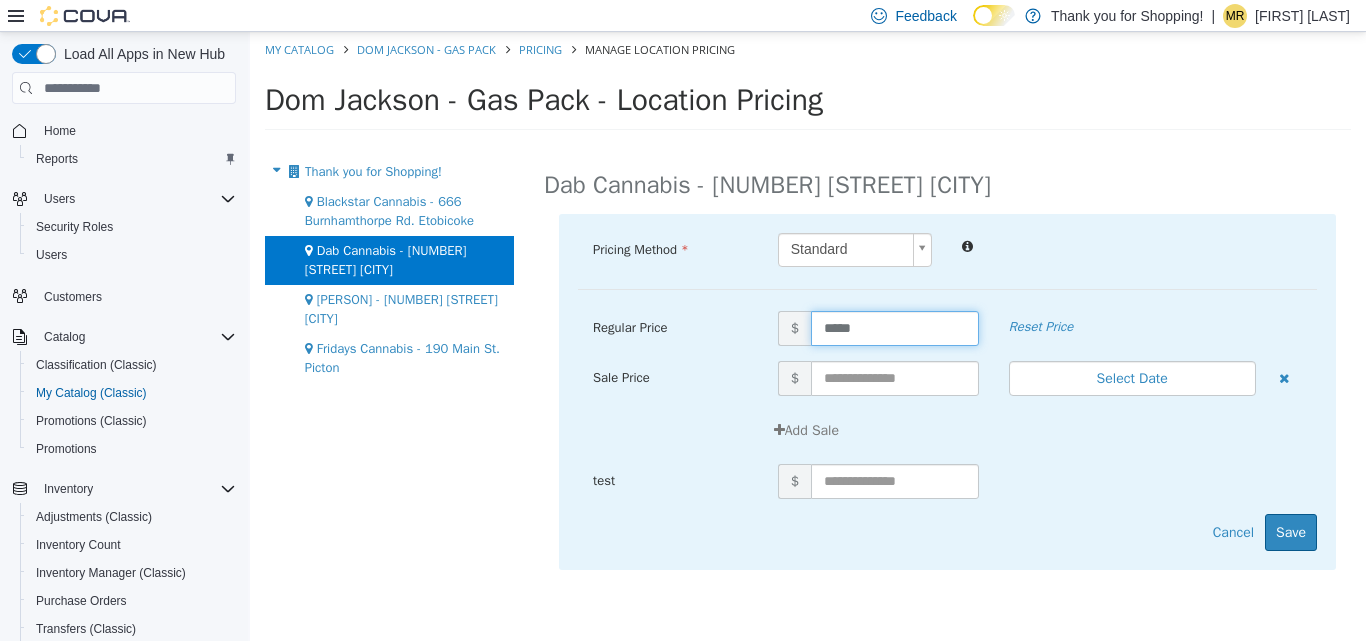 click on "Pricing Method     Standard                             * Regular Price $ ***** Reset Price Sale Price $ Select Date     (UTC-4) [CITY]                                Add Sale test $ Cancel Save" at bounding box center (947, 392) 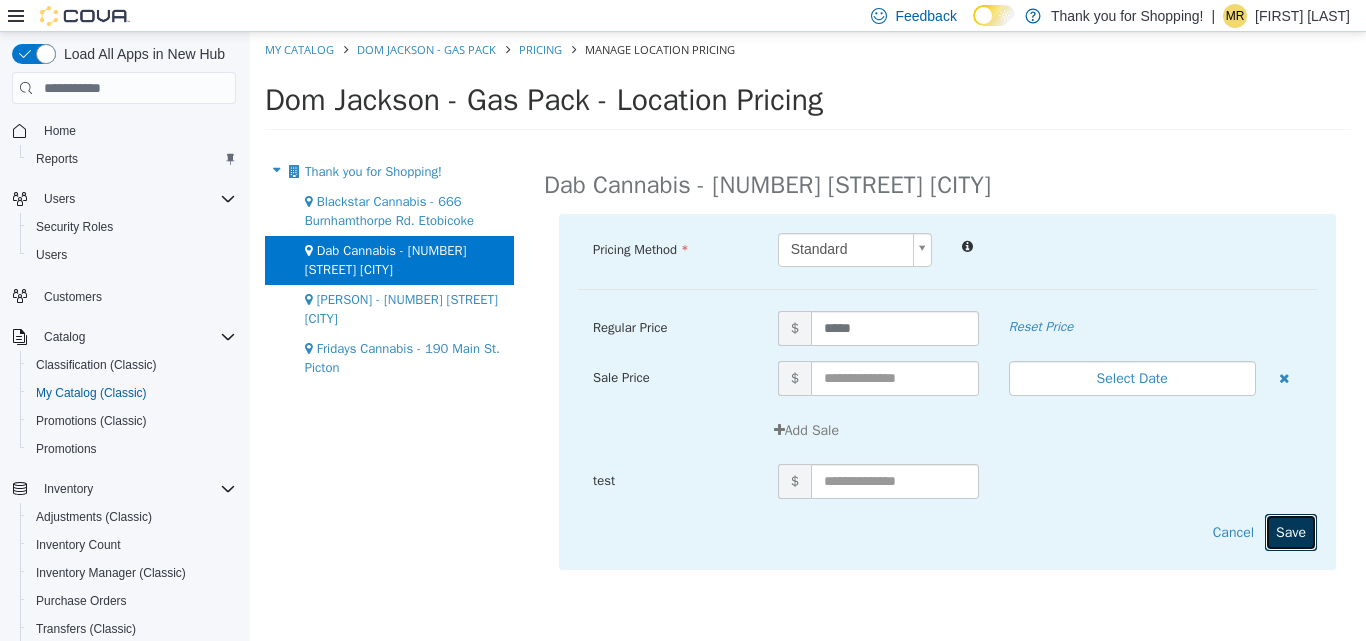 click on "Save" at bounding box center (1291, 532) 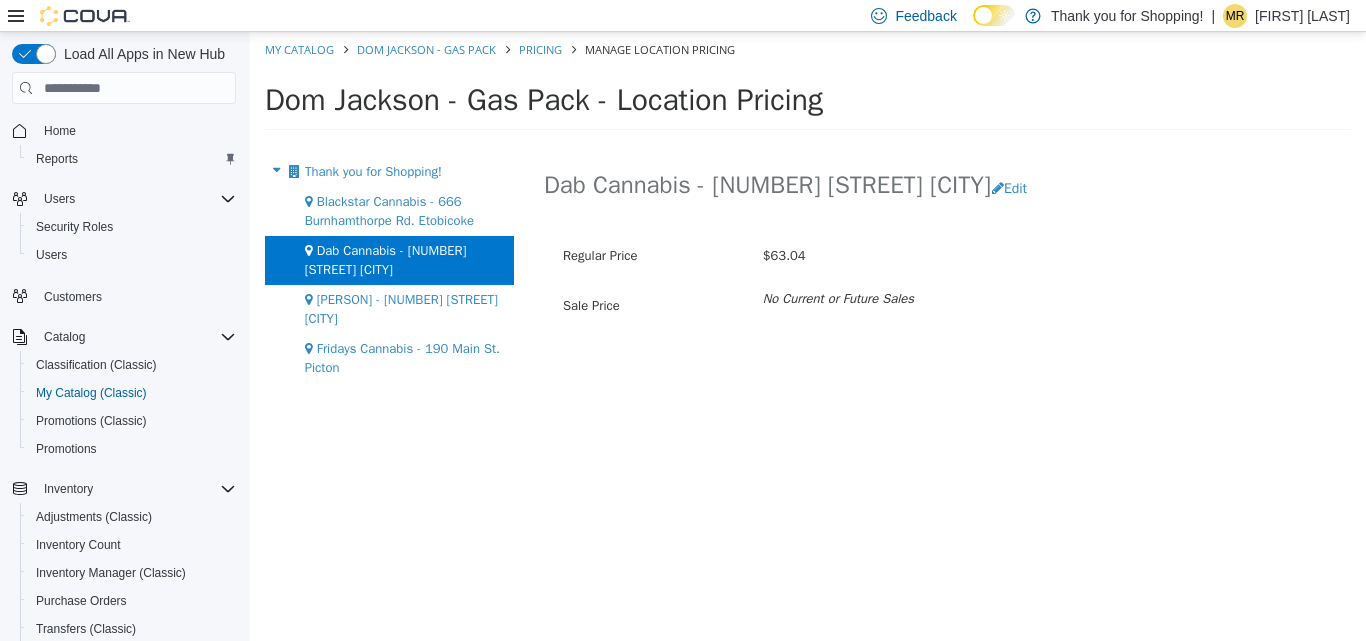 click on "My Catalog
[PERSON] - Gas Pack
Pricing
Manage Location Pricing" at bounding box center (808, 50) 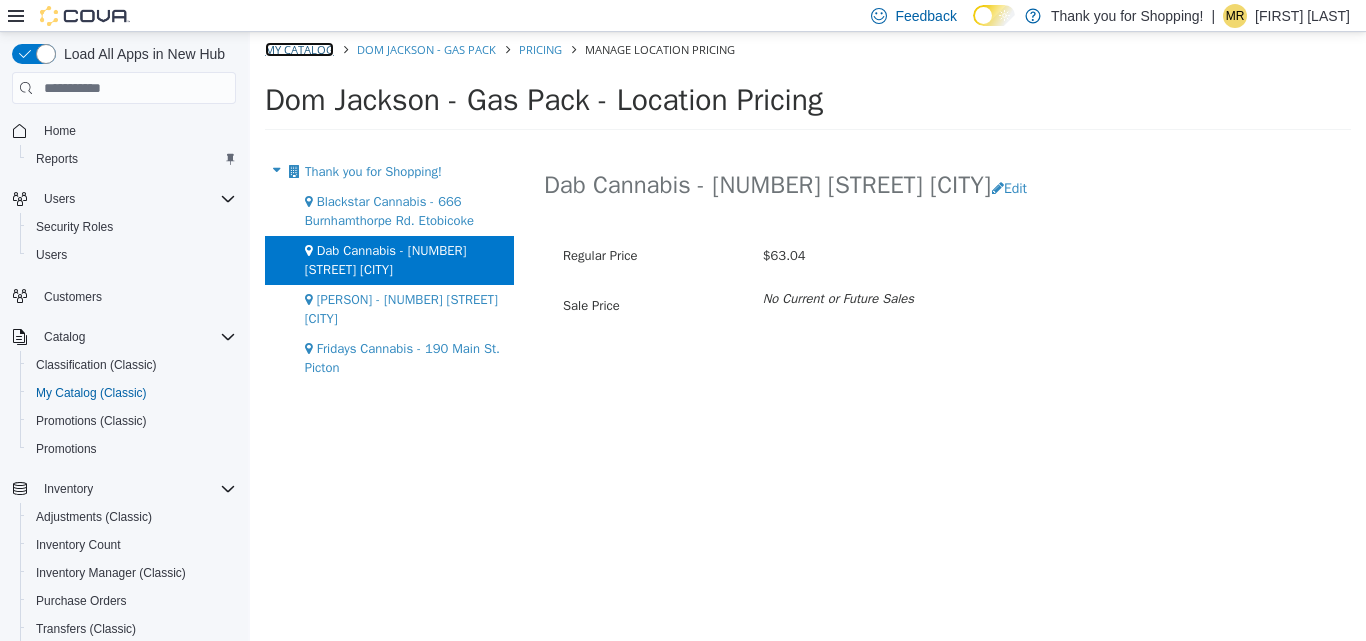 click on "My Catalog" at bounding box center (299, 49) 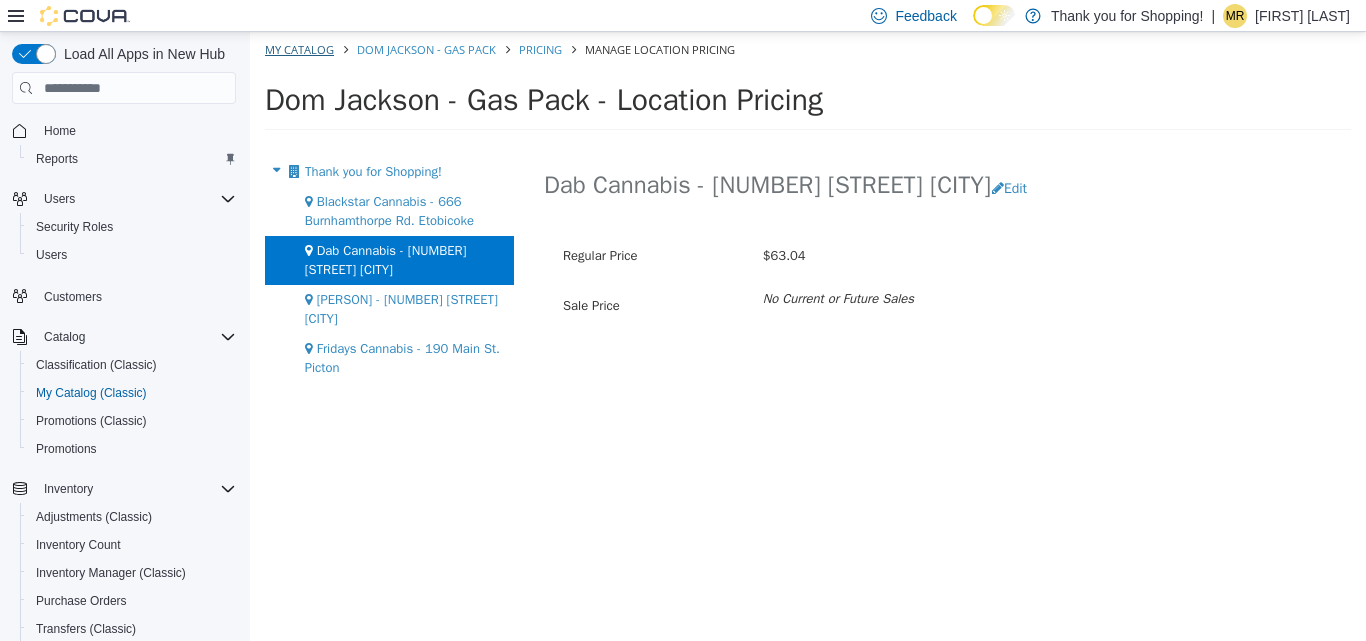 select on "**********" 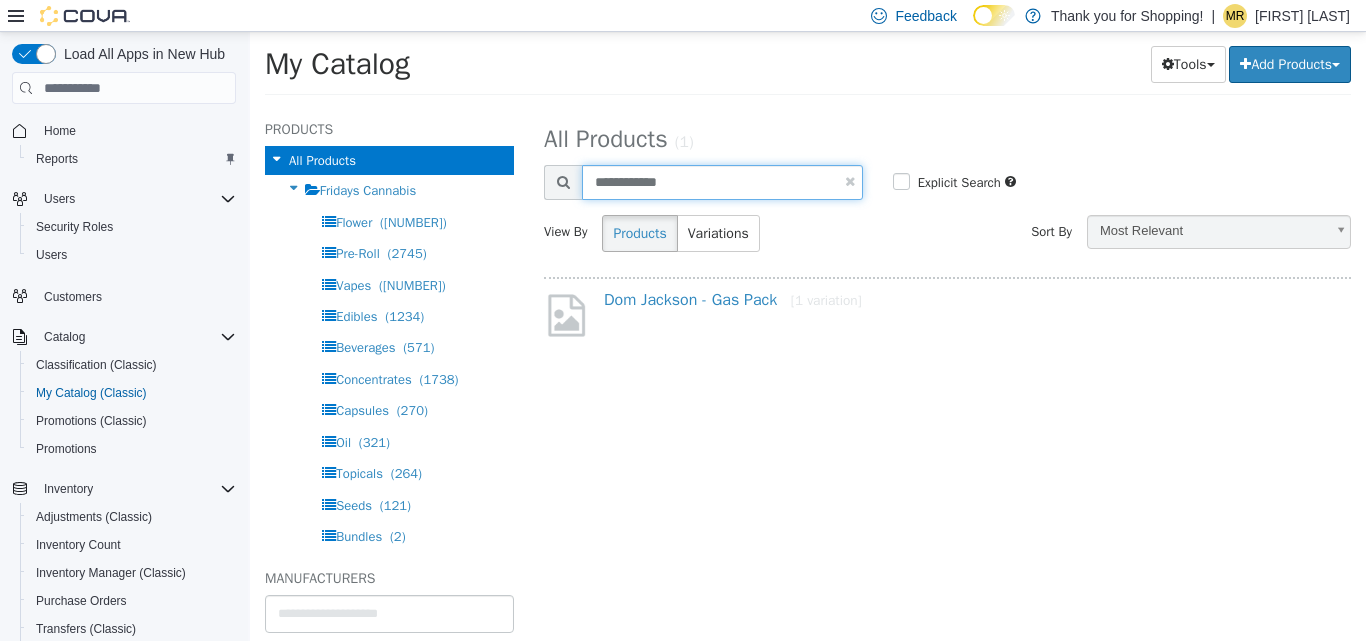 click on "**********" at bounding box center [722, 182] 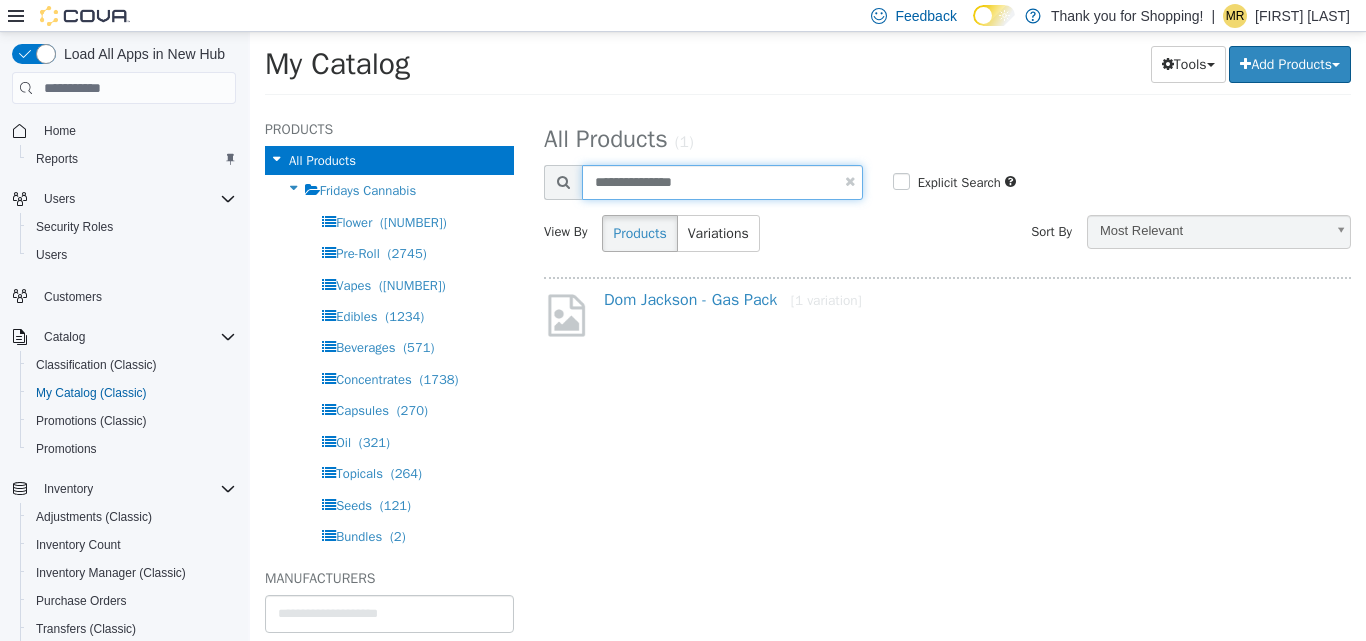 type on "**********" 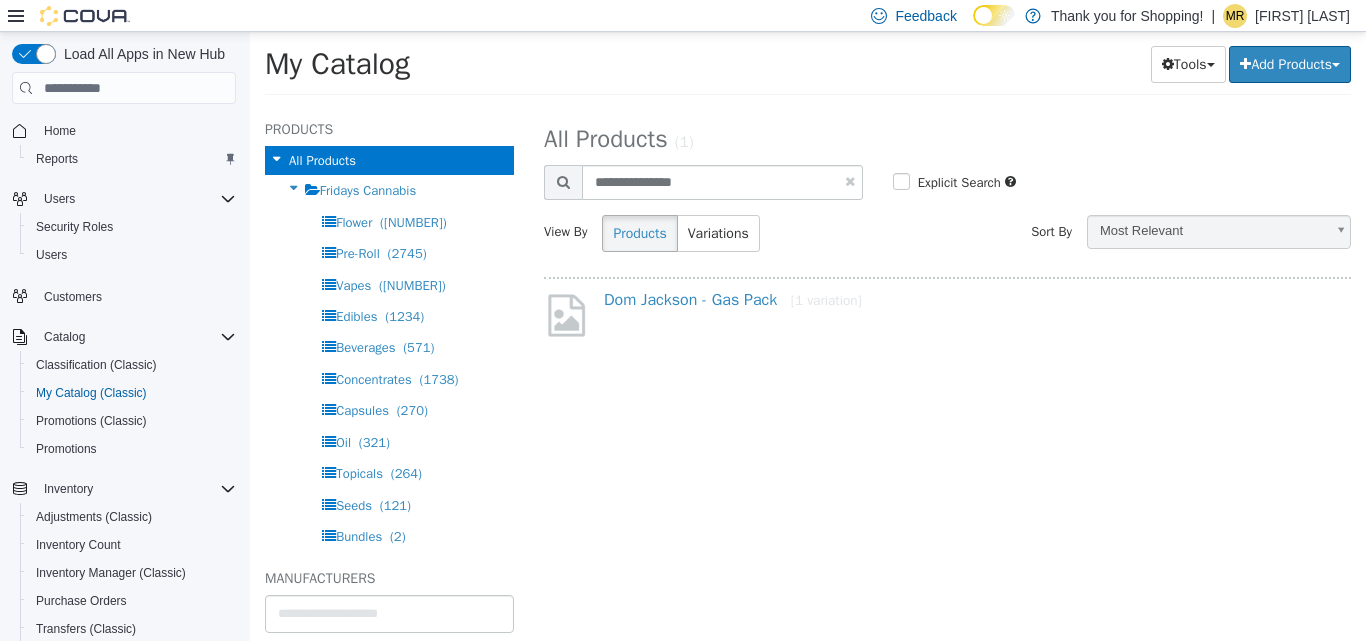 select on "**********" 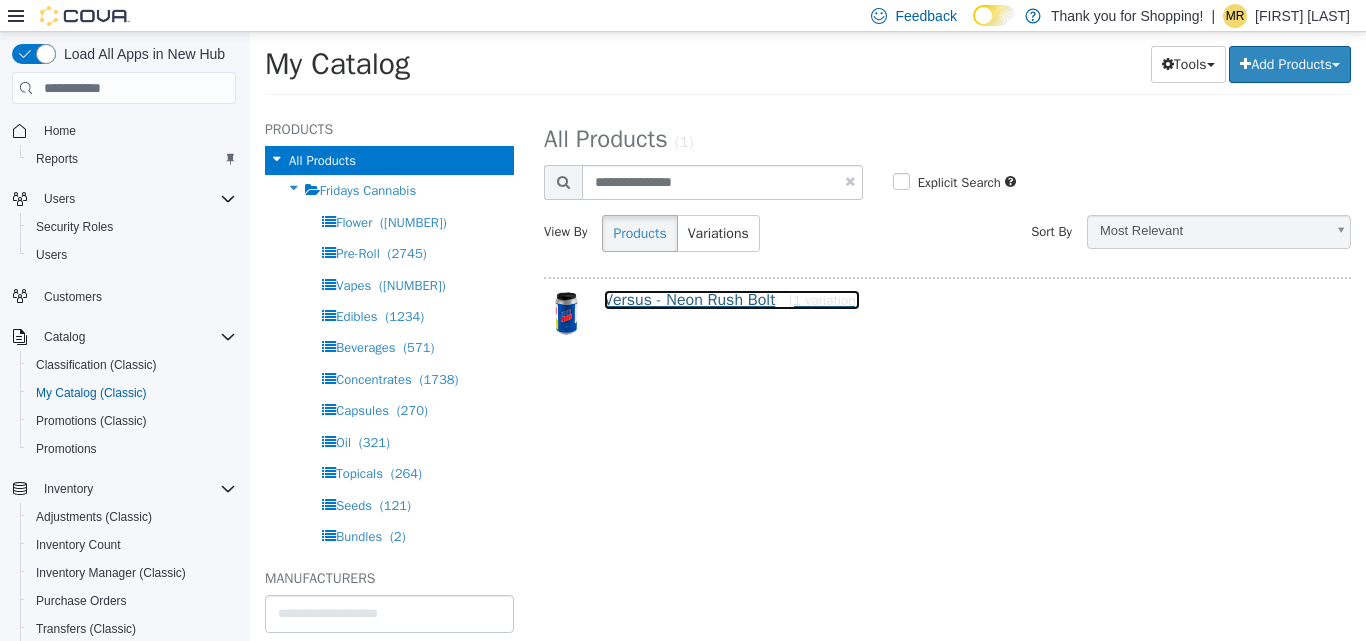 click on "Versus - Neon Rush Bolt
[1 variation]" at bounding box center (732, 300) 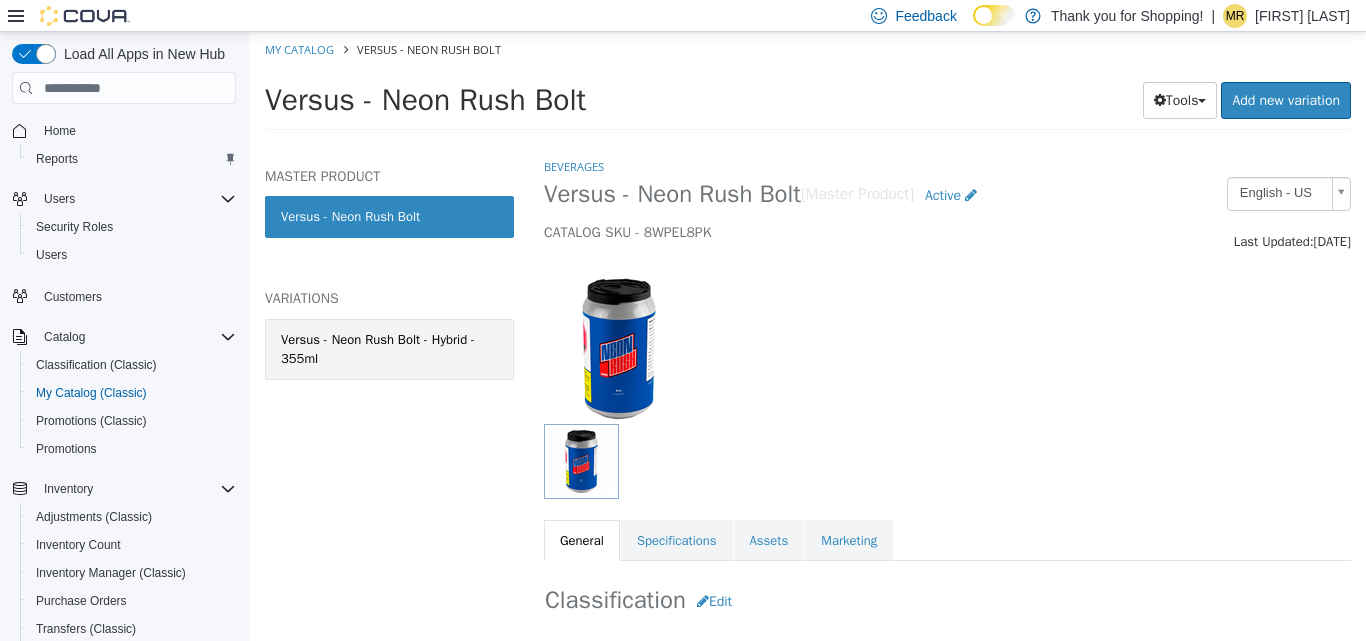 click on "Versus - Neon Rush Bolt - Hybrid - 355ml" at bounding box center [389, 349] 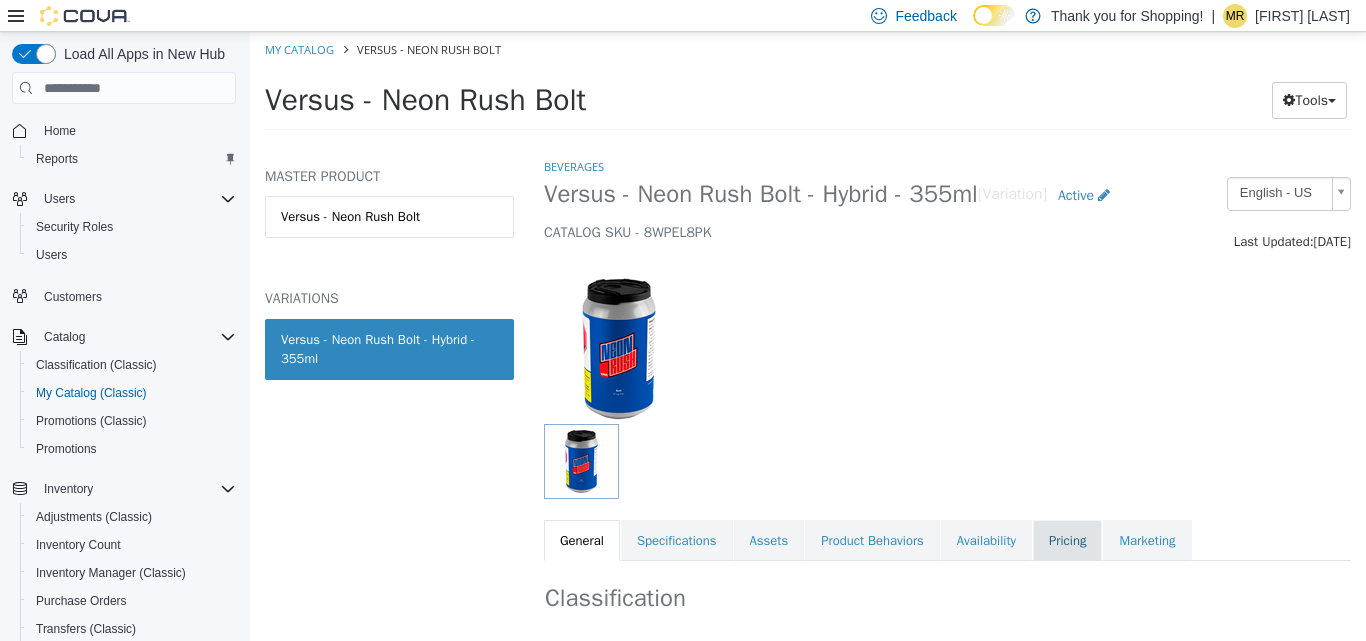 click on "Pricing" at bounding box center (1067, 541) 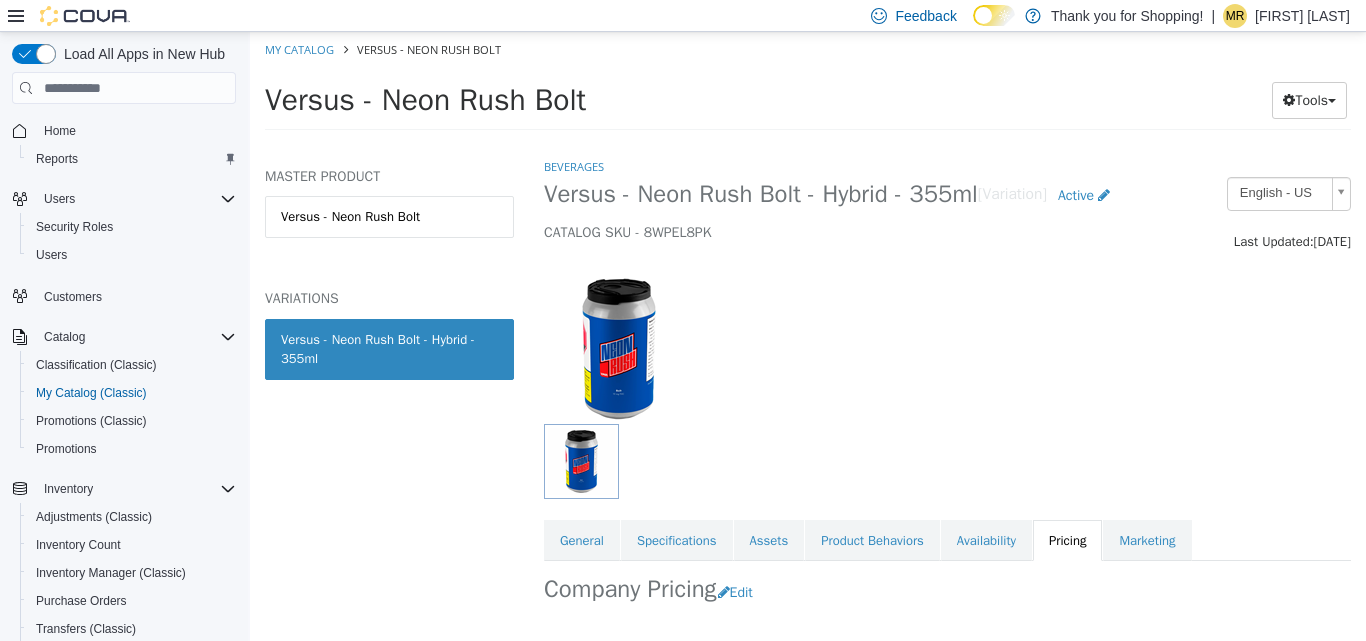 scroll, scrollTop: 183, scrollLeft: 0, axis: vertical 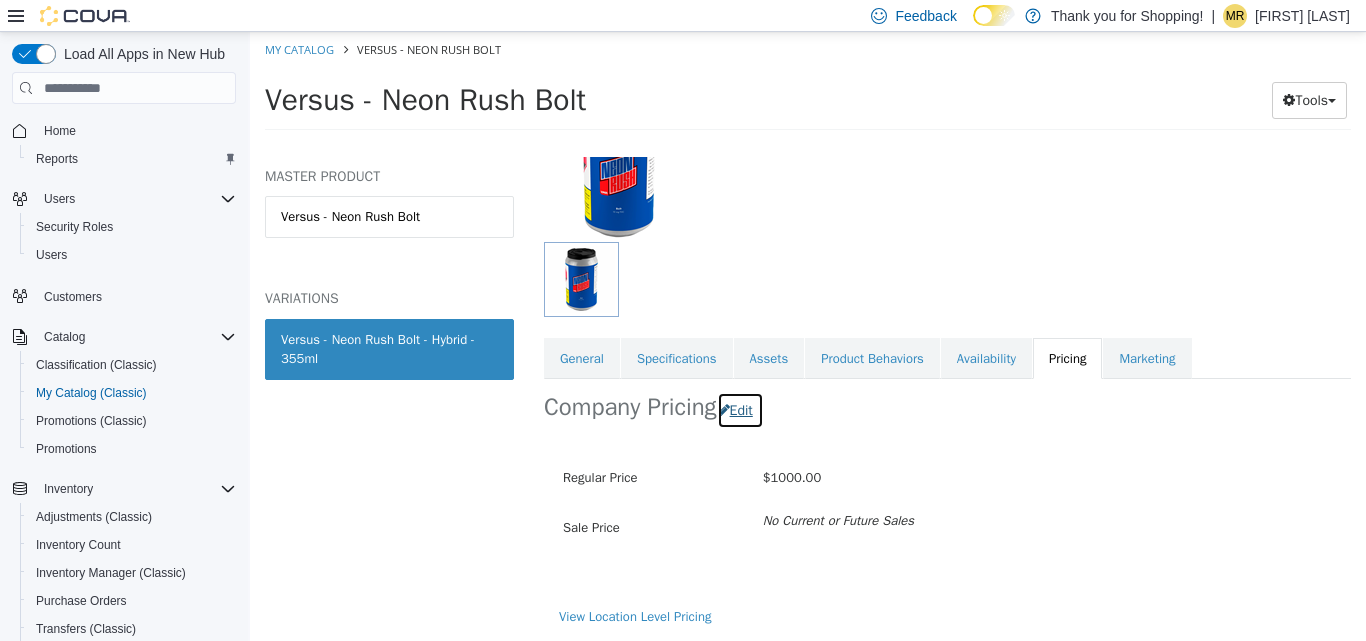 click on "Edit" at bounding box center (740, 410) 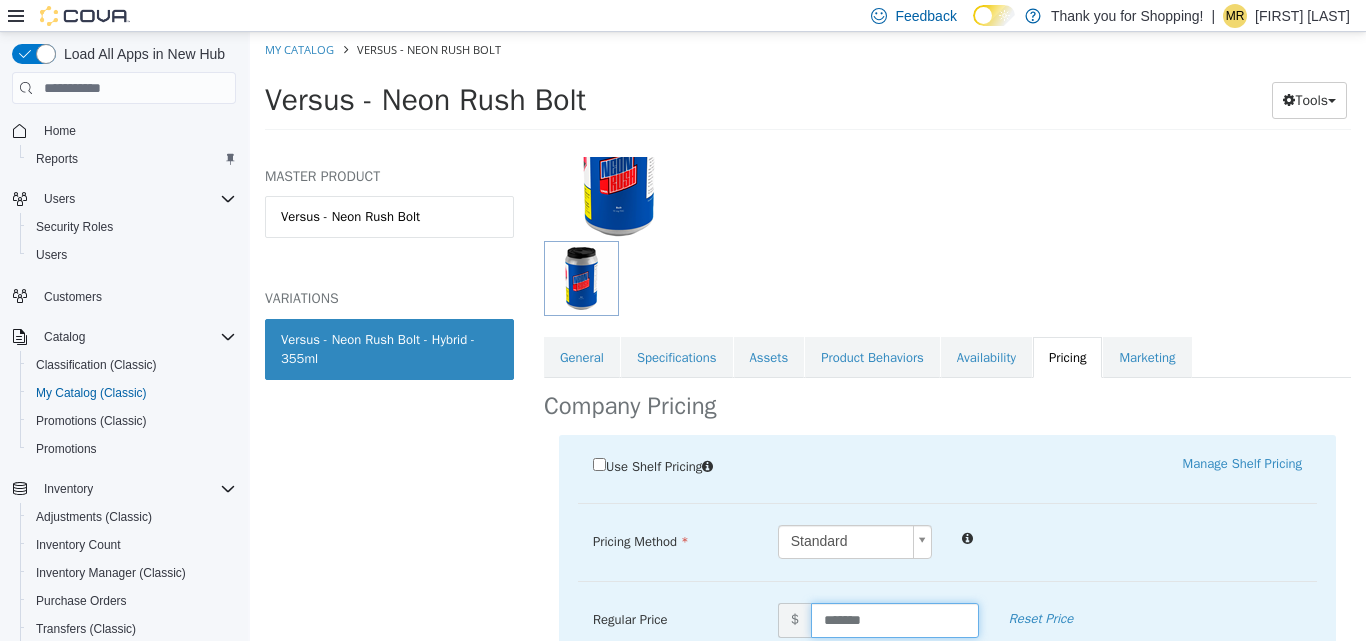 click on "*******" at bounding box center [895, 620] 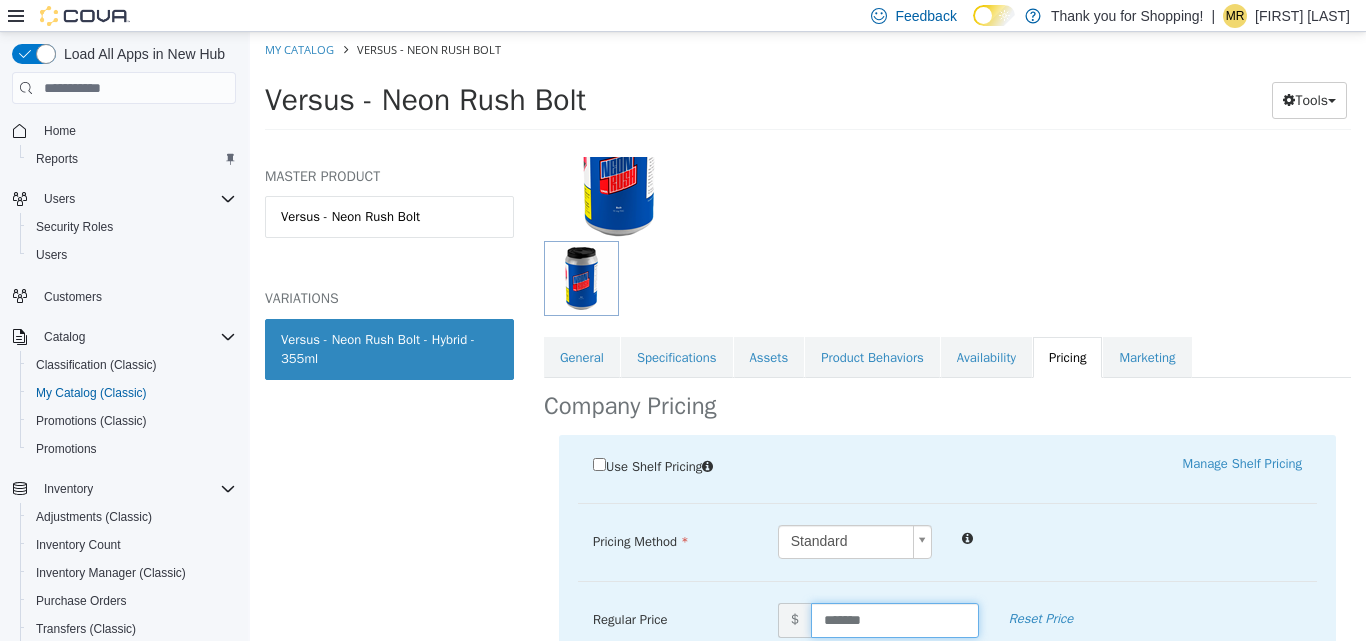 drag, startPoint x: 903, startPoint y: 613, endPoint x: 703, endPoint y: 613, distance: 200 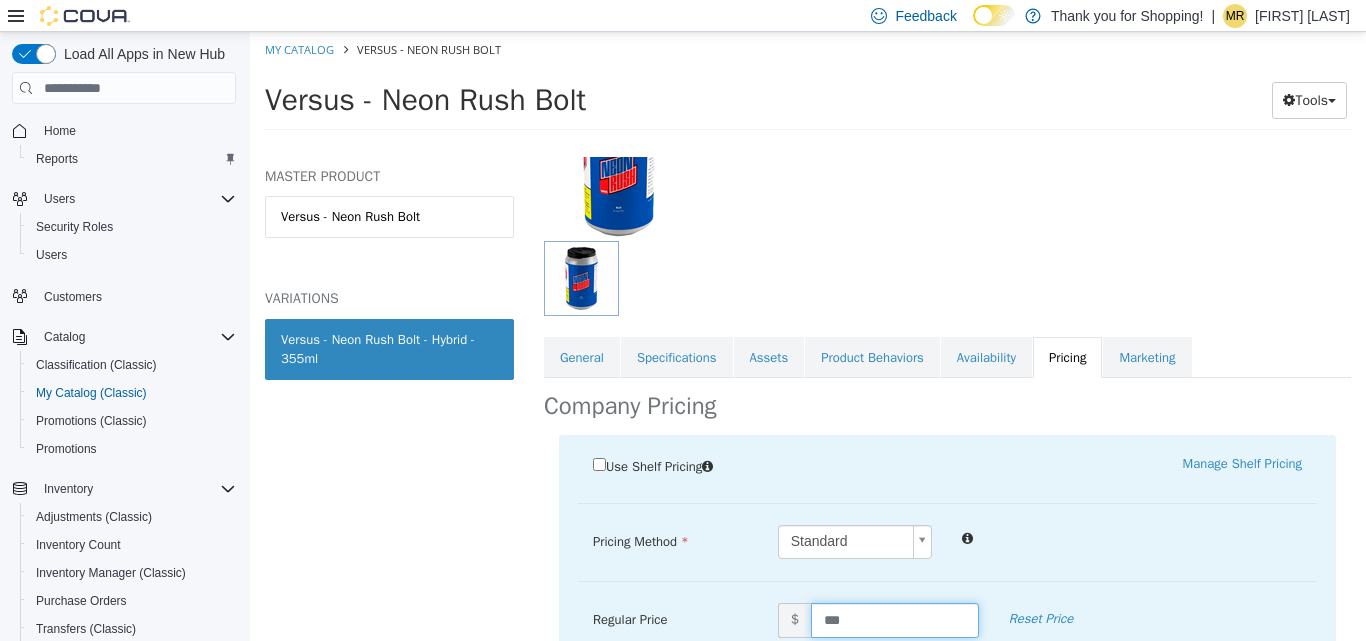 type on "****" 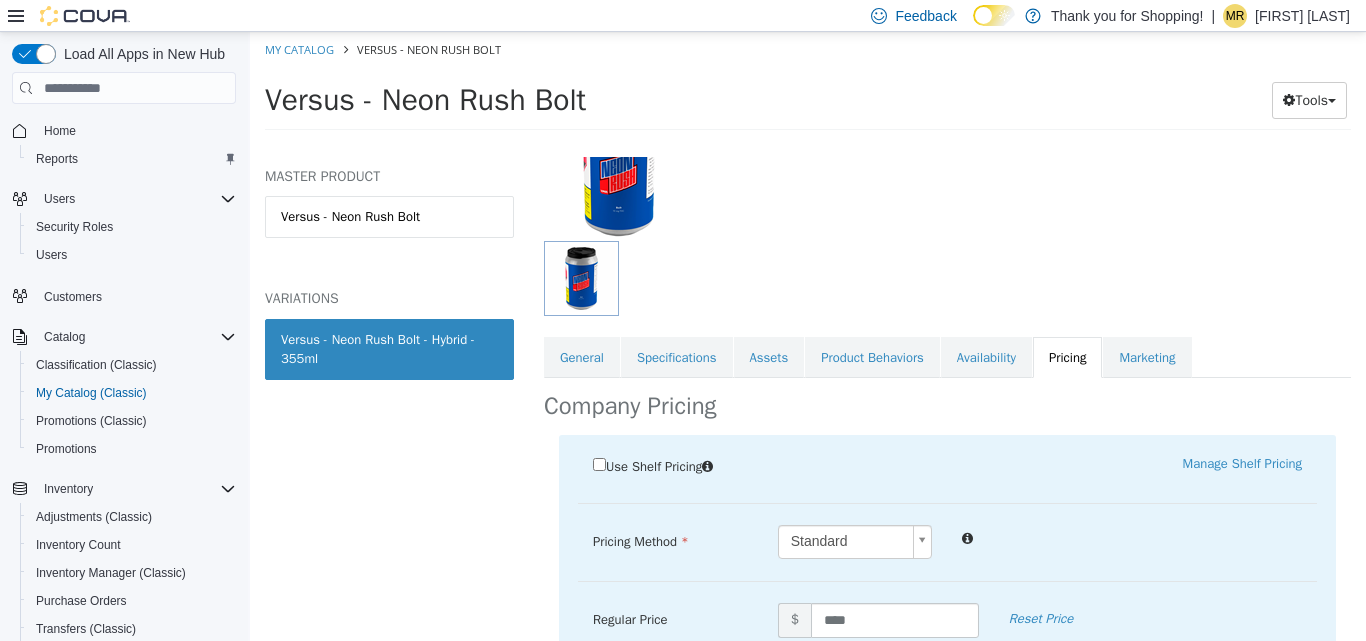 click on "Beverages
Versus - Neon Rush Bolt - Hybrid - 355ml
[Variation] Active  CATALOG SKU - 8WPEL8PK     English - US                             Last Updated:  [DATE]
General Specifications Assets Product Behaviors Availability Pricing
Marketing Company Pricing
Use Shelf Pricing    Manage Shelf Pricing Shelf Price     Select a Shelf Price                             Shelf Price is required Pricing Method     Standard                             * Regular Price $ **** Reset Price Sale Price $ Select Date     (UTC-4) [CITY]                                Add Sale test $ Cancel Save View Location Level Pricing" at bounding box center [947, 399] 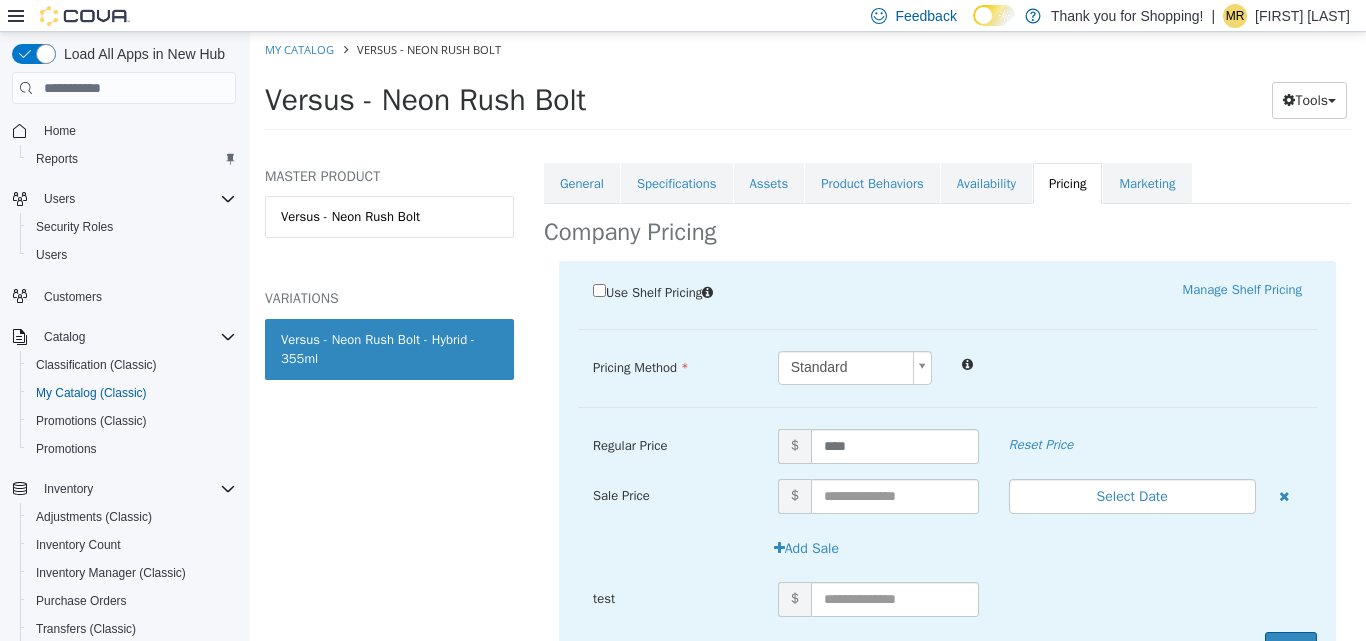 scroll, scrollTop: 458, scrollLeft: 0, axis: vertical 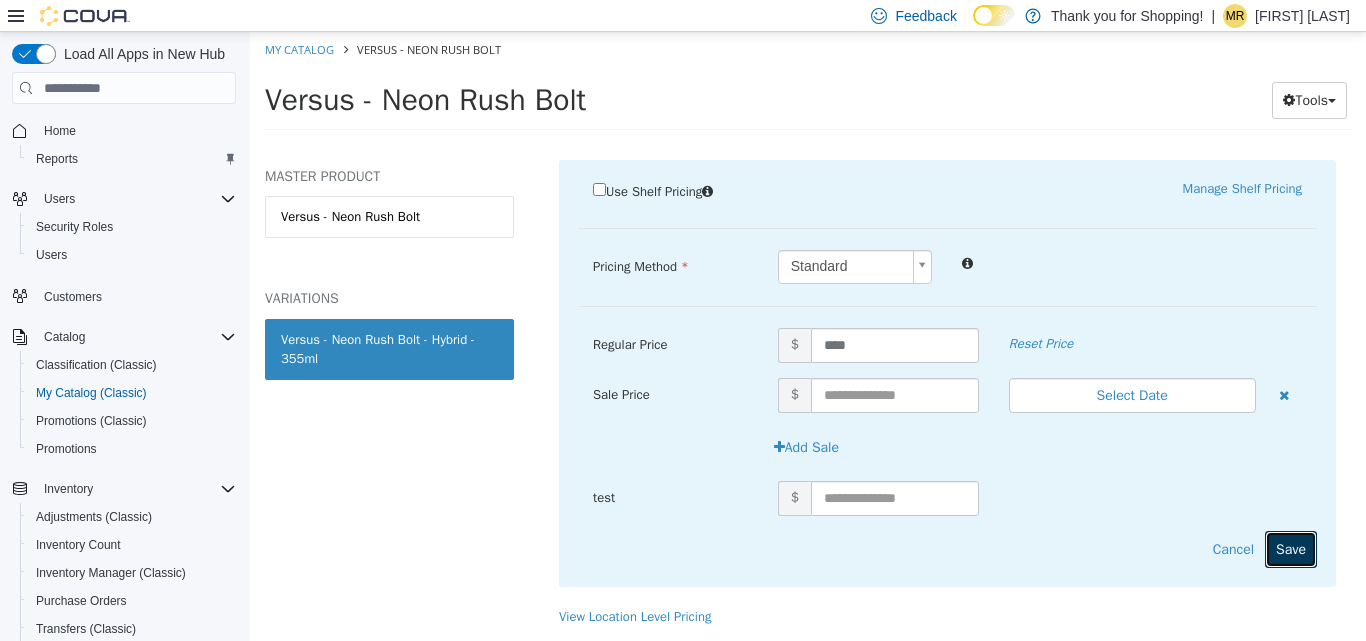 click on "Save" at bounding box center [1291, 549] 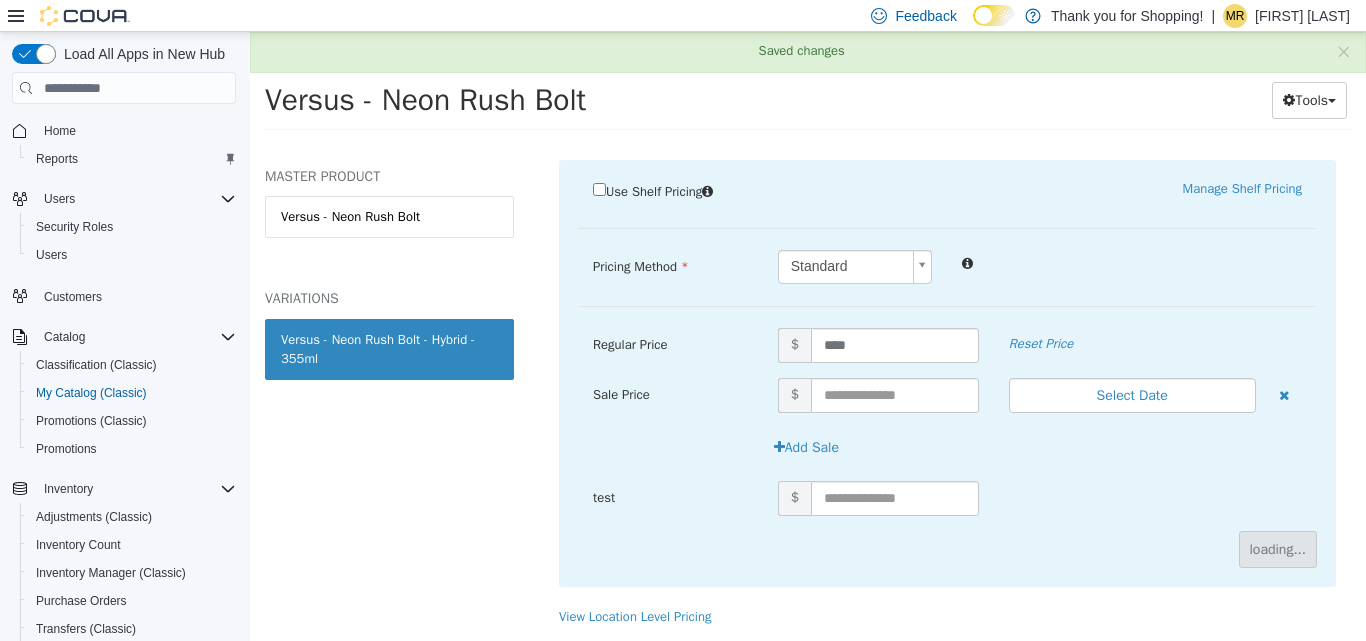 scroll, scrollTop: 183, scrollLeft: 0, axis: vertical 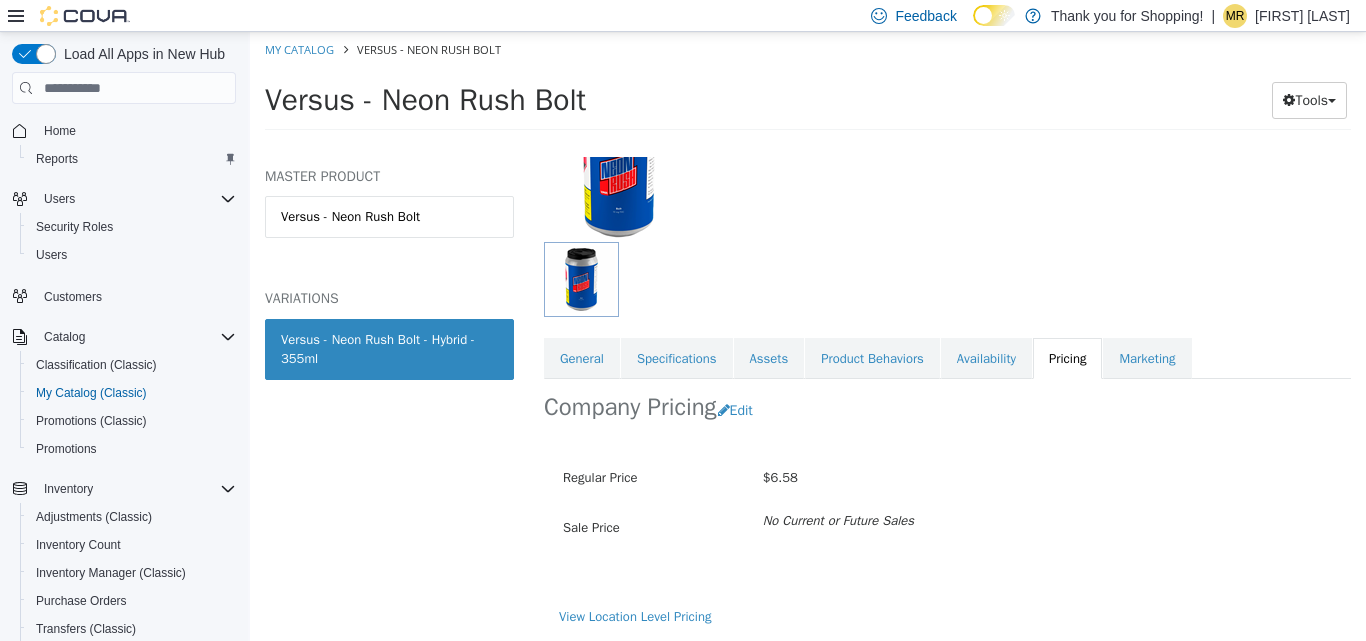 click on "My Catalog
Versus - Neon Rush Bolt" at bounding box center [808, 50] 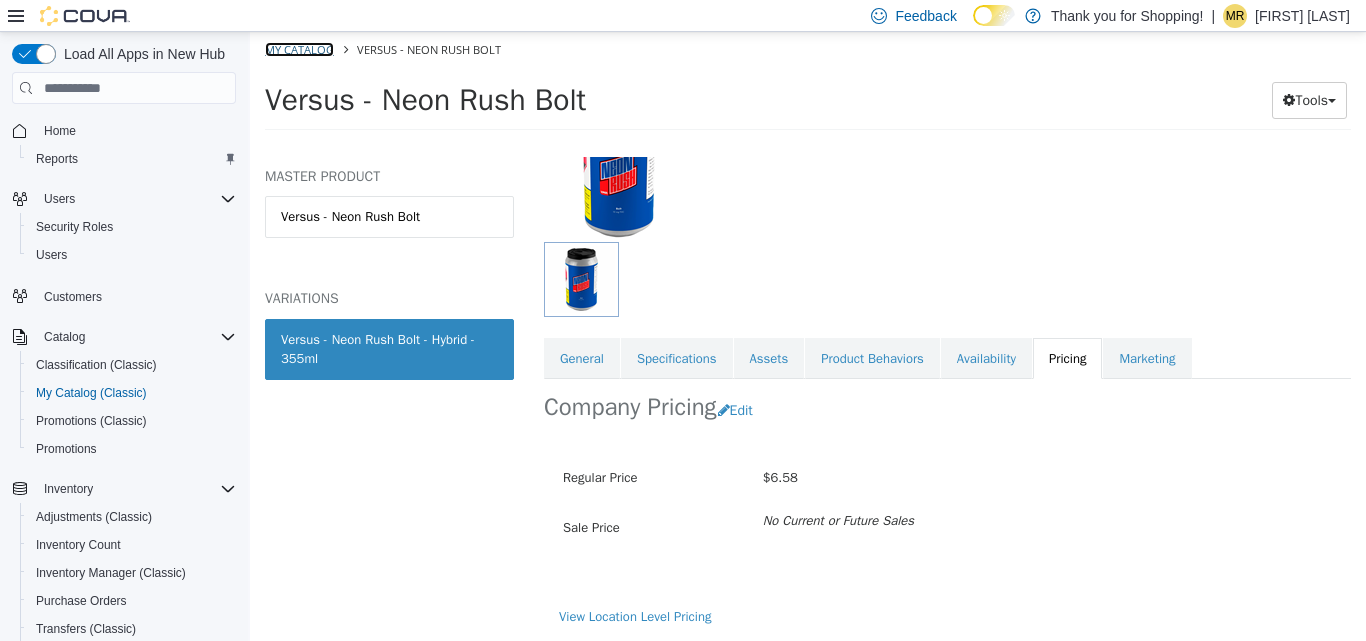 click on "My Catalog" at bounding box center [299, 49] 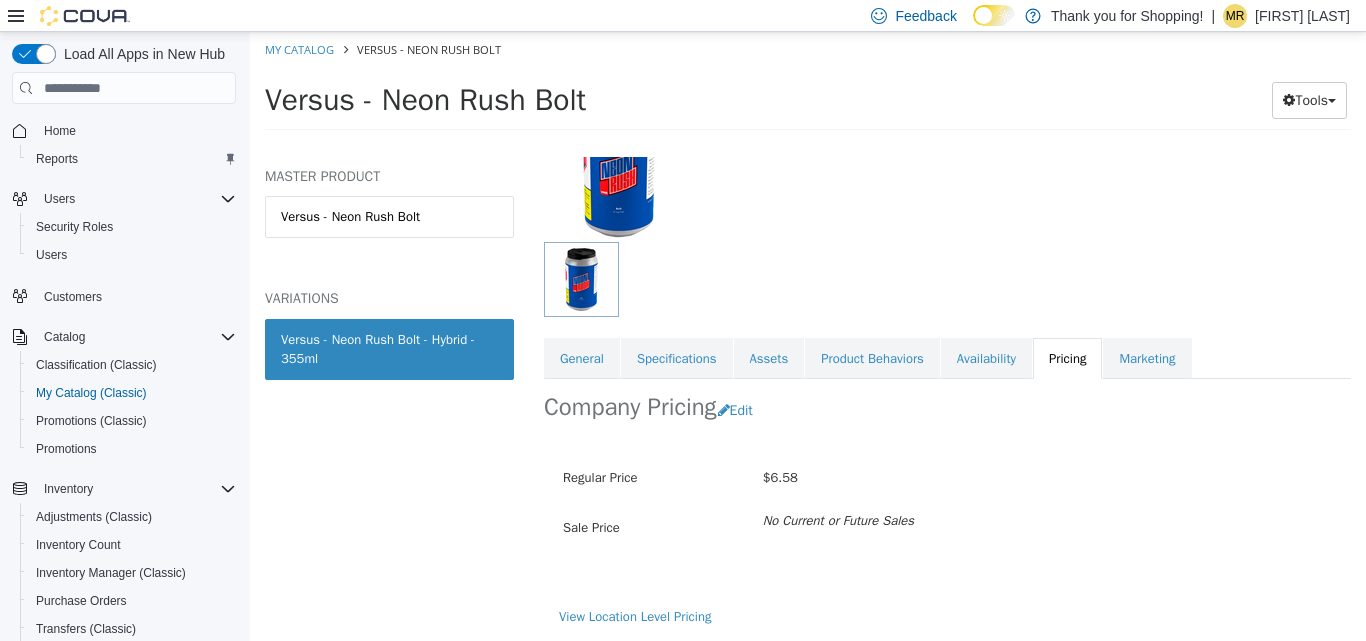 select on "**********" 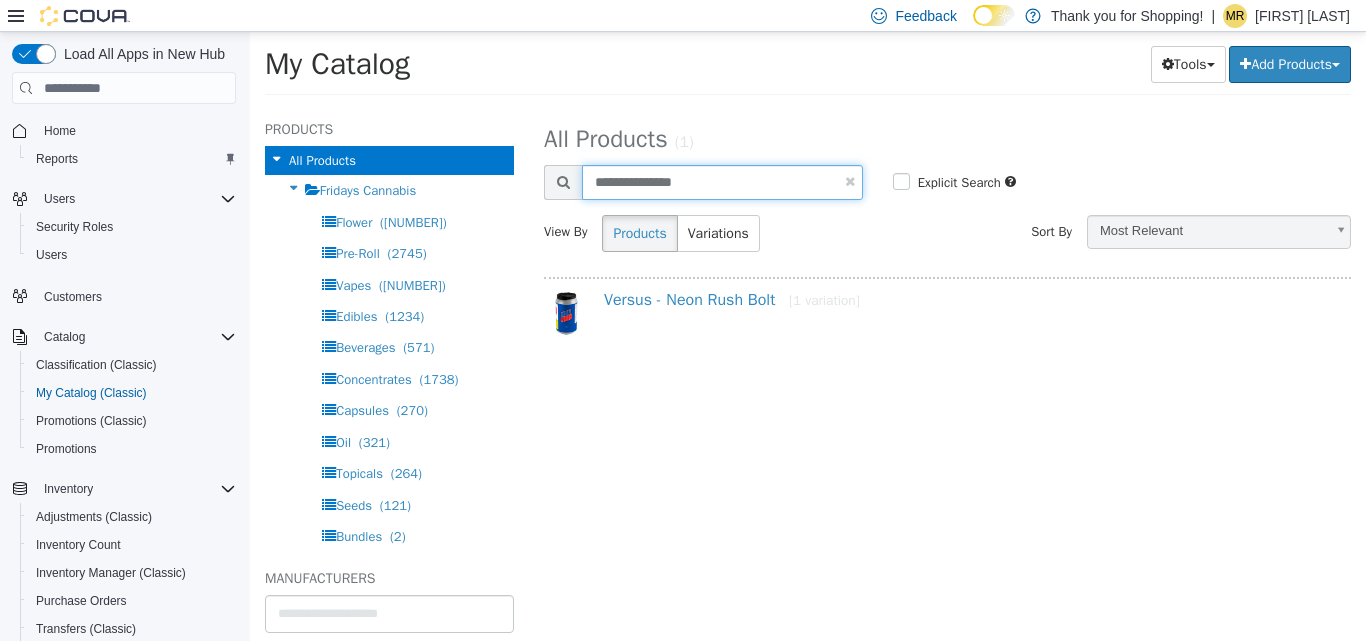 click on "**********" at bounding box center (722, 182) 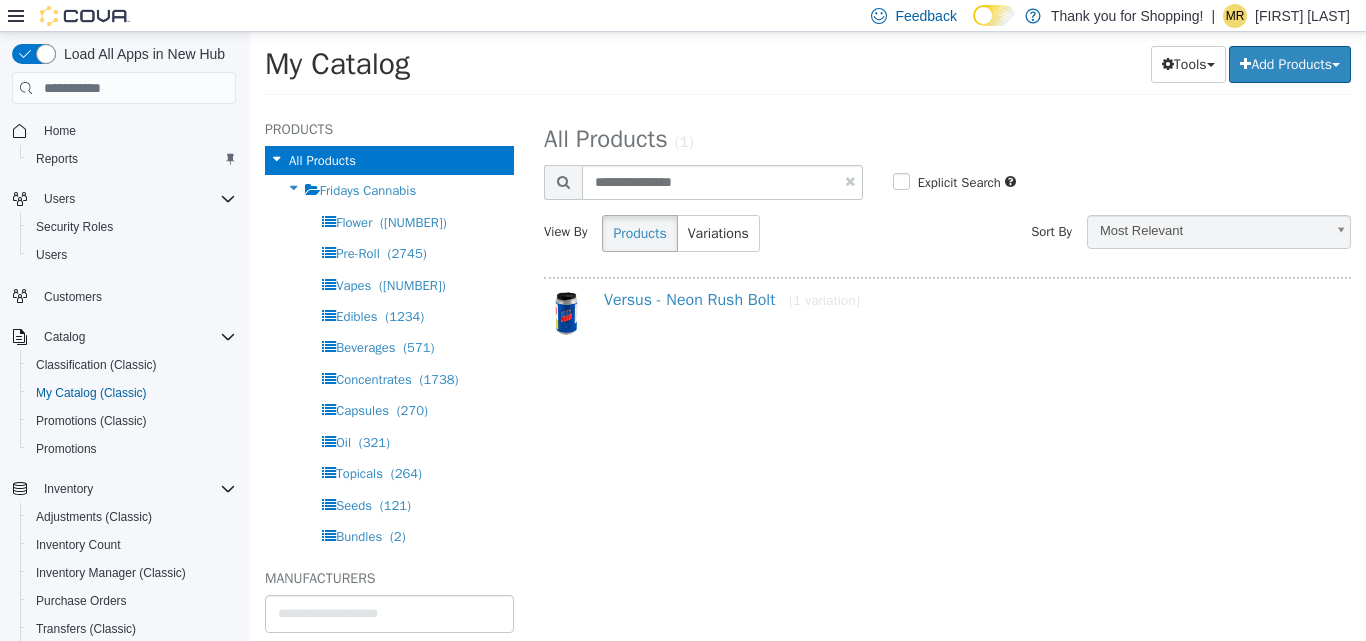 select on "**********" 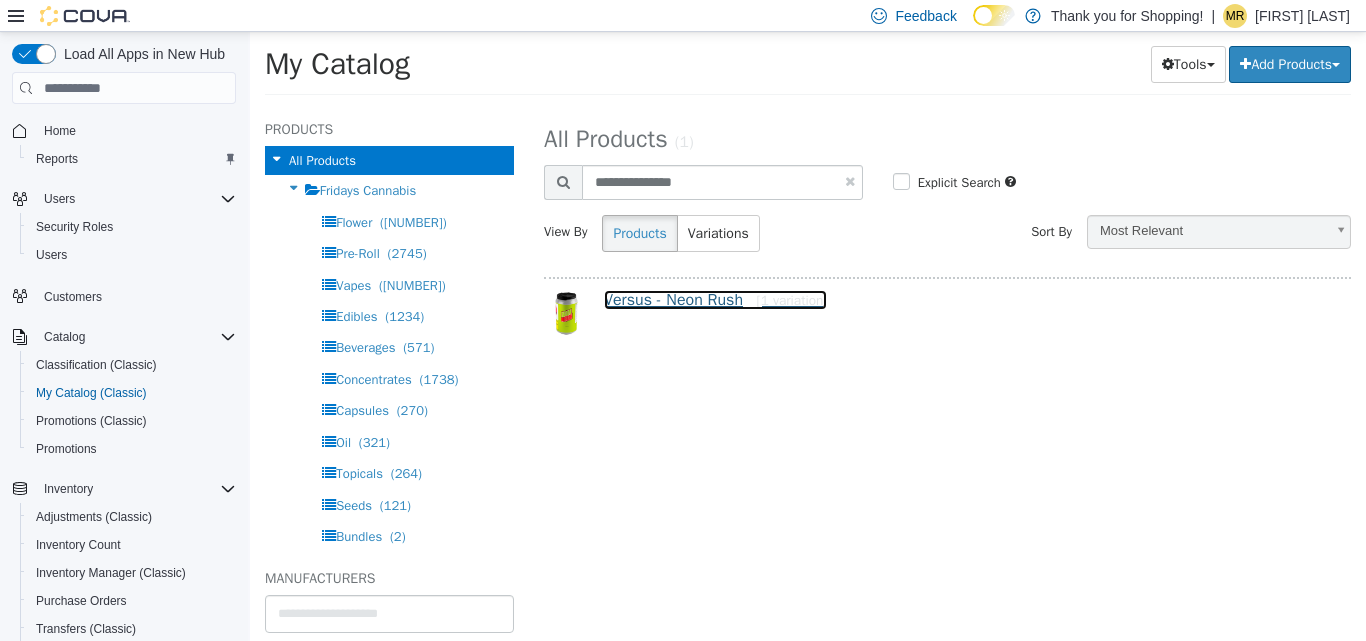 click on "Versus - Neon Rush
[1 variation]" at bounding box center [715, 300] 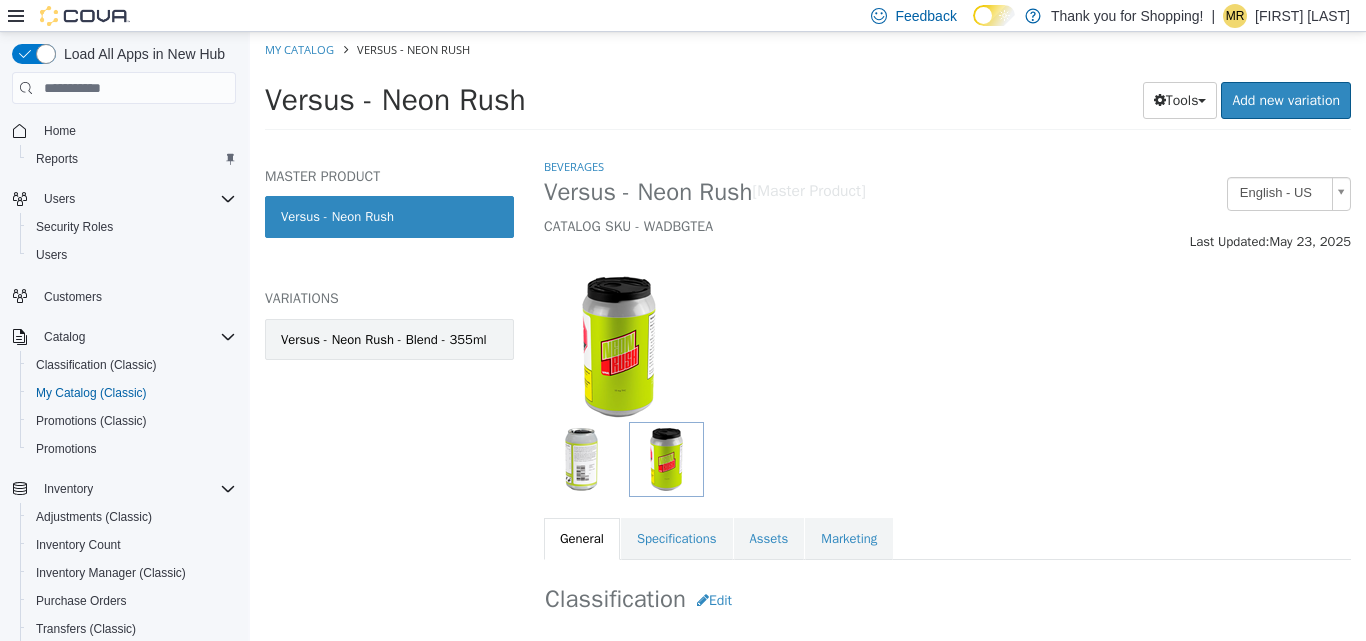 click on "Versus - Neon Rush - Blend - 355ml" at bounding box center [384, 340] 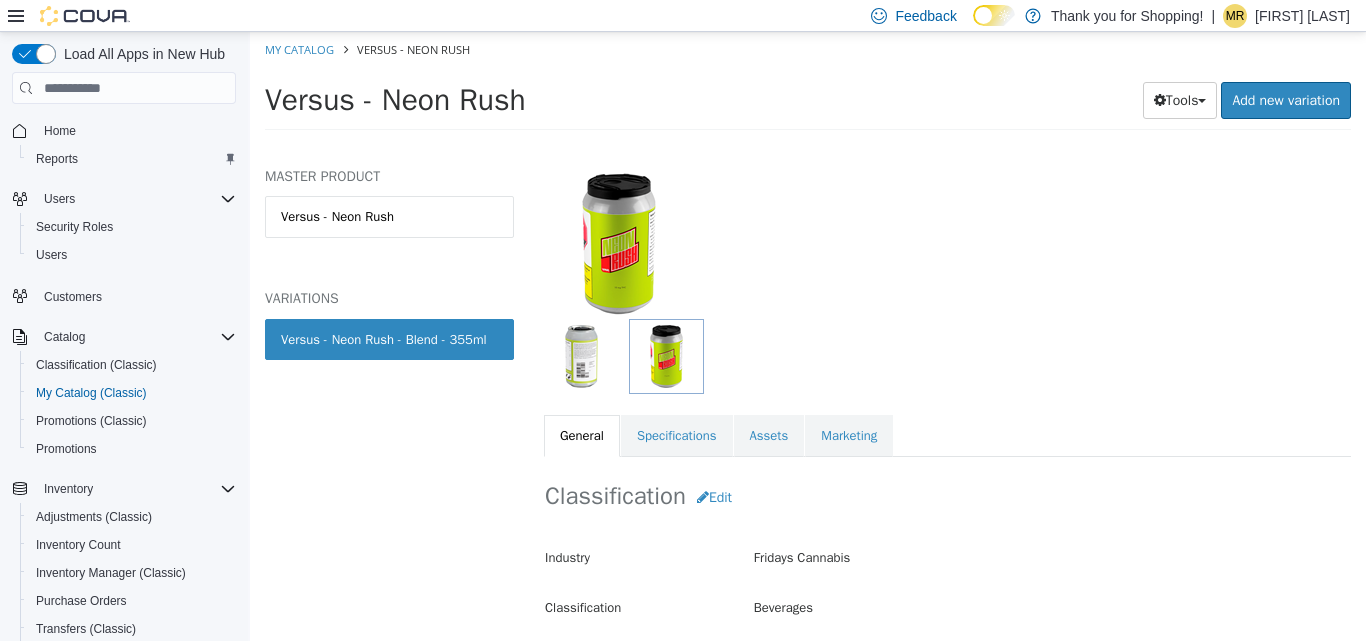 scroll, scrollTop: 200, scrollLeft: 0, axis: vertical 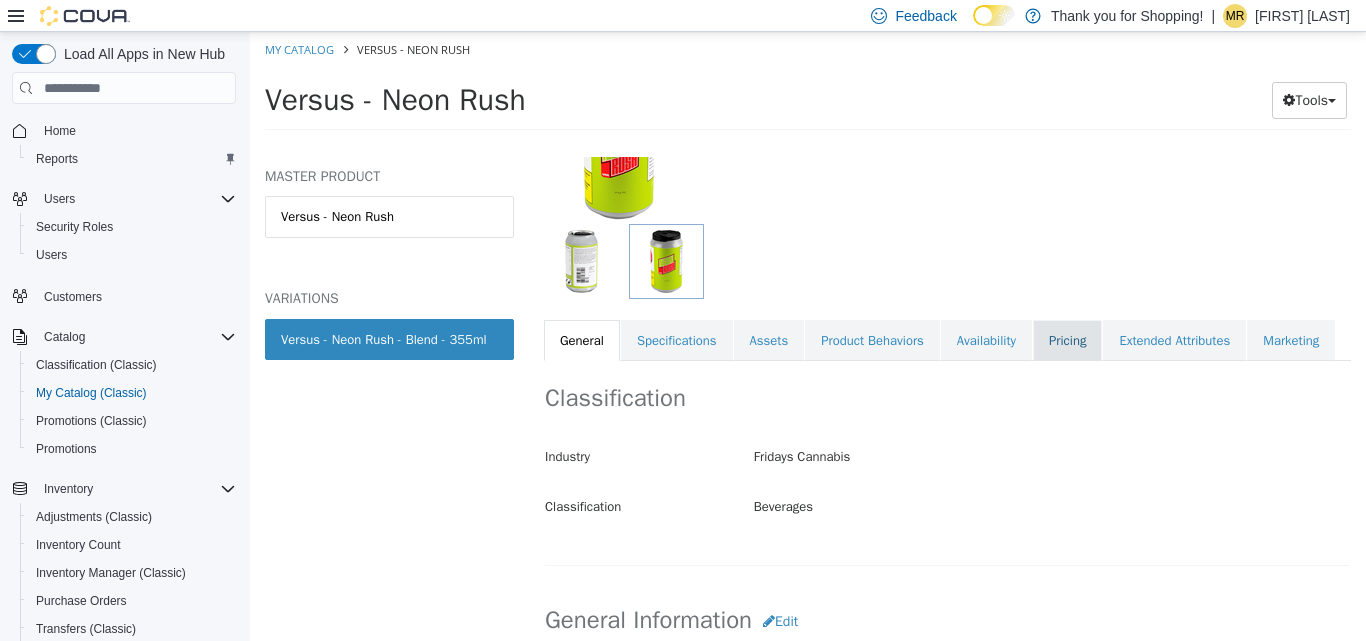 click on "Pricing" at bounding box center (1067, 341) 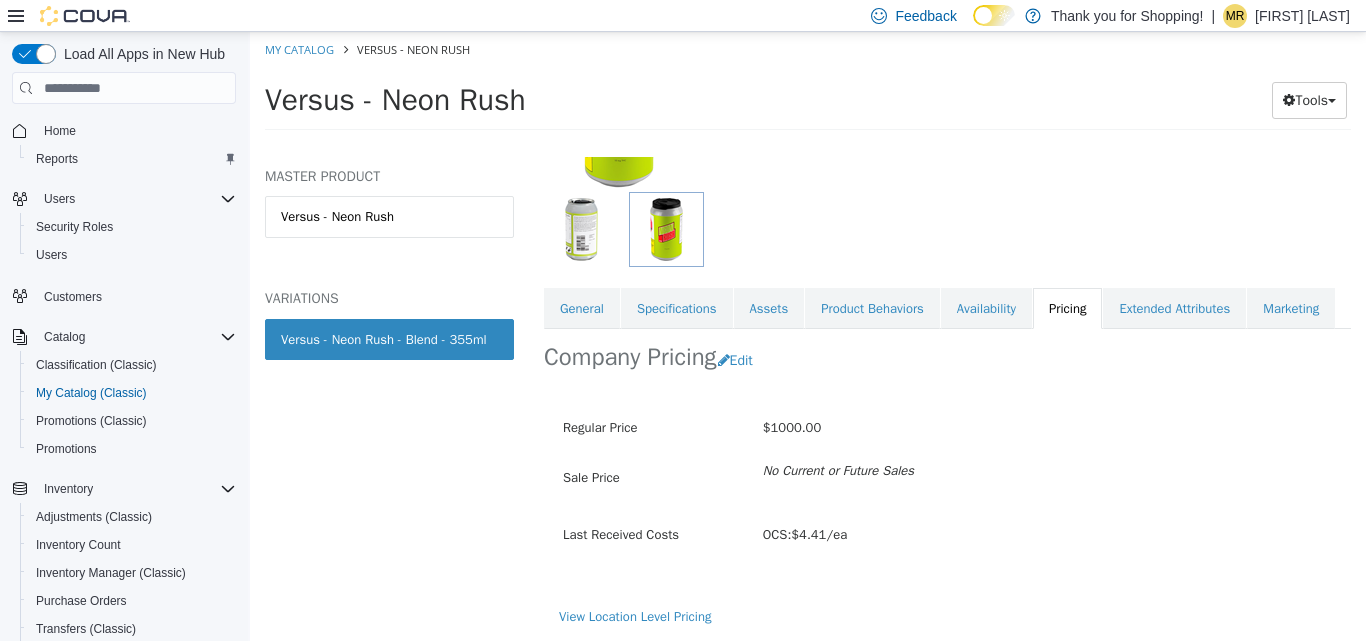 scroll, scrollTop: 273, scrollLeft: 0, axis: vertical 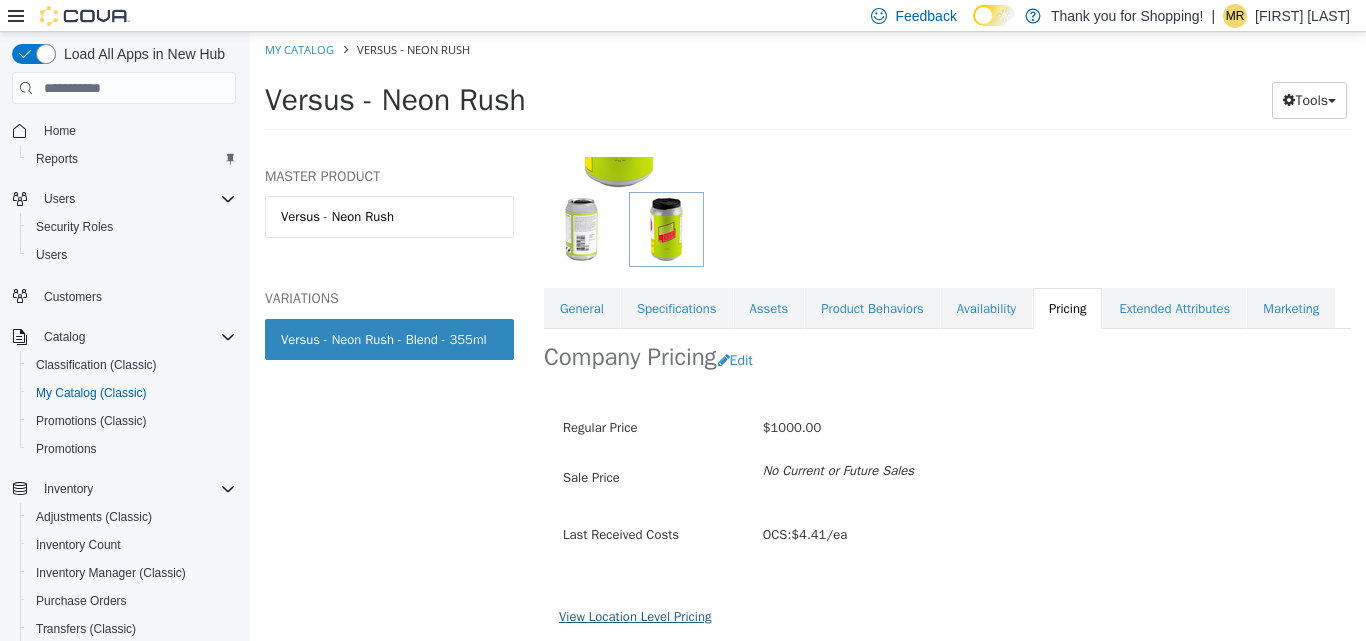 click on "View Location Level Pricing" at bounding box center (635, 616) 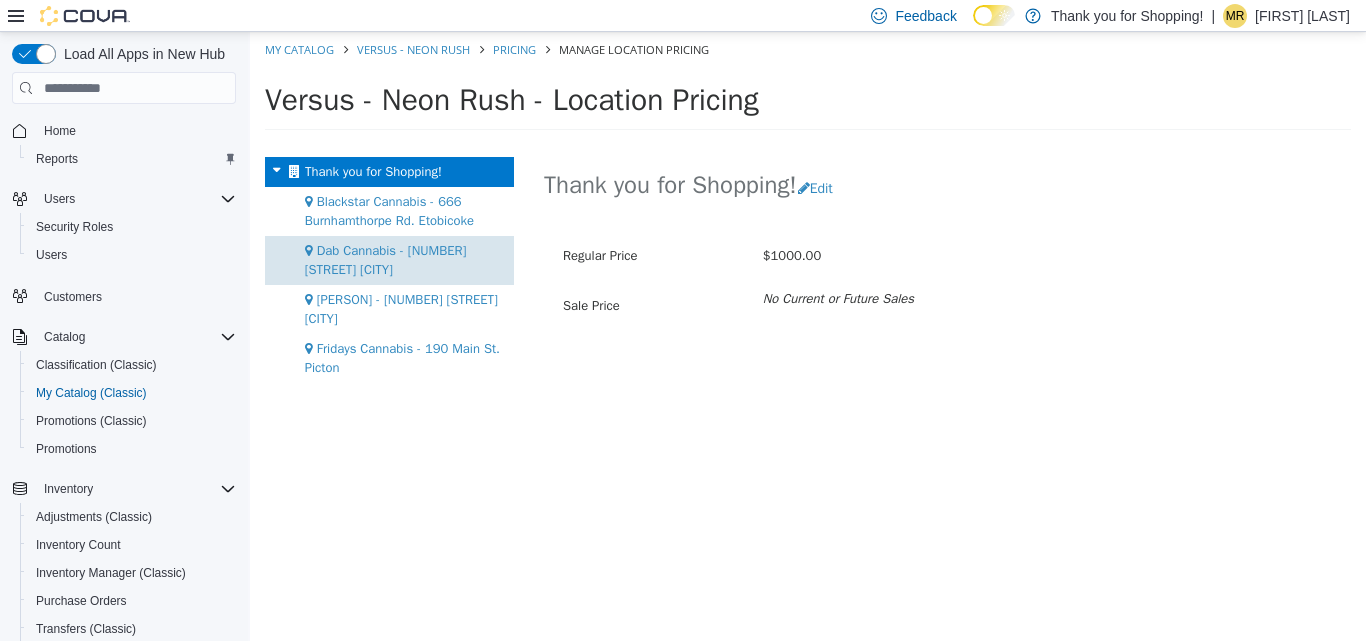 click on "Dab Cannabis - [NUMBER] [STREET] [CITY]" at bounding box center (389, 260) 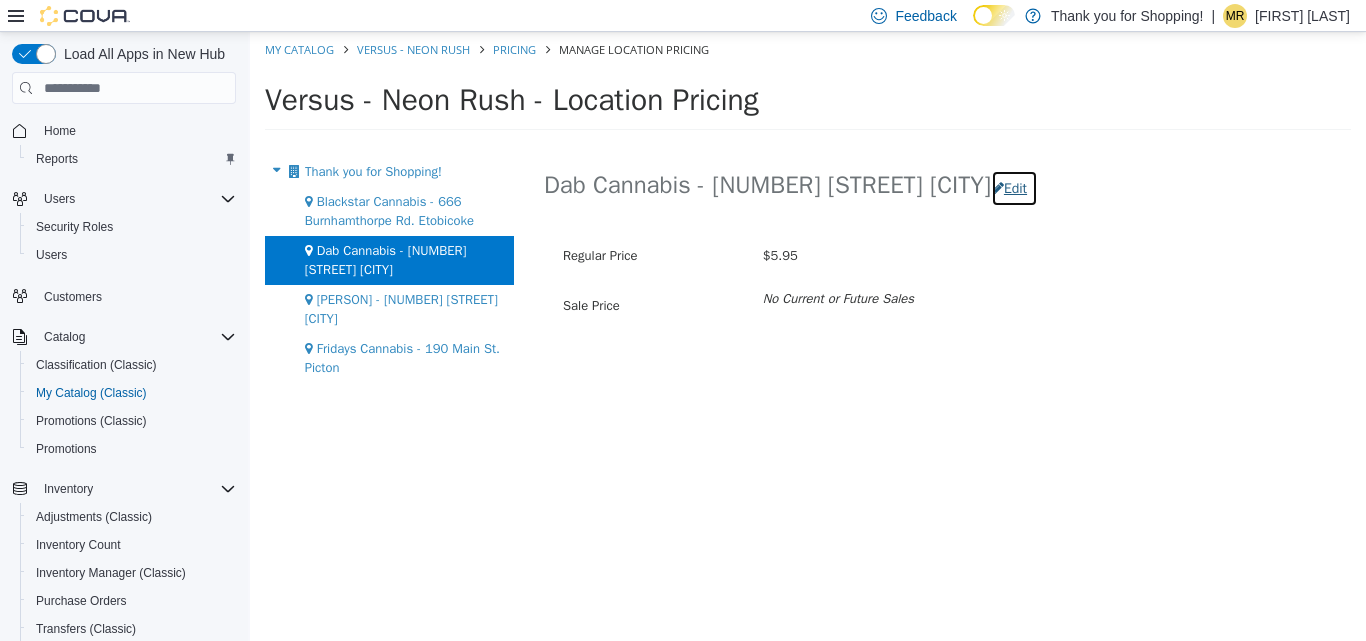 click on "Edit" at bounding box center [1014, 188] 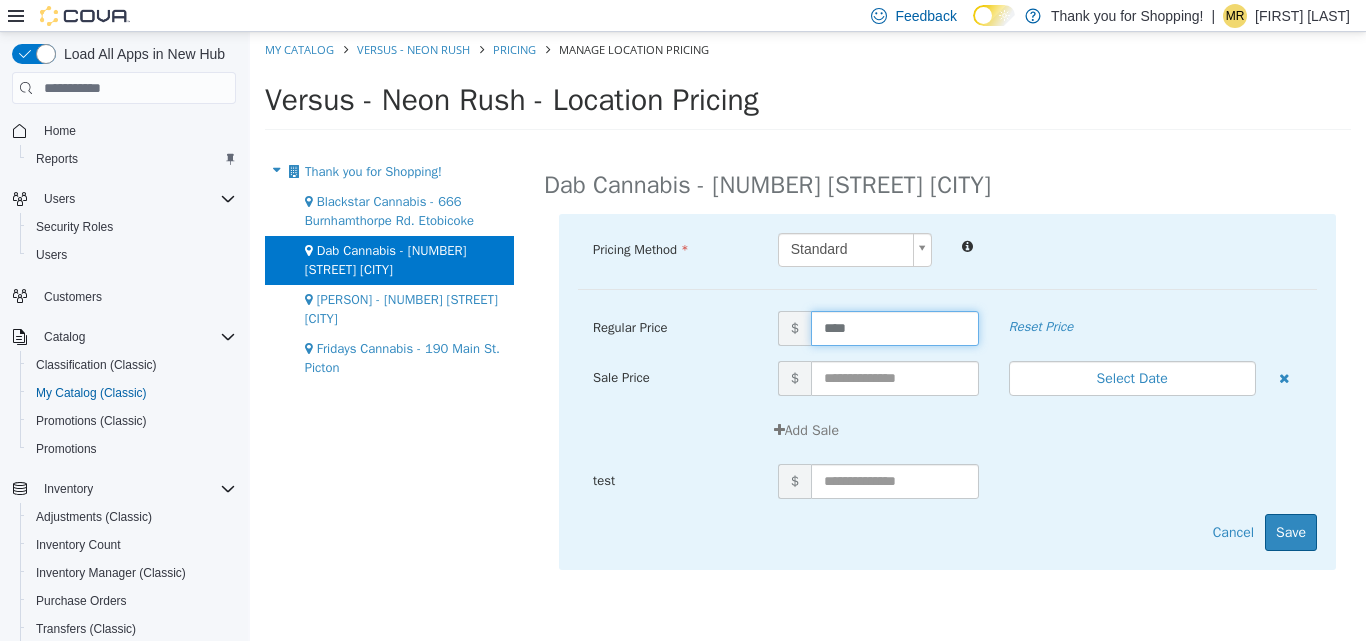 click on "****" at bounding box center (895, 328) 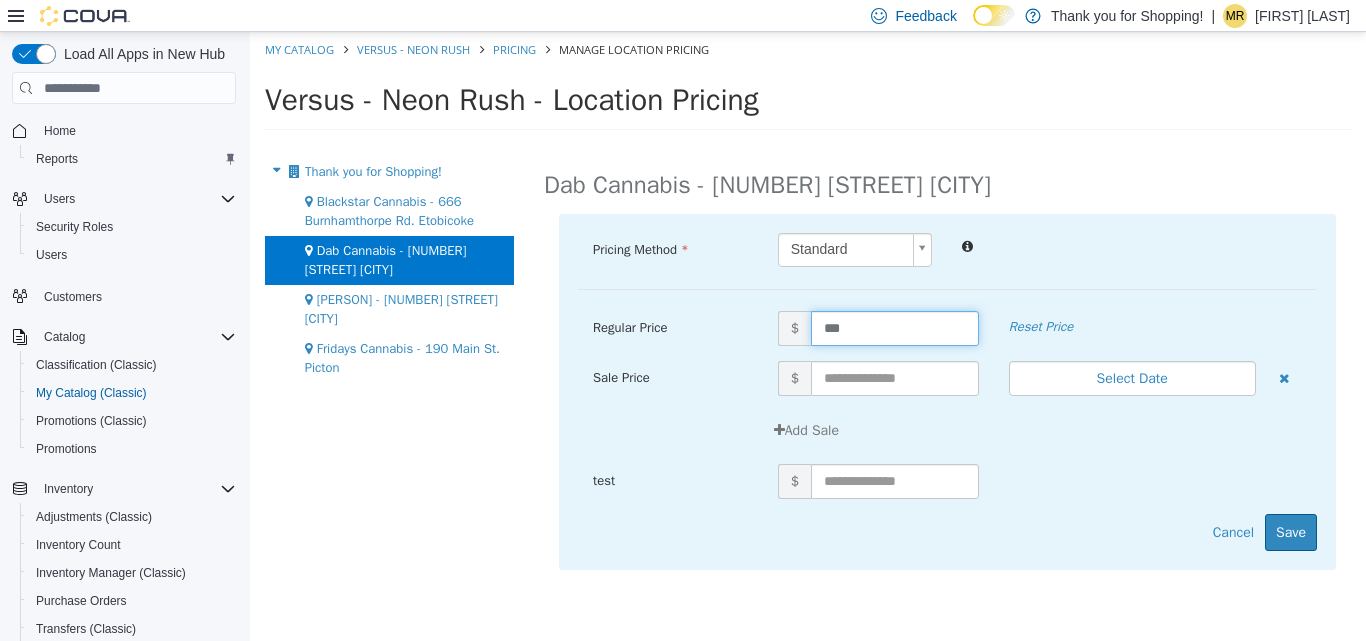 type on "****" 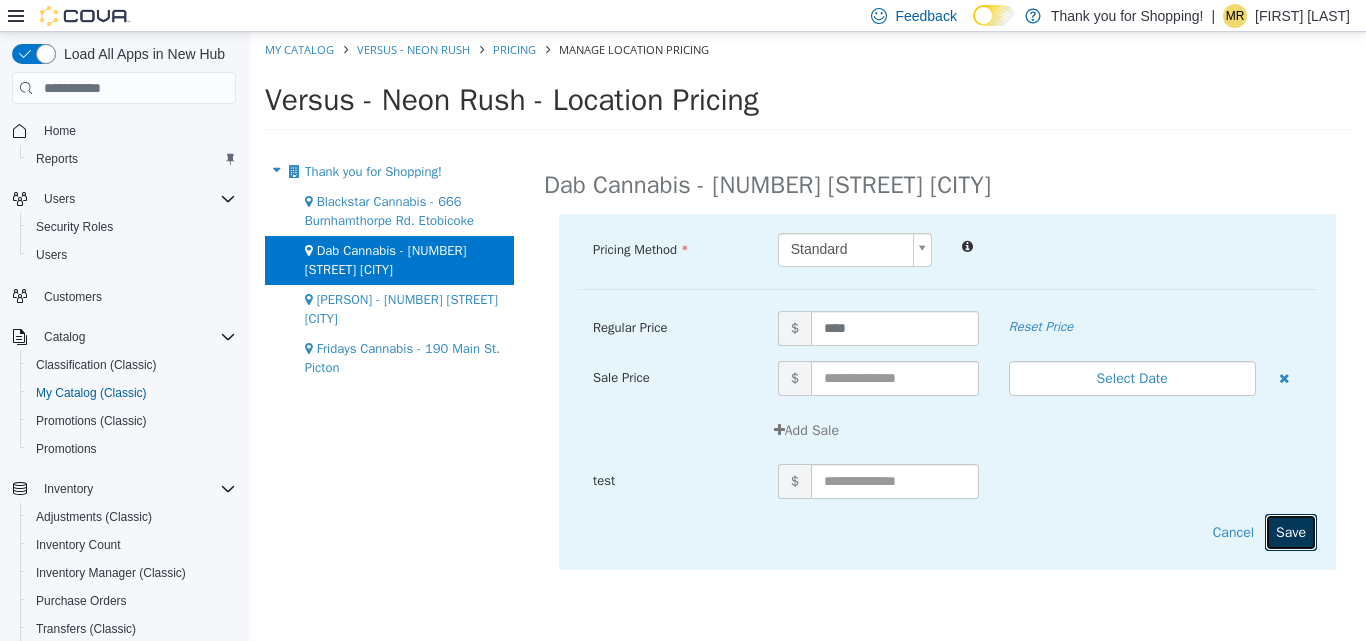 click on "Save" at bounding box center (1291, 532) 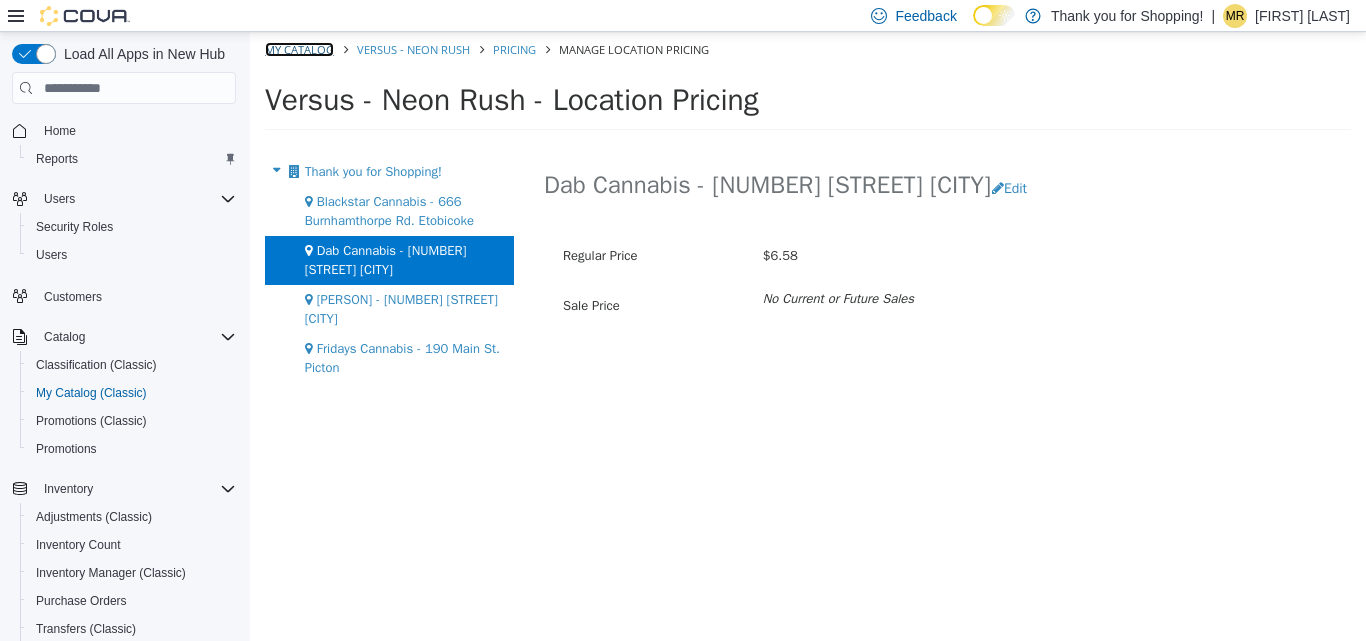 click on "My Catalog" at bounding box center (299, 49) 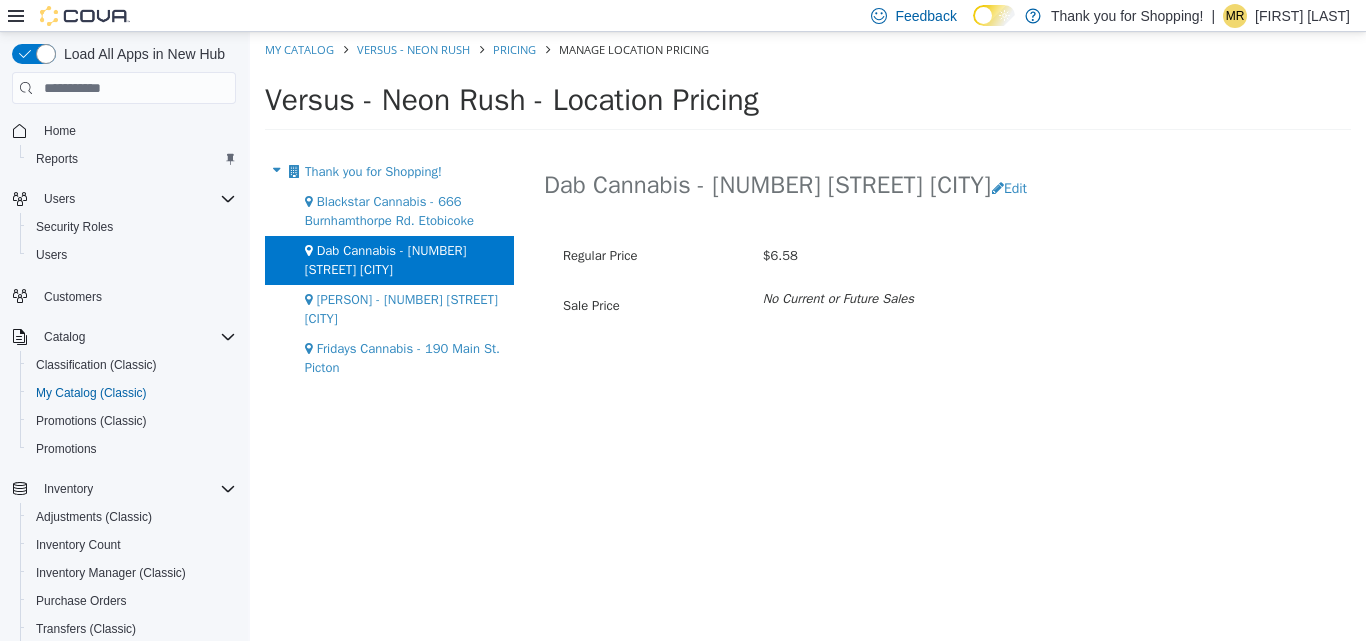 select on "**********" 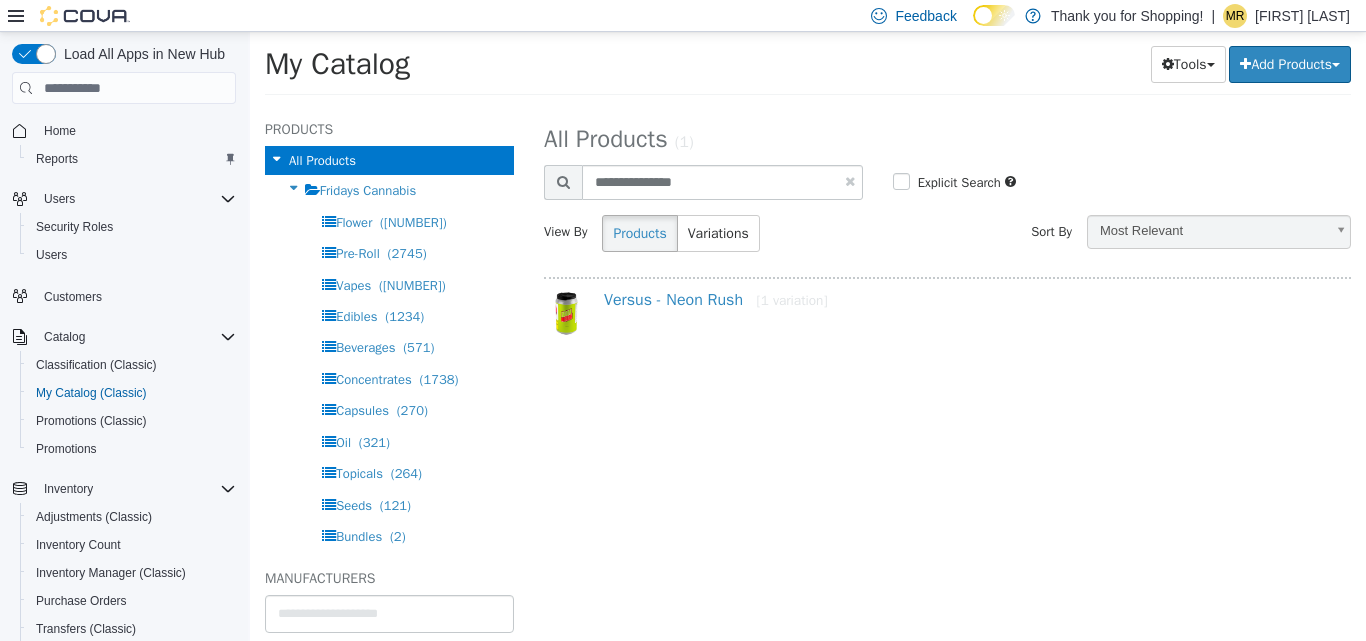 click on "**********" at bounding box center (947, 192) 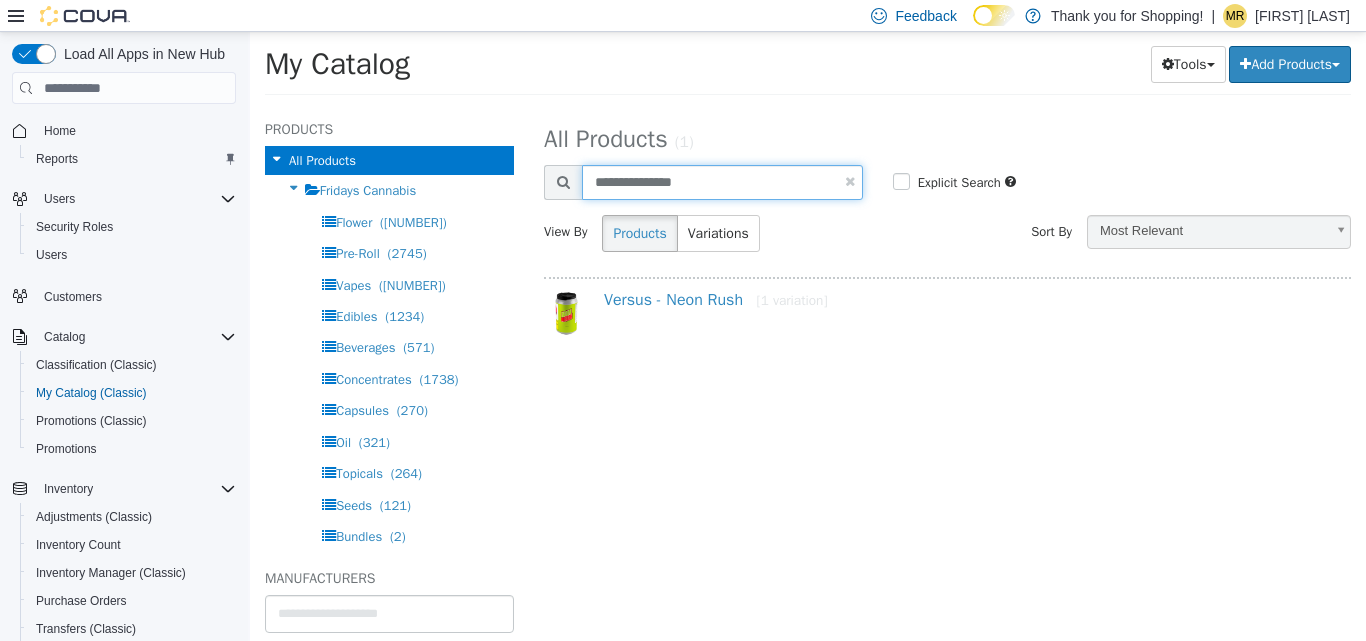 click on "**********" at bounding box center [722, 182] 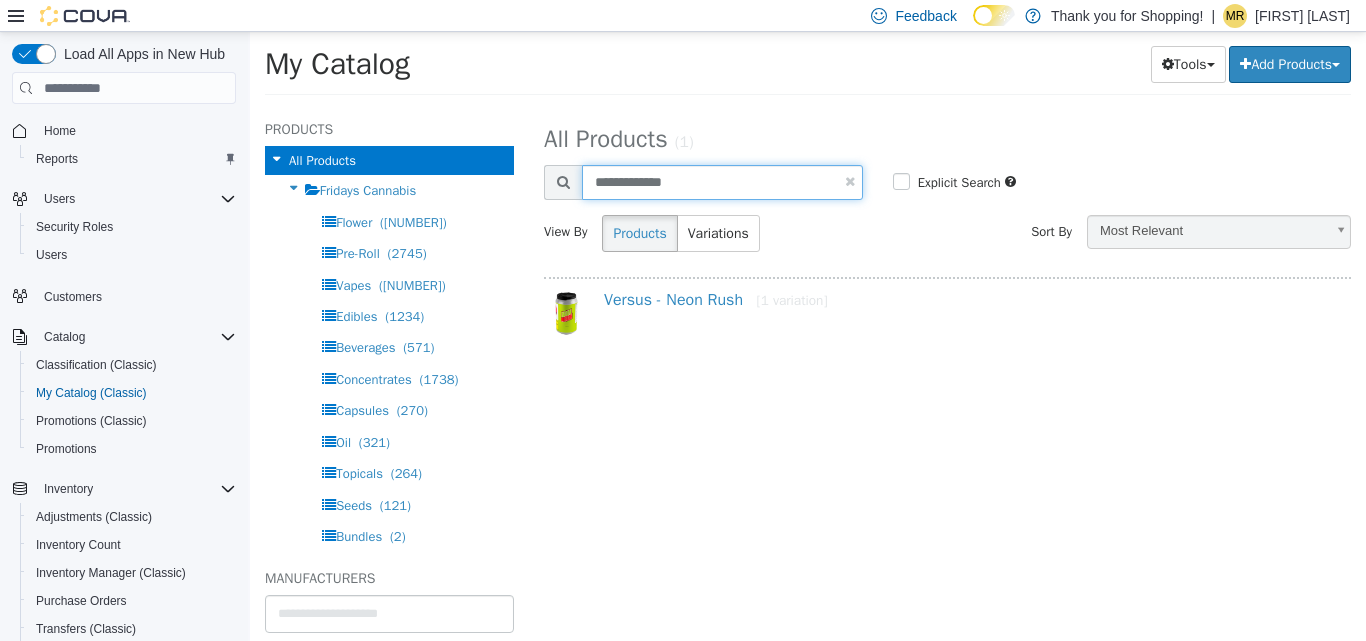 type on "**********" 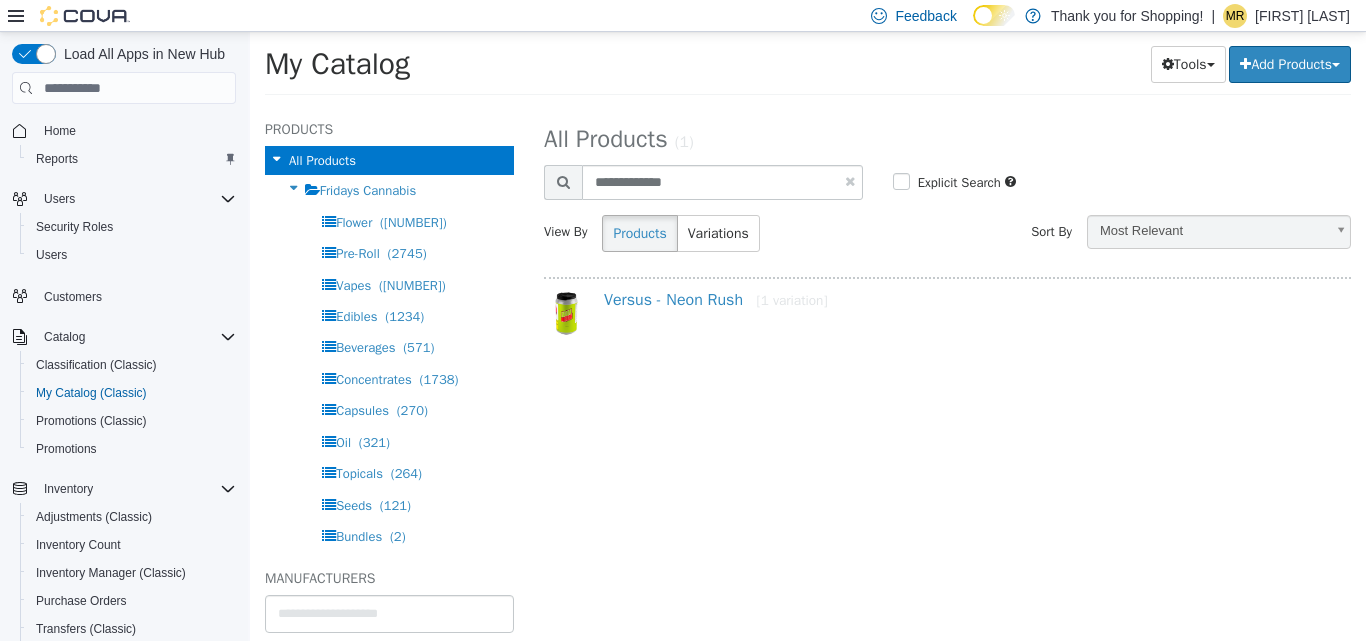 select on "**********" 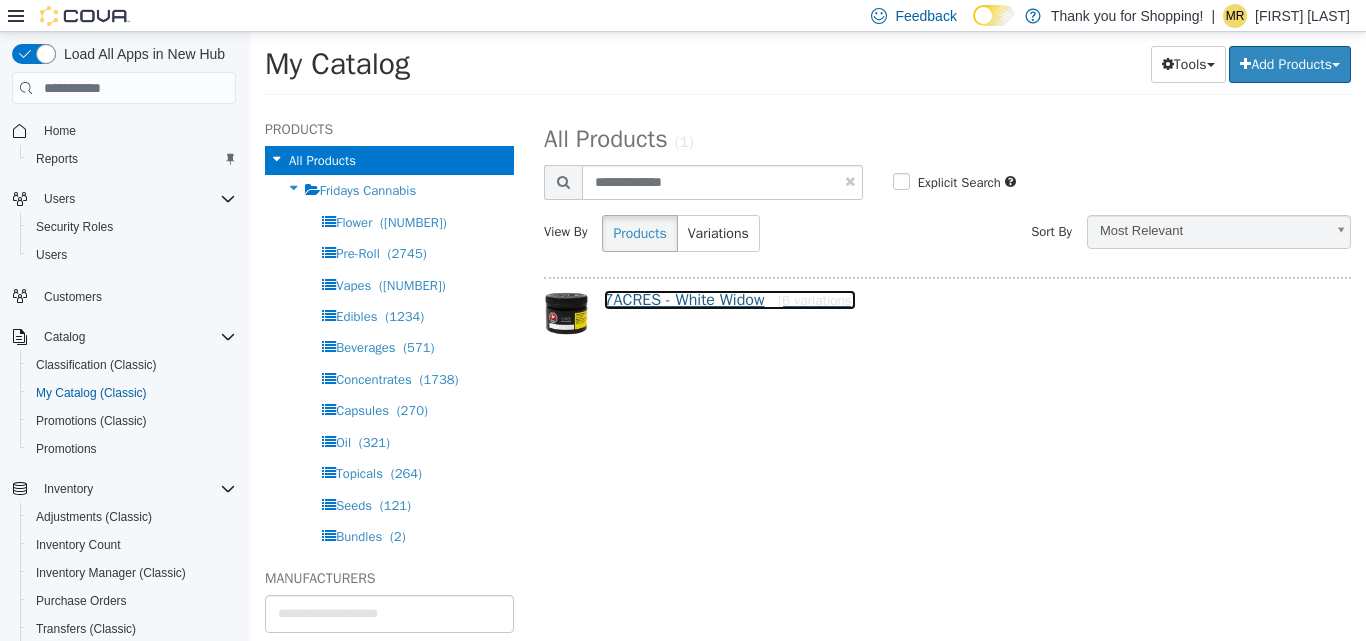 click on "7ACRES - White Widow
[6 variations]" at bounding box center [730, 300] 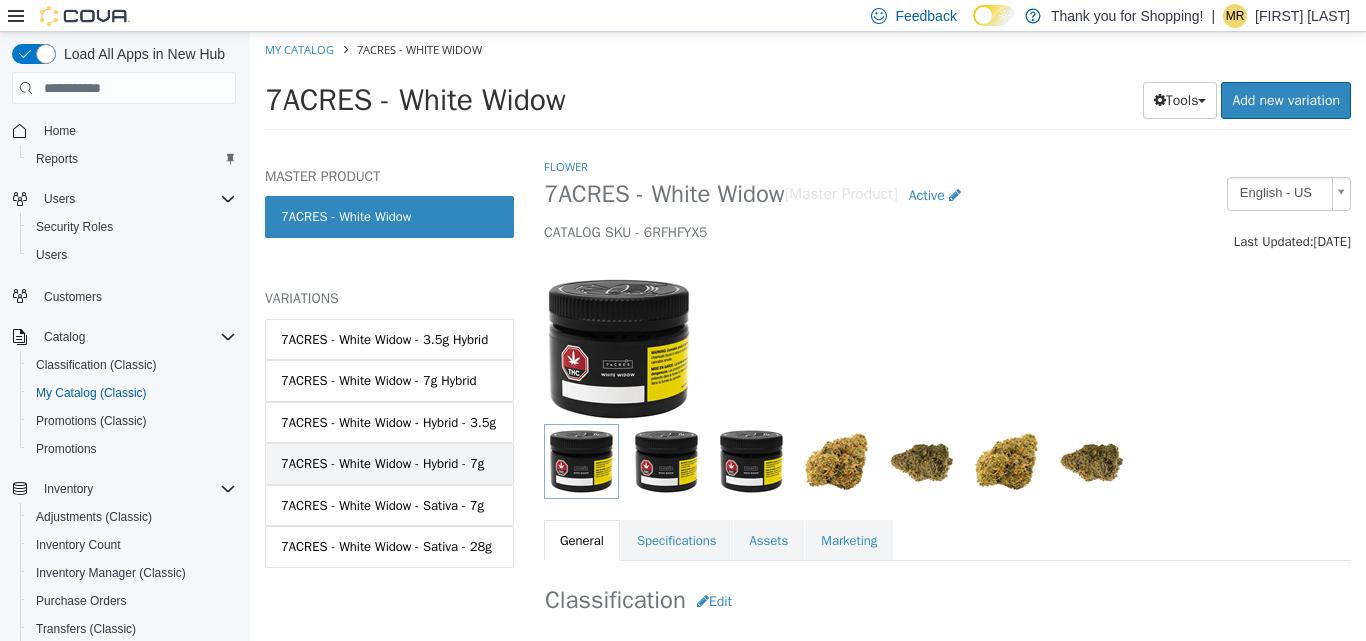 scroll, scrollTop: 112, scrollLeft: 0, axis: vertical 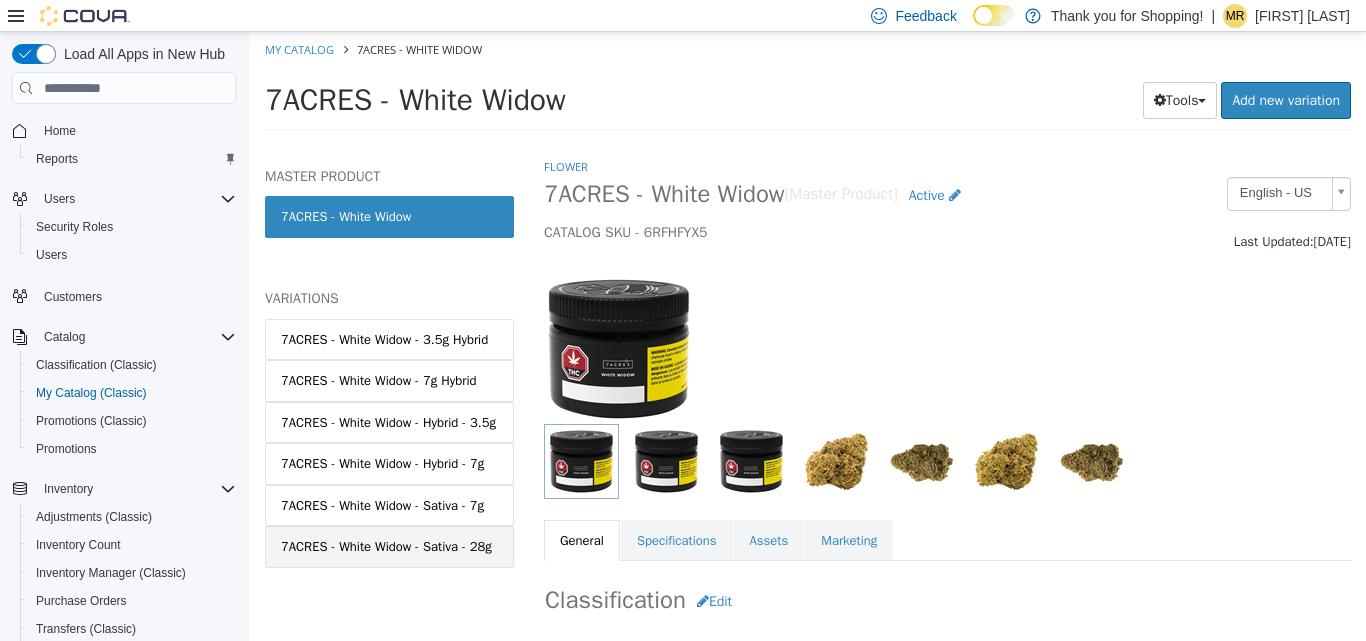 click on "7ACRES - White Widow - Sativa - 28g" at bounding box center [386, 547] 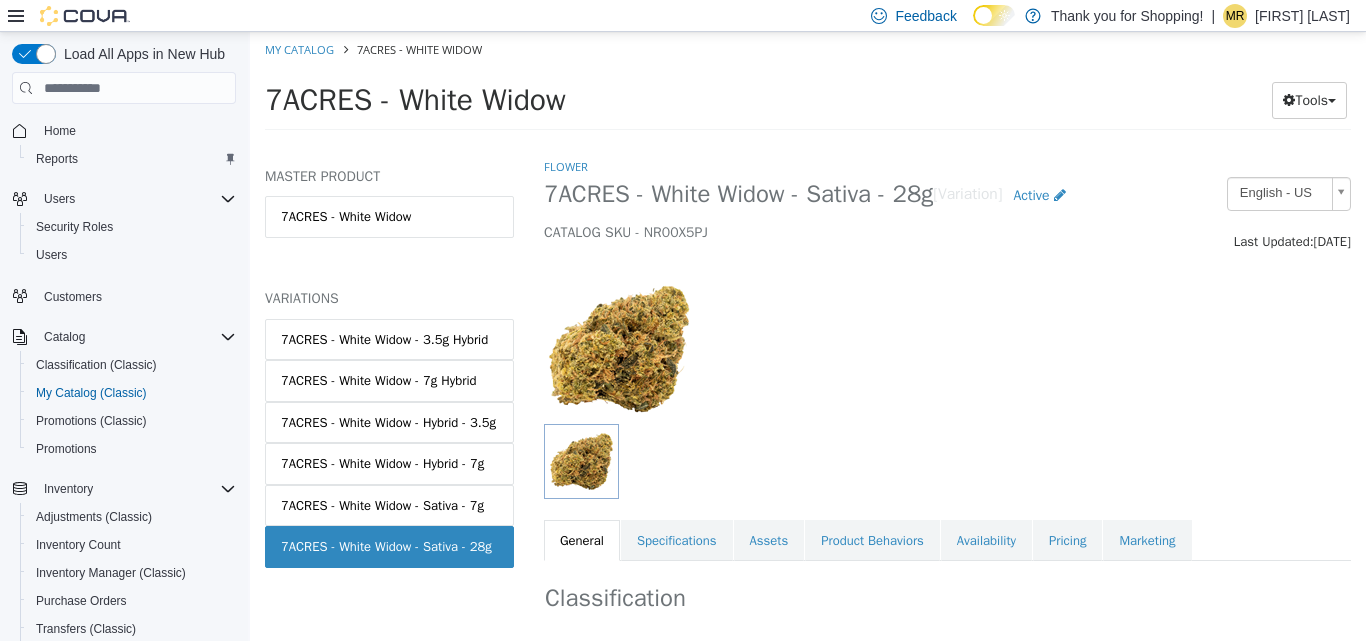 scroll, scrollTop: 300, scrollLeft: 0, axis: vertical 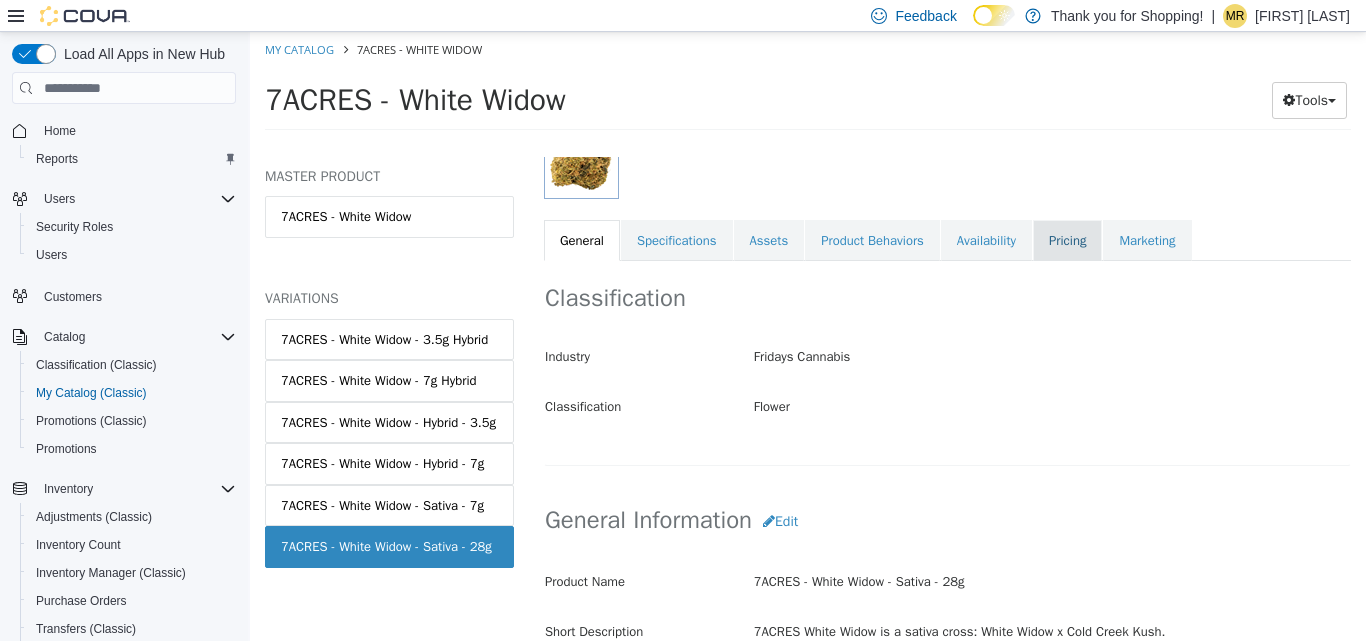 click on "Pricing" at bounding box center (1067, 241) 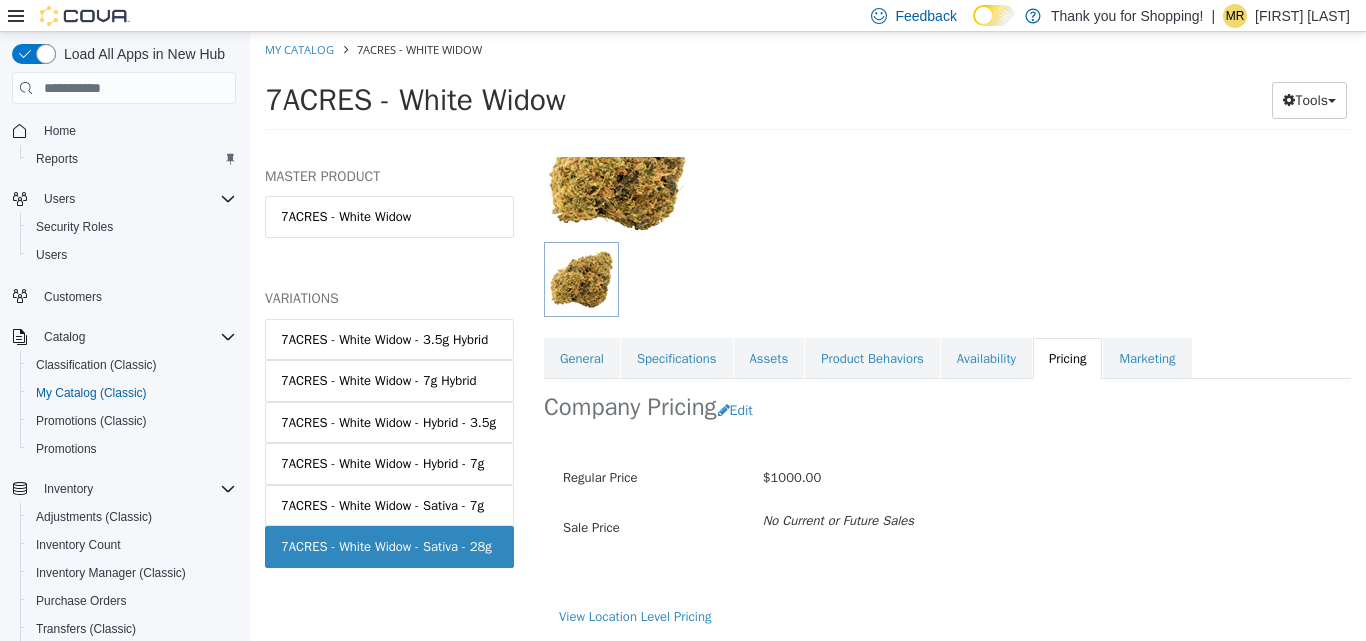 scroll, scrollTop: 183, scrollLeft: 0, axis: vertical 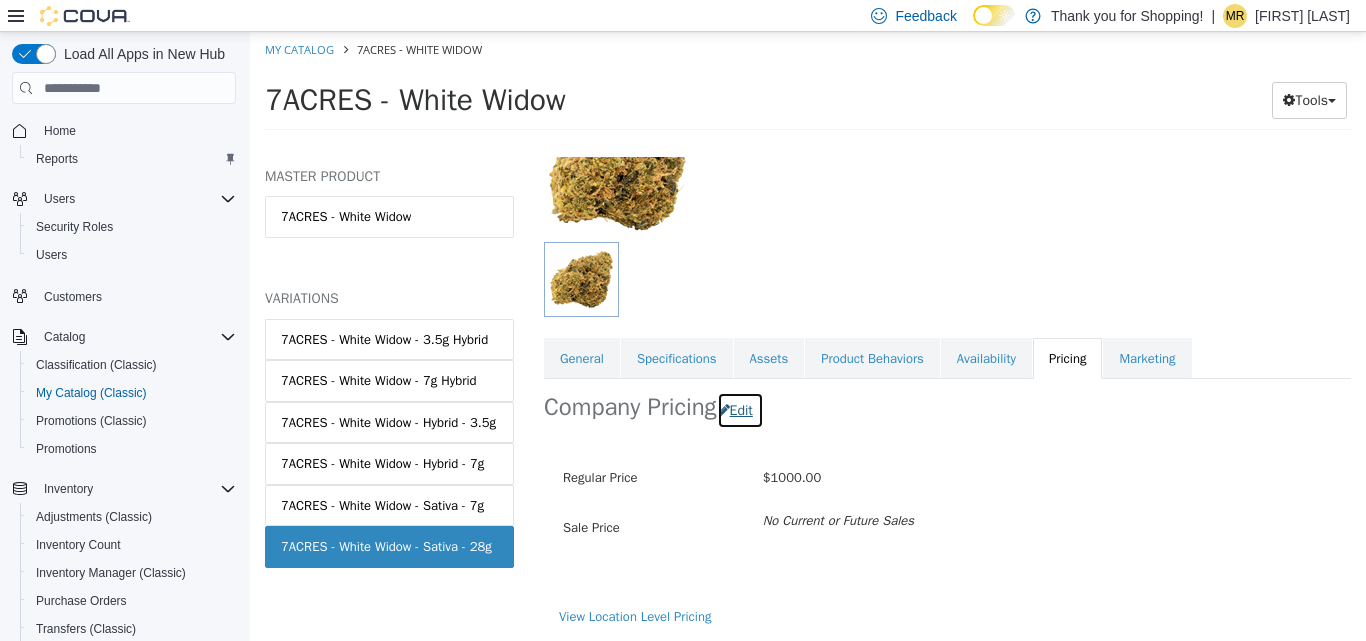 click at bounding box center (724, 410) 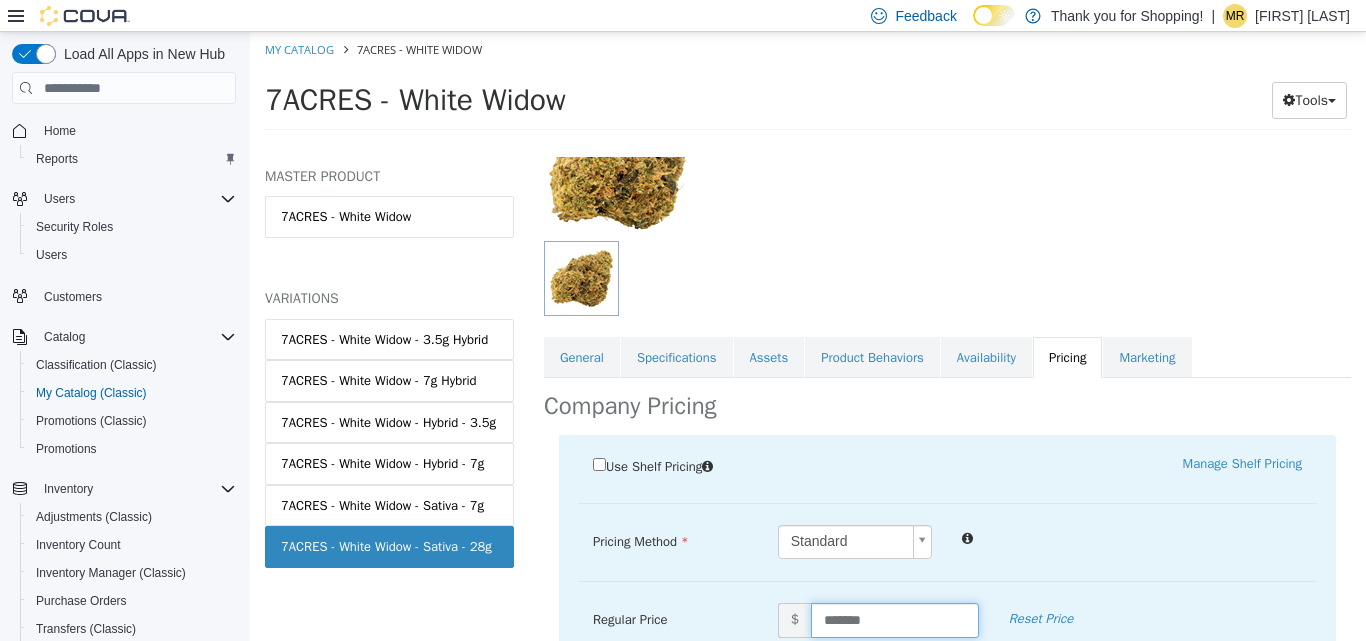 click on "*******" at bounding box center (895, 620) 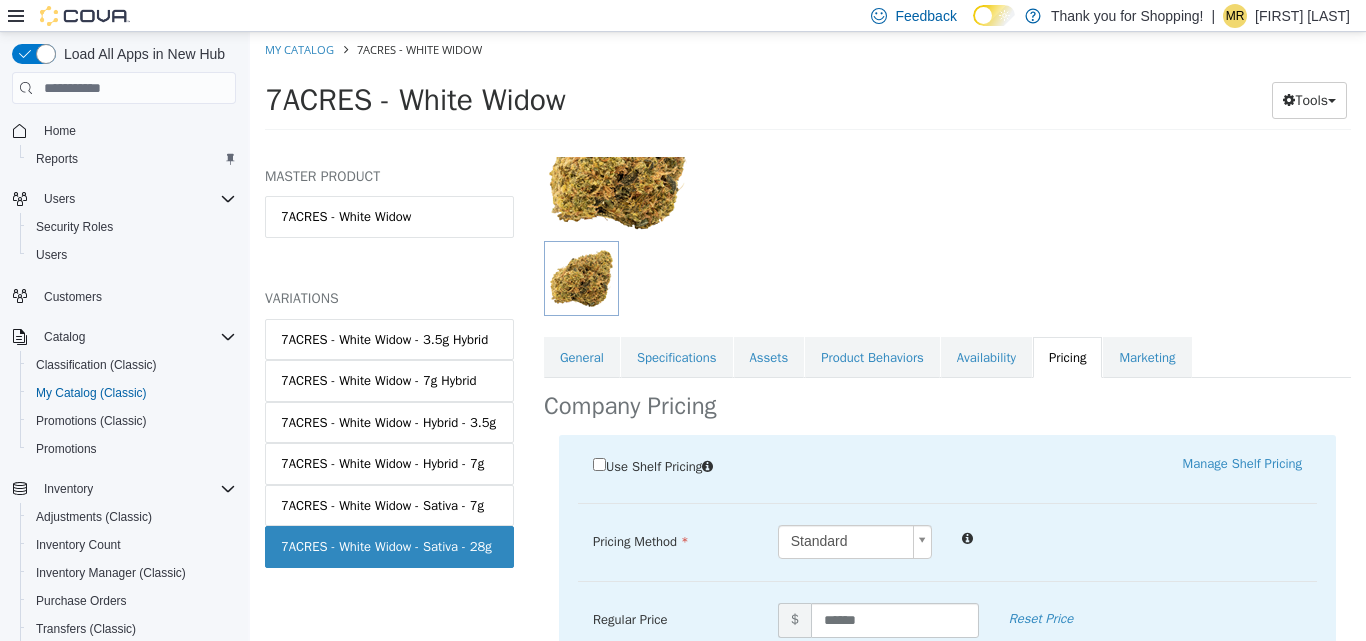 click at bounding box center [1132, 537] 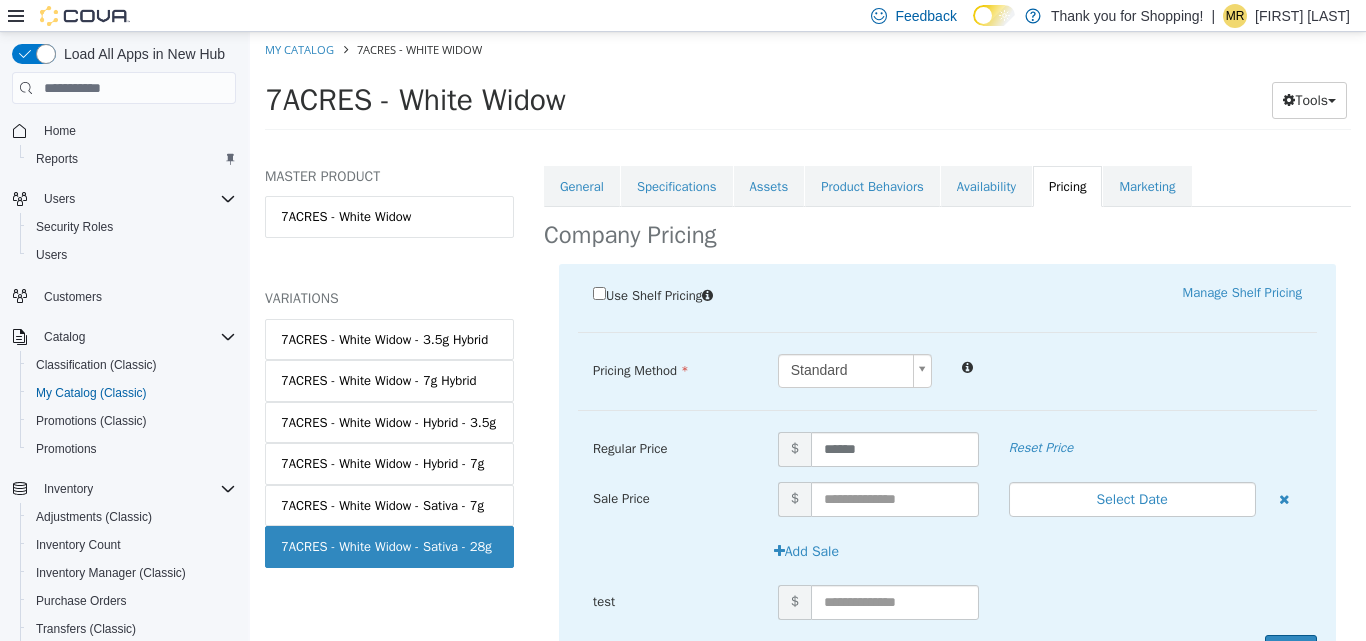 scroll, scrollTop: 458, scrollLeft: 0, axis: vertical 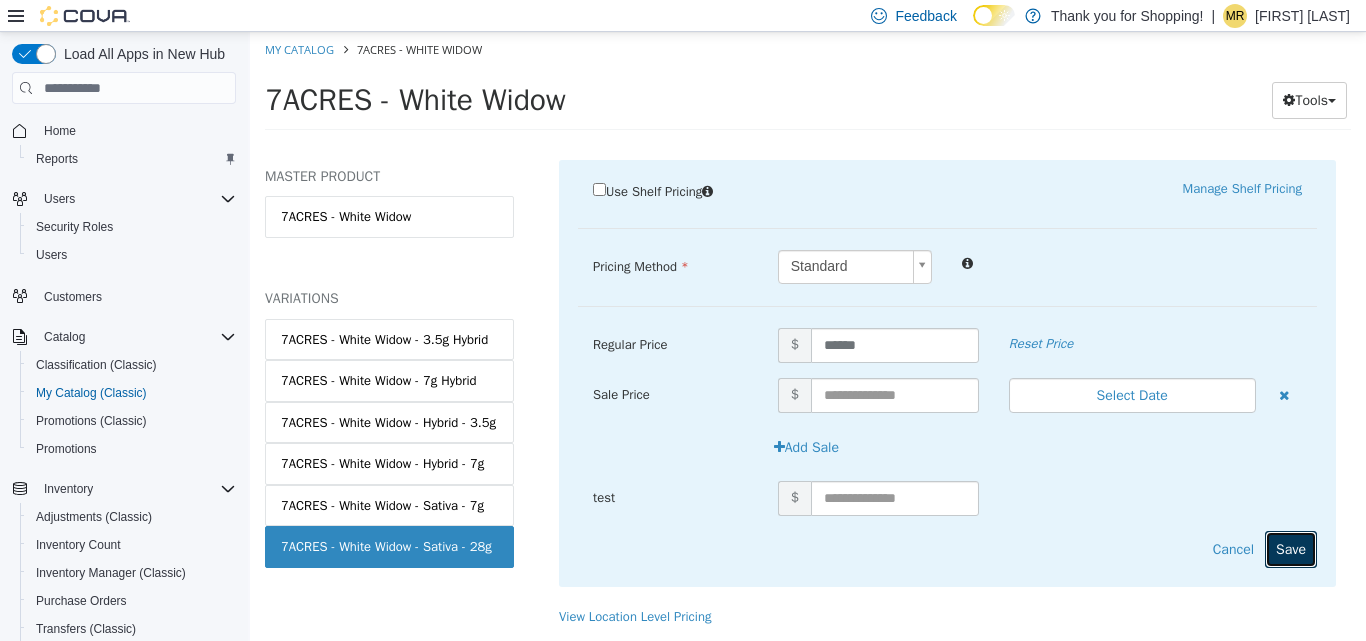 click on "Save" at bounding box center [1291, 549] 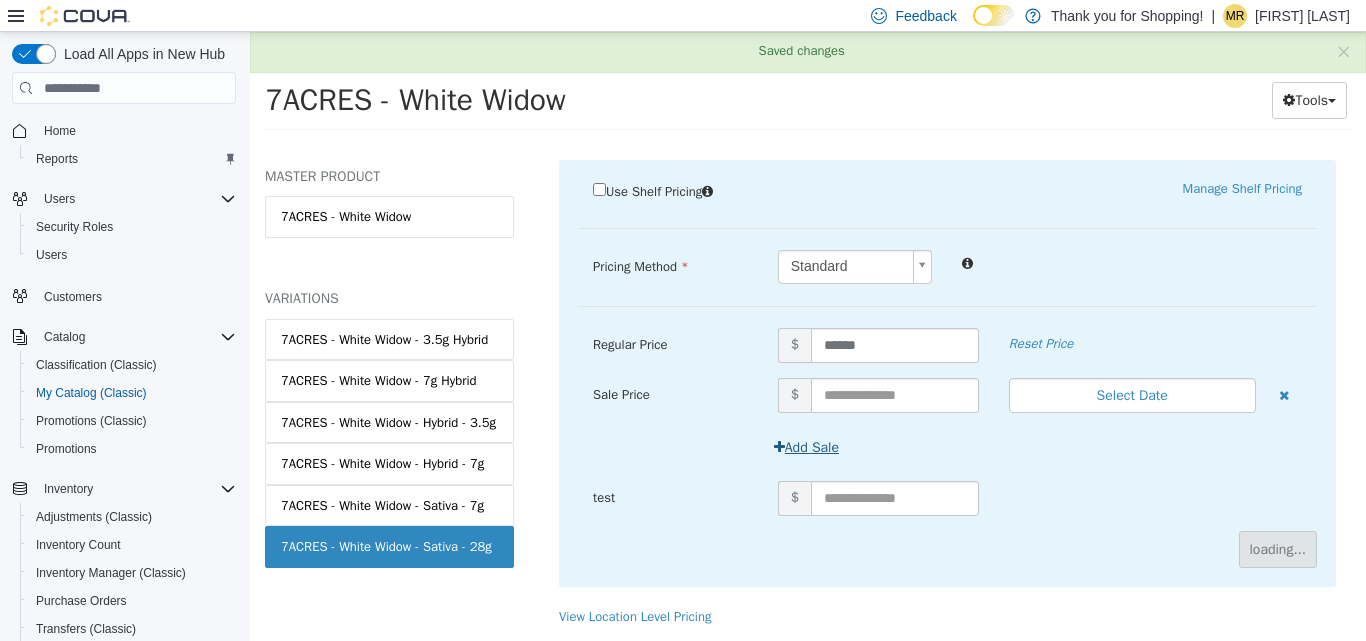 scroll, scrollTop: 183, scrollLeft: 0, axis: vertical 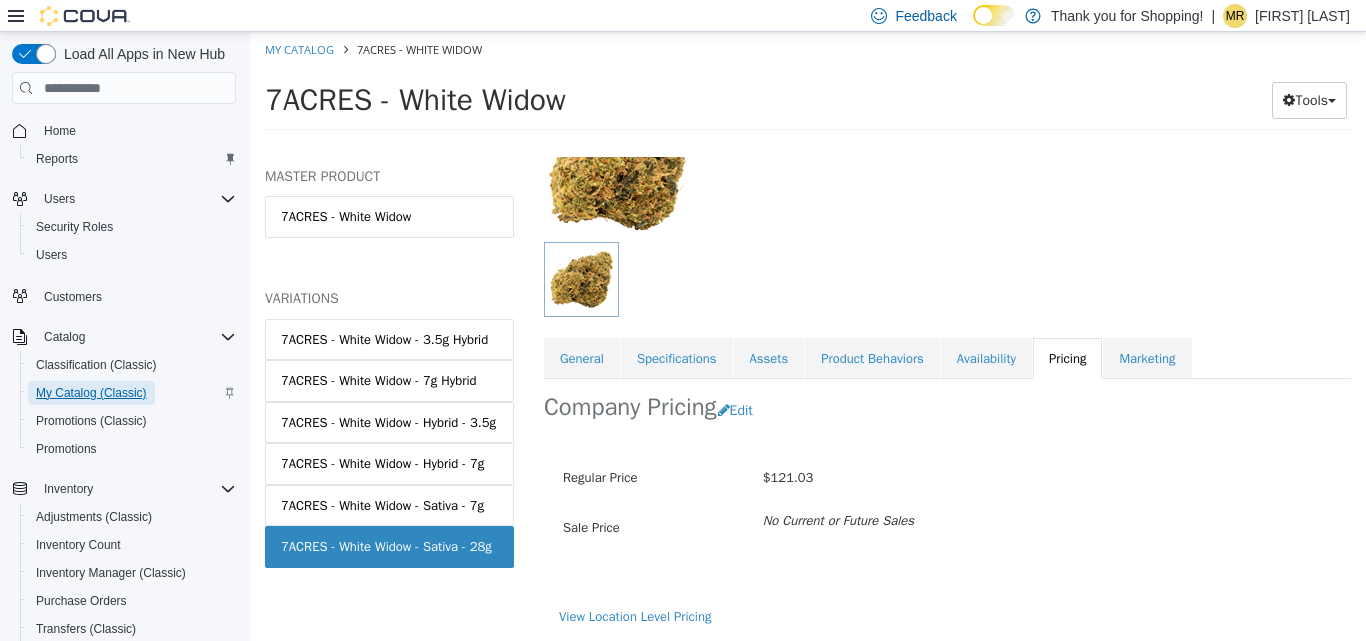 click on "My Catalog (Classic)" at bounding box center [91, 393] 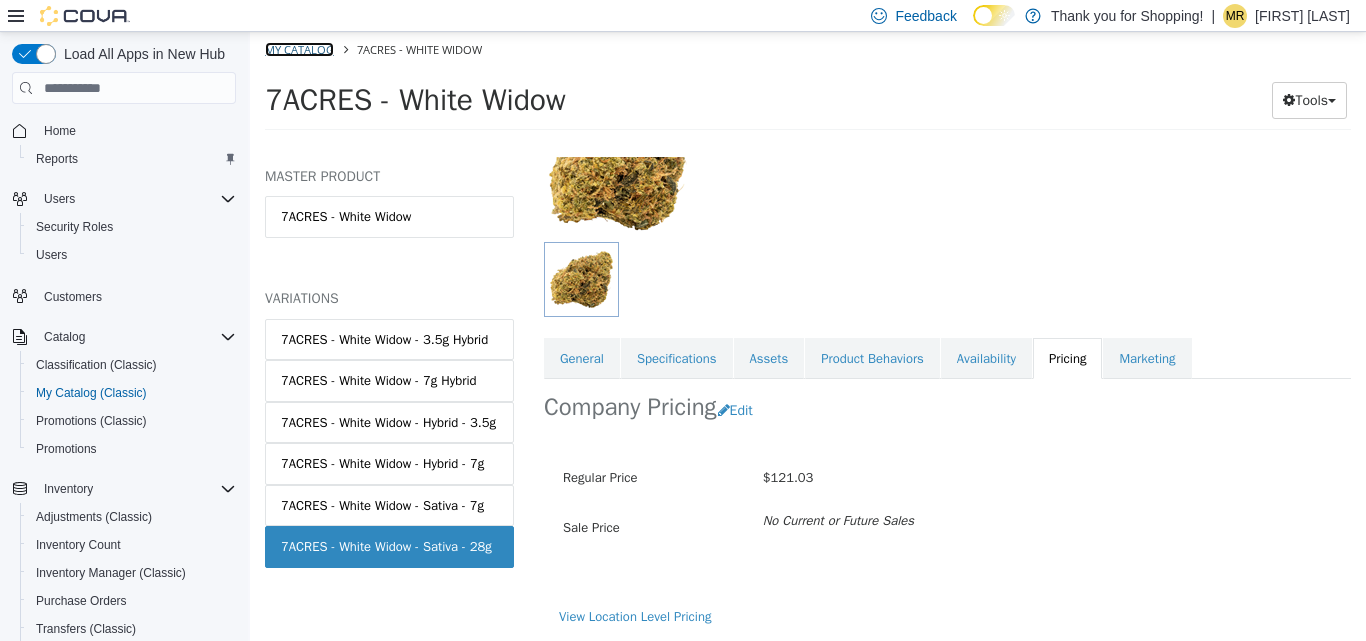 click on "My Catalog" at bounding box center [299, 49] 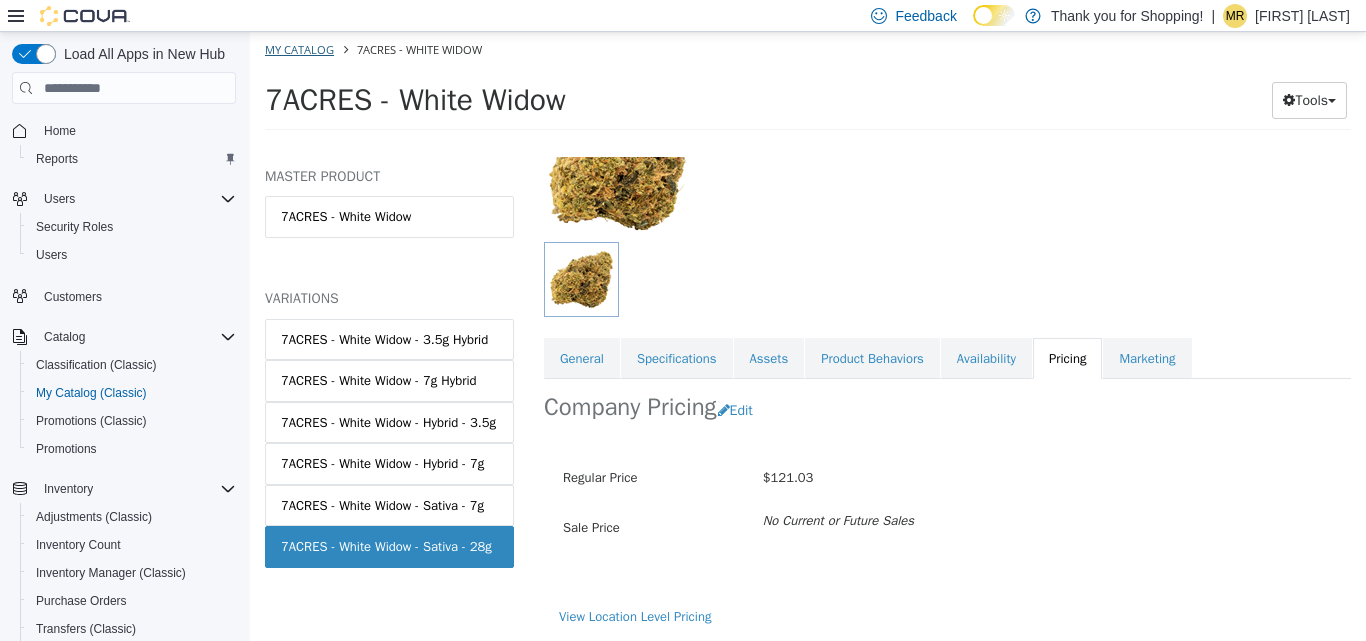 select on "**********" 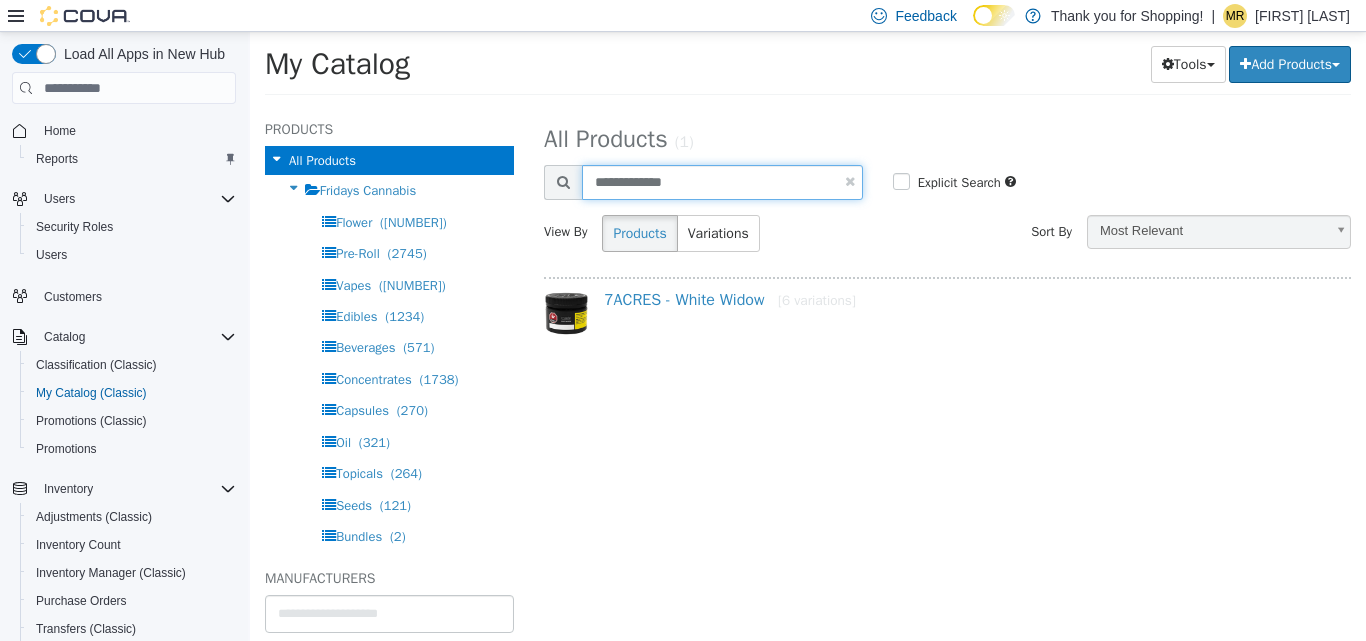 click on "**********" at bounding box center (722, 182) 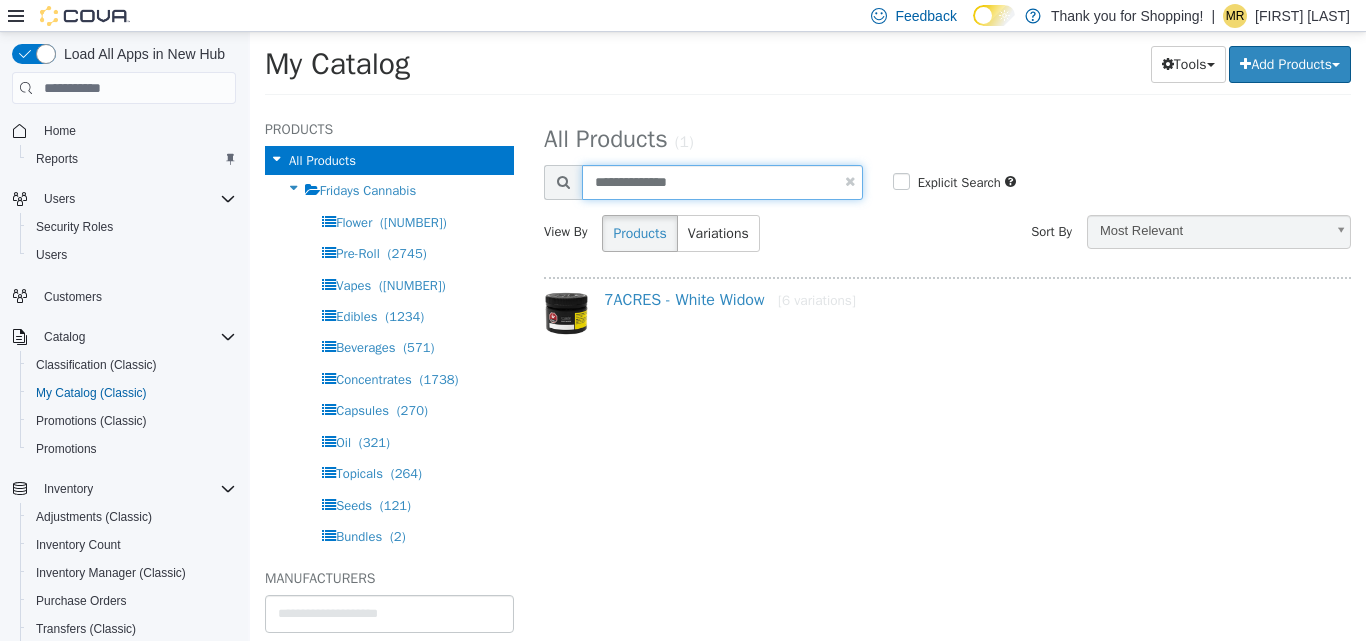 type on "**********" 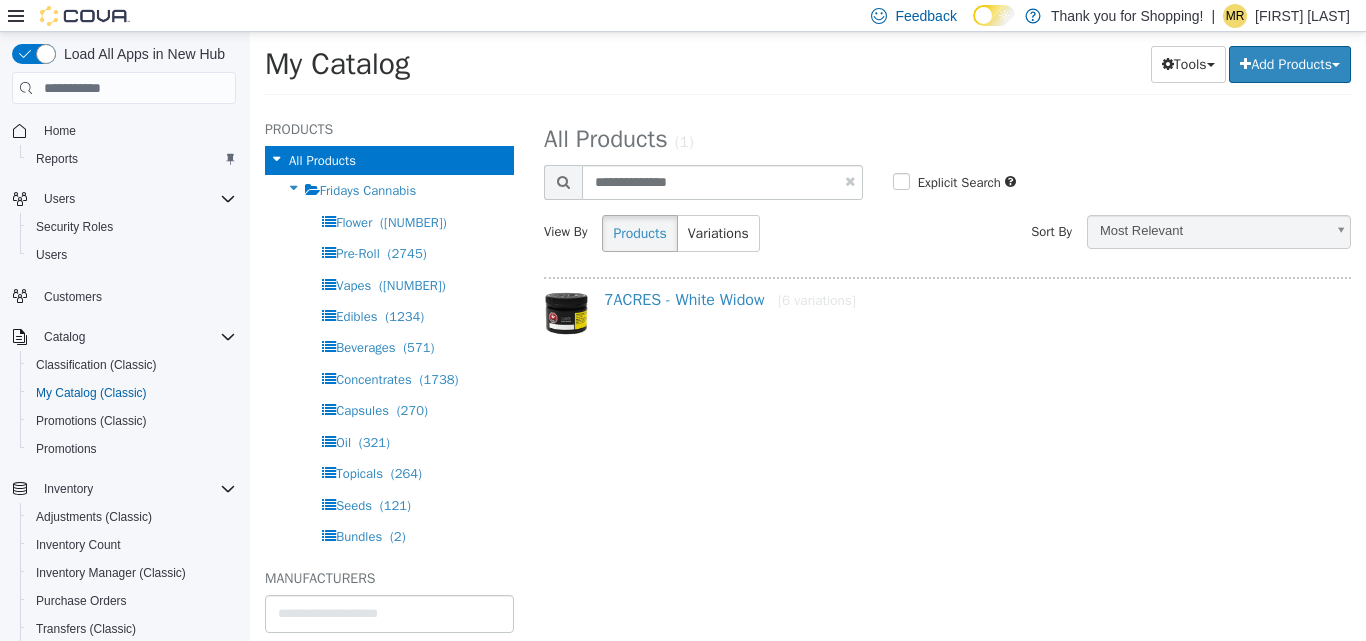 select on "**********" 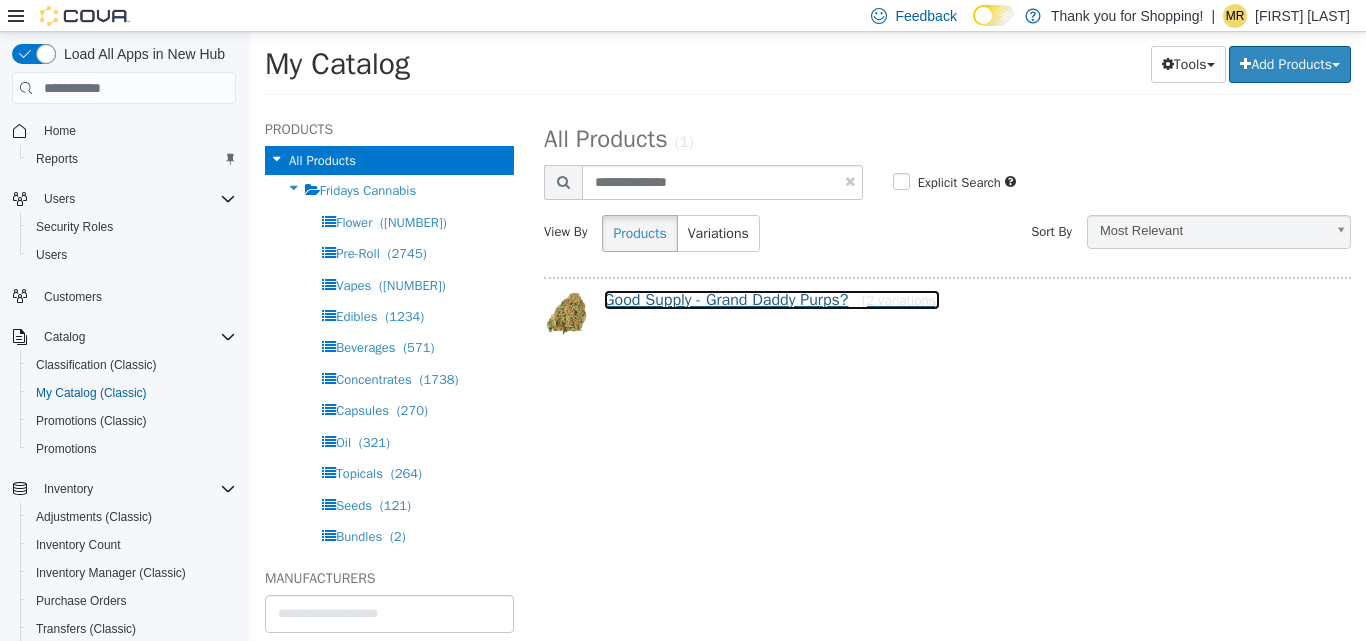 click on "Good Supply - Grand Daddy Purps?
[2 variations]" at bounding box center [772, 300] 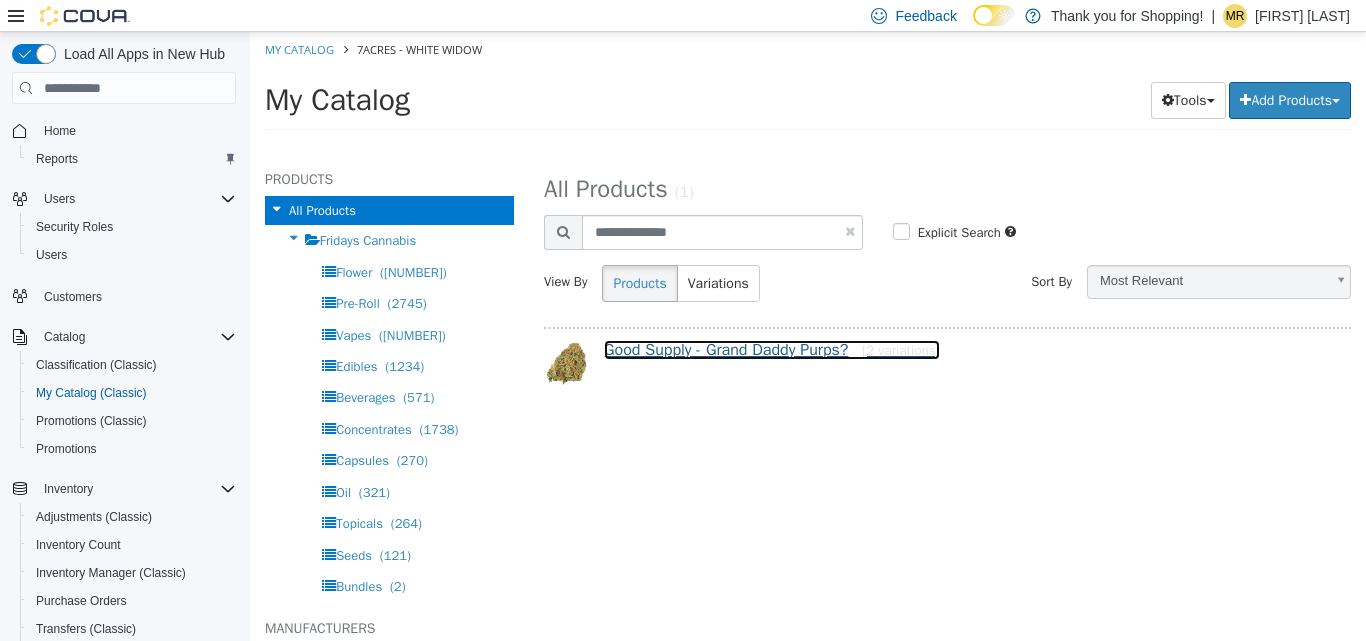 click on "Good Supply - Grand Daddy Purps?
[2 variations]" at bounding box center [772, 350] 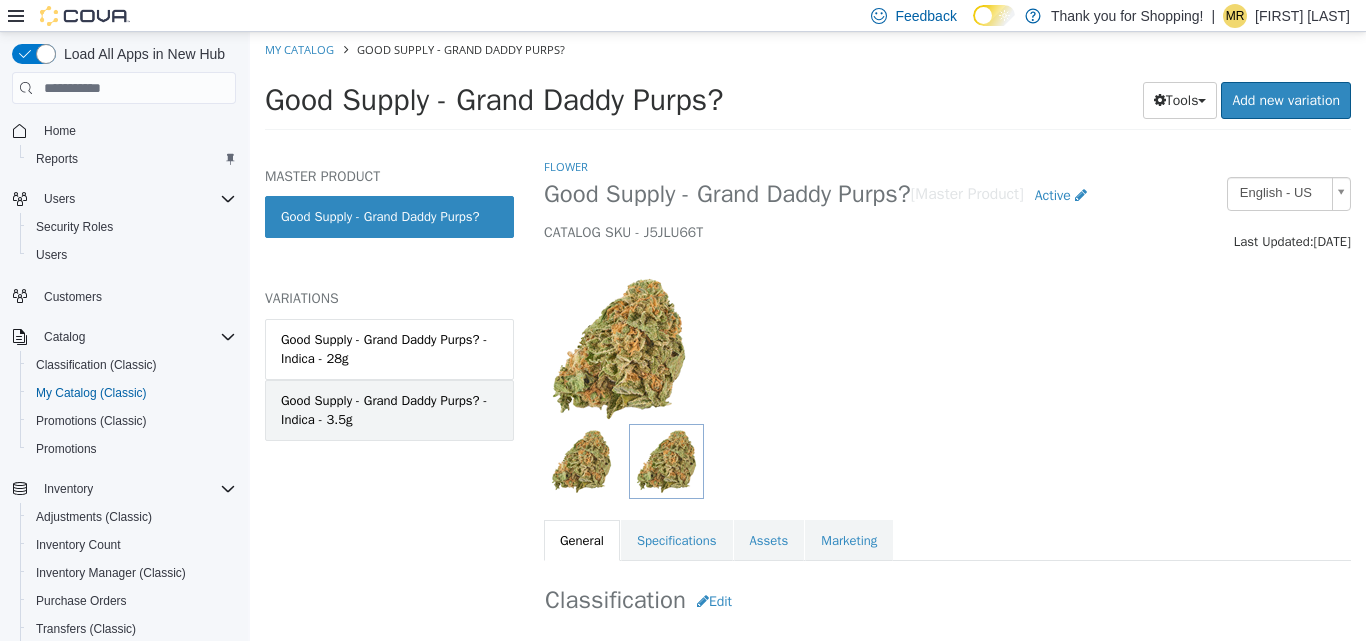 click on "Good Supply - Grand Daddy Purps? - Indica - 3.5g" at bounding box center (389, 410) 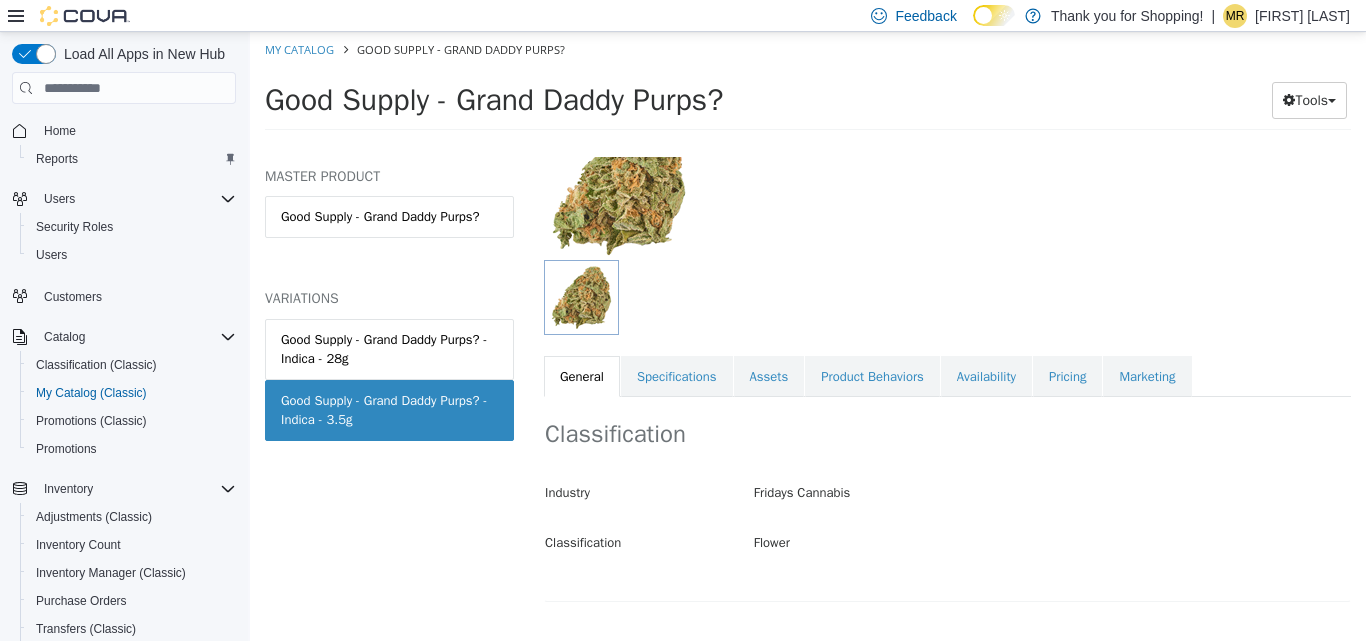 scroll, scrollTop: 300, scrollLeft: 0, axis: vertical 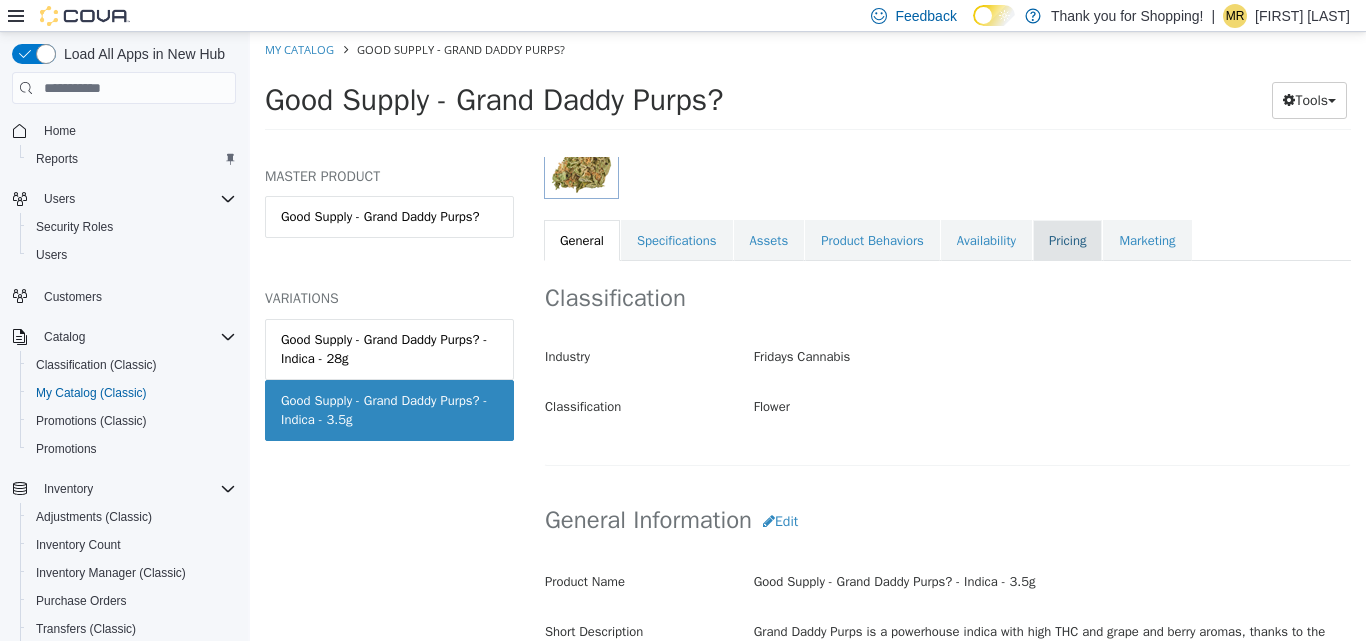 click on "Pricing" at bounding box center (1067, 241) 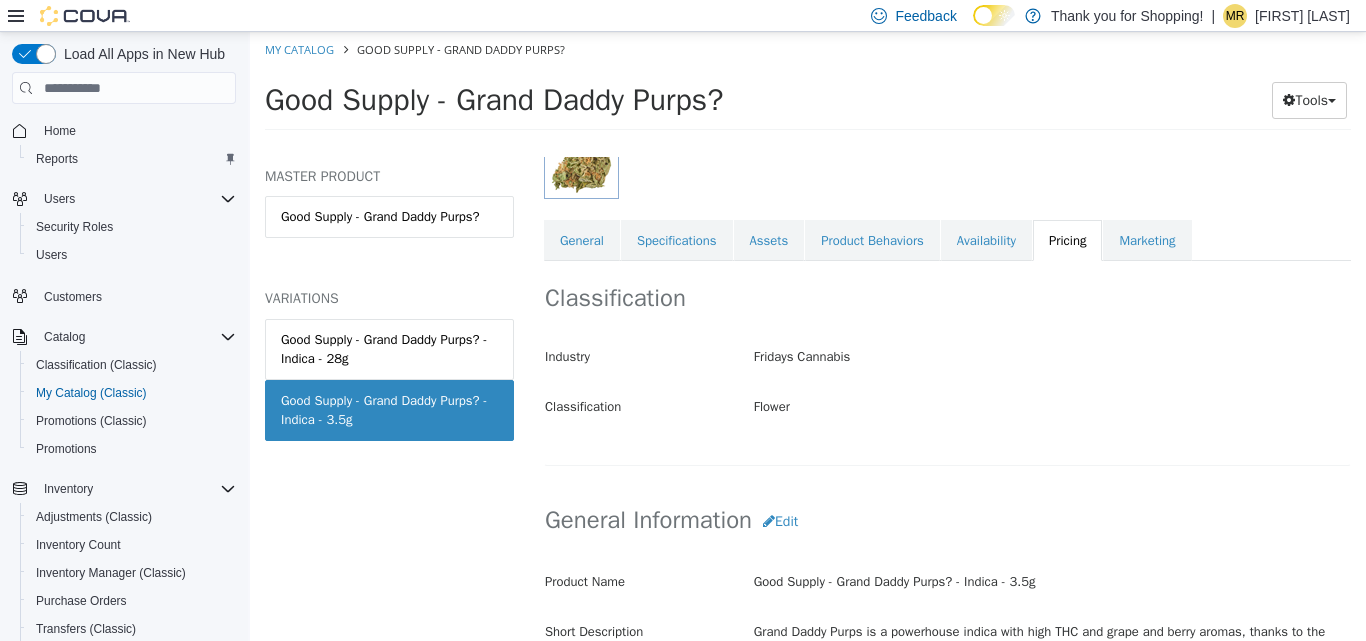 scroll, scrollTop: 233, scrollLeft: 0, axis: vertical 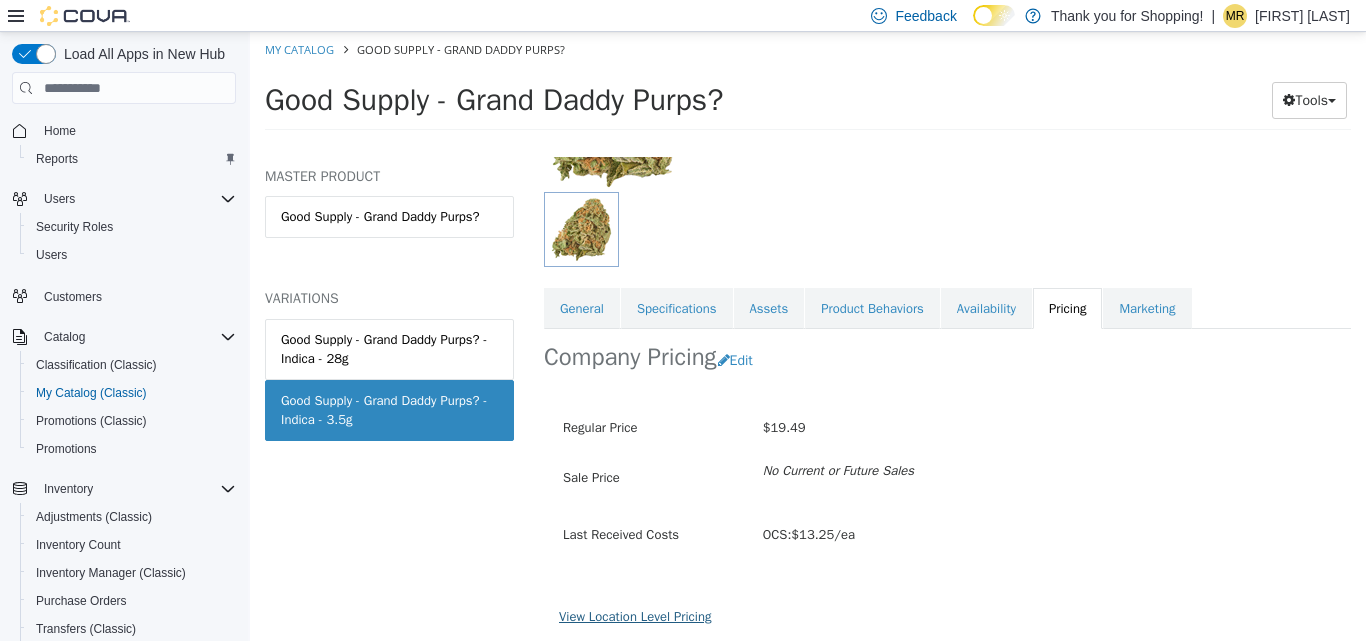click on "View Location Level Pricing" at bounding box center [635, 616] 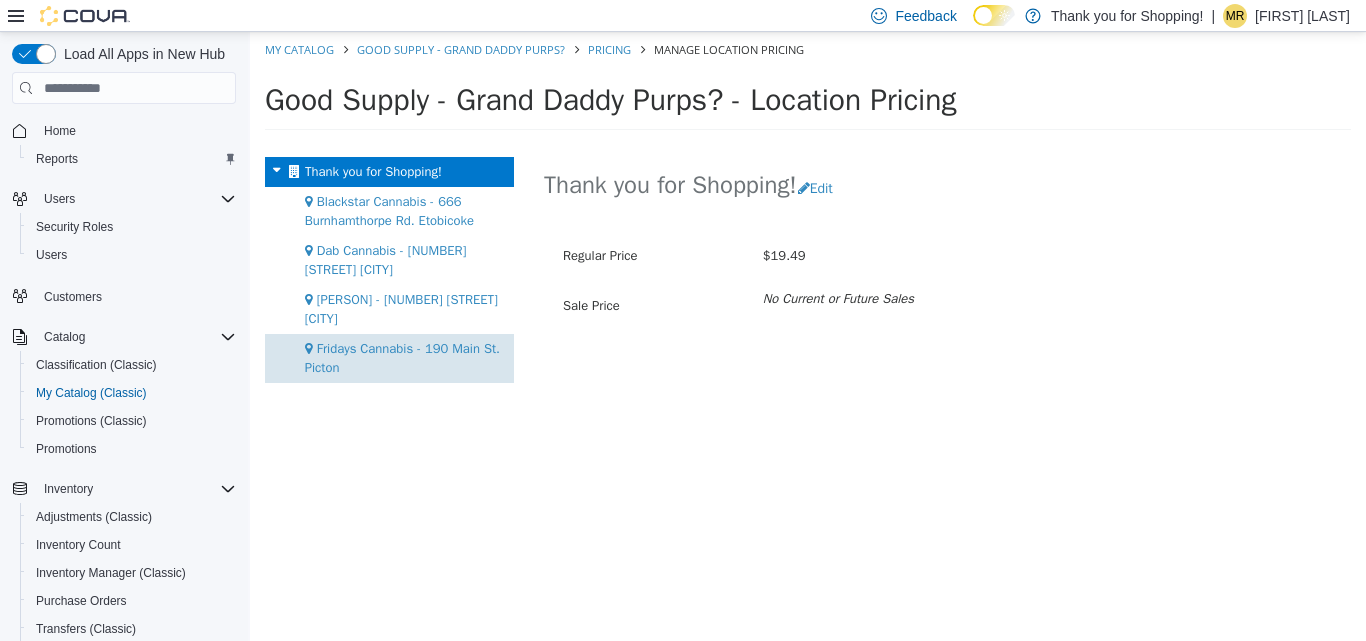 click on "Fridays Cannabis - 190 Main St. Picton" at bounding box center [402, 358] 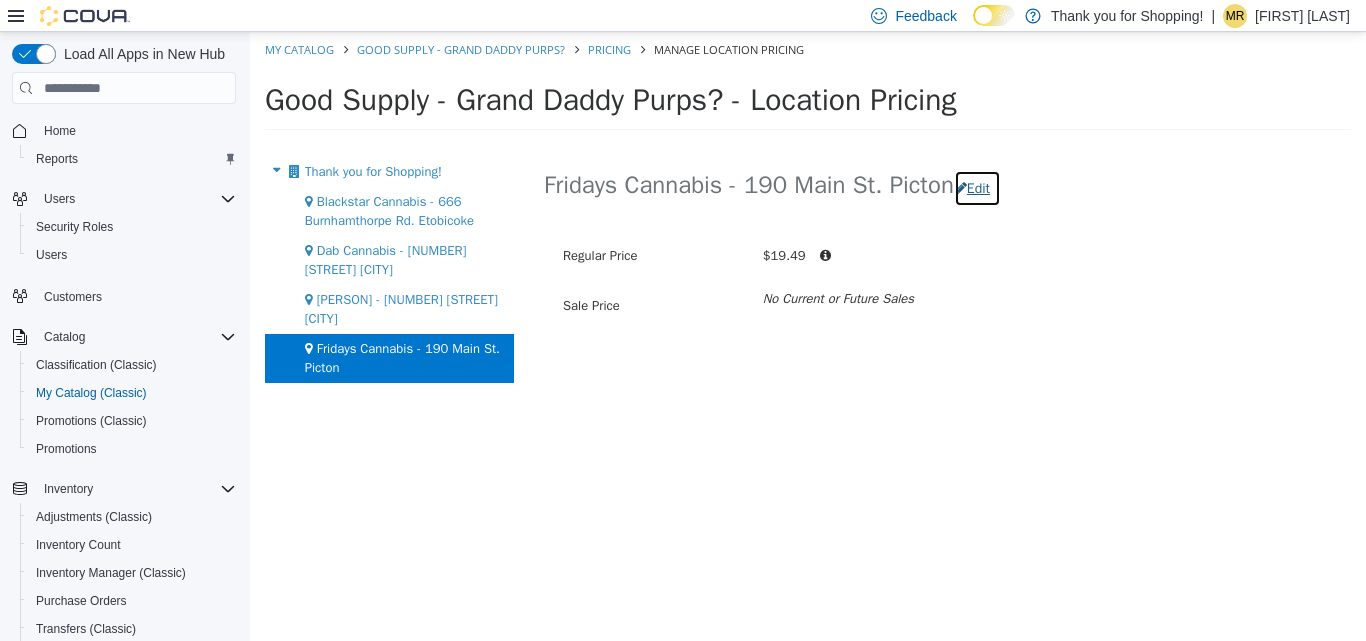click on "Edit" at bounding box center (977, 188) 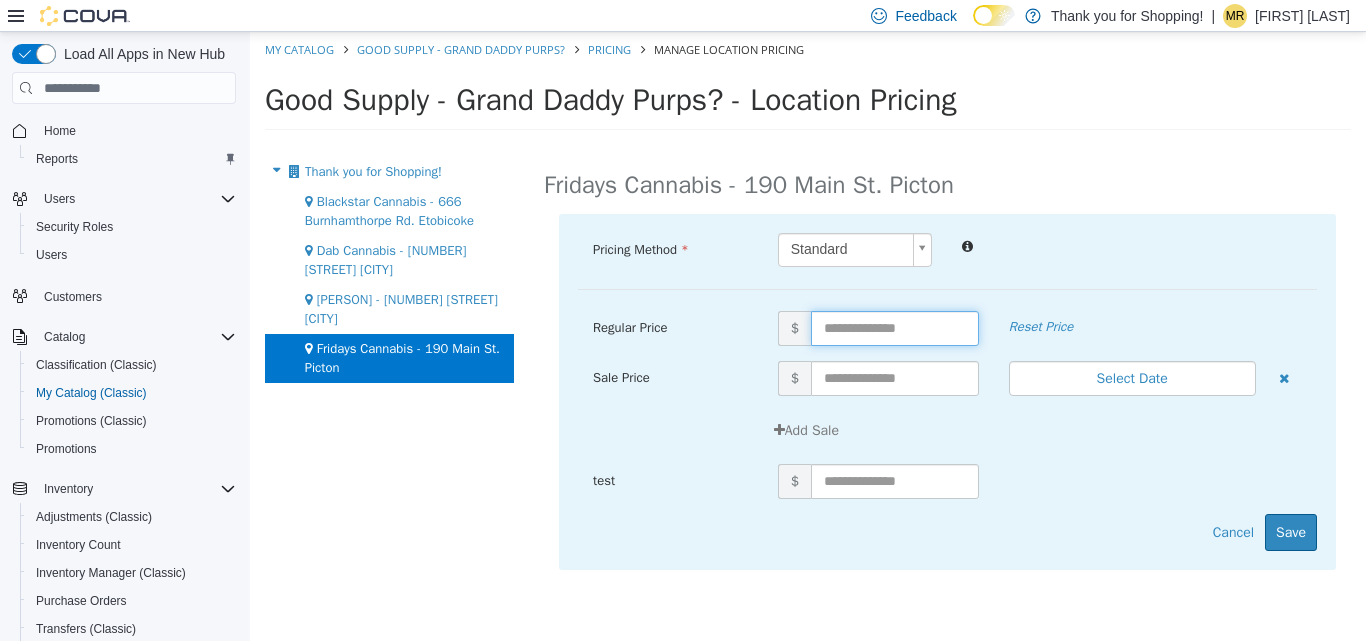 click at bounding box center (895, 328) 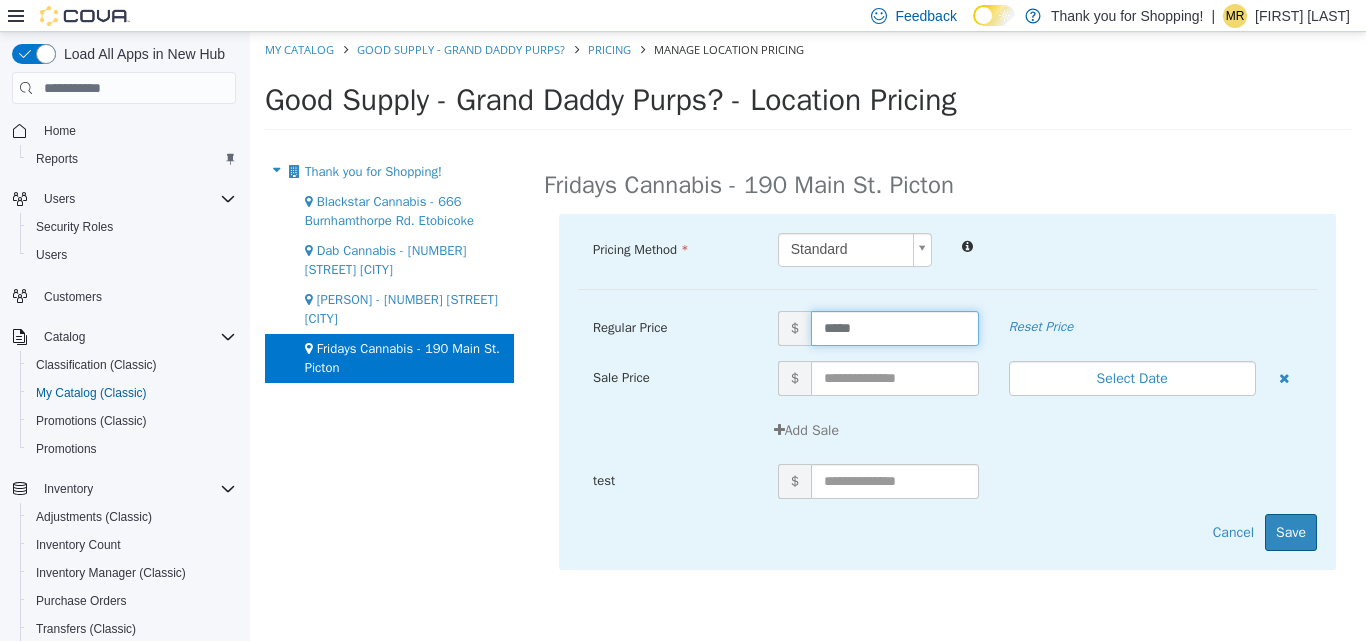 click on "Standard                             *" at bounding box center [1040, 250] 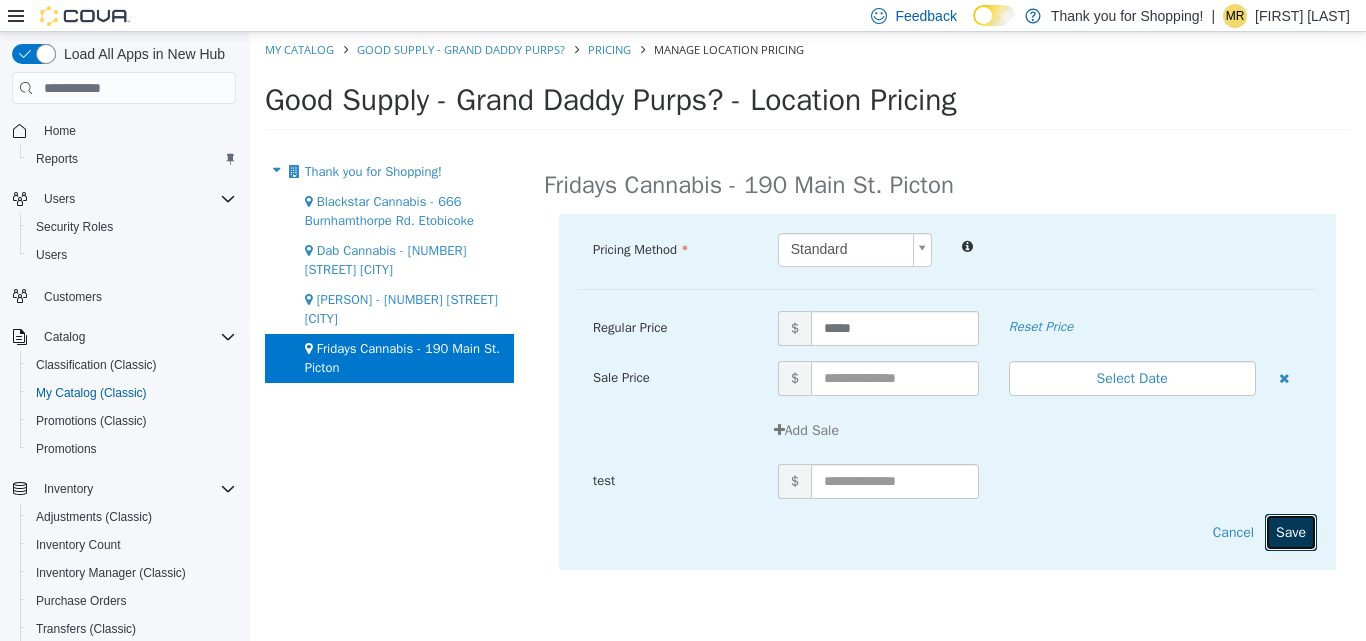 click on "Save" at bounding box center (1291, 532) 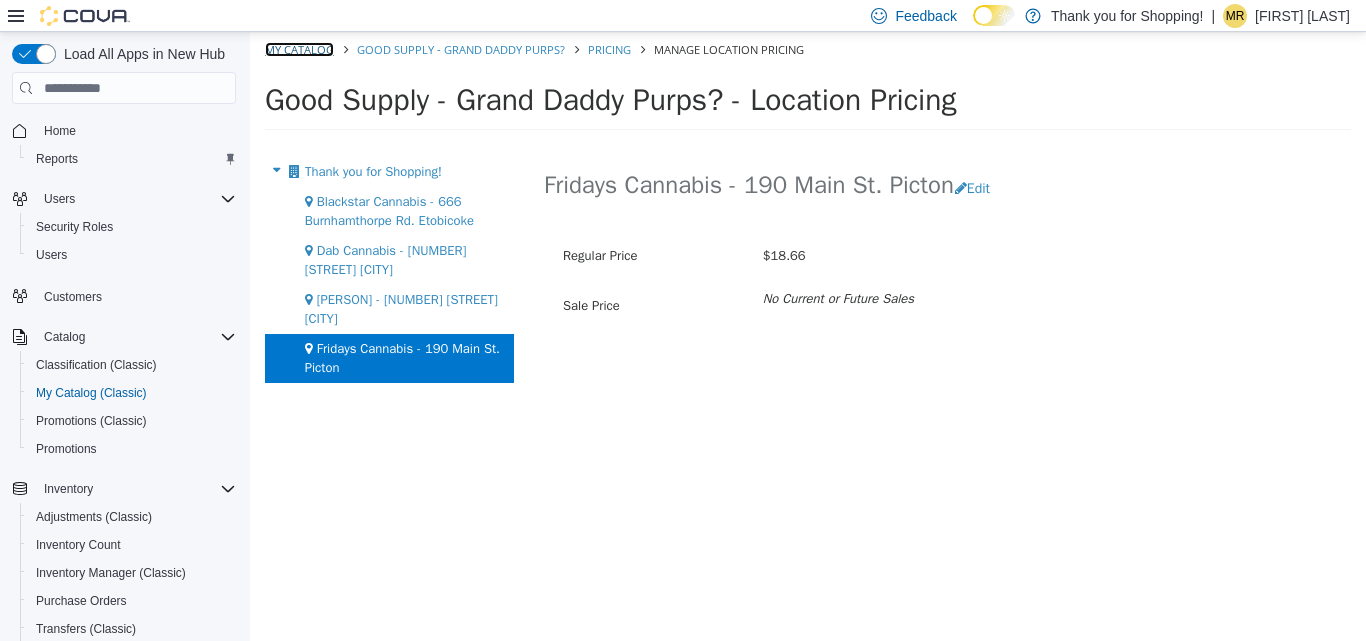 click on "My Catalog" at bounding box center (299, 49) 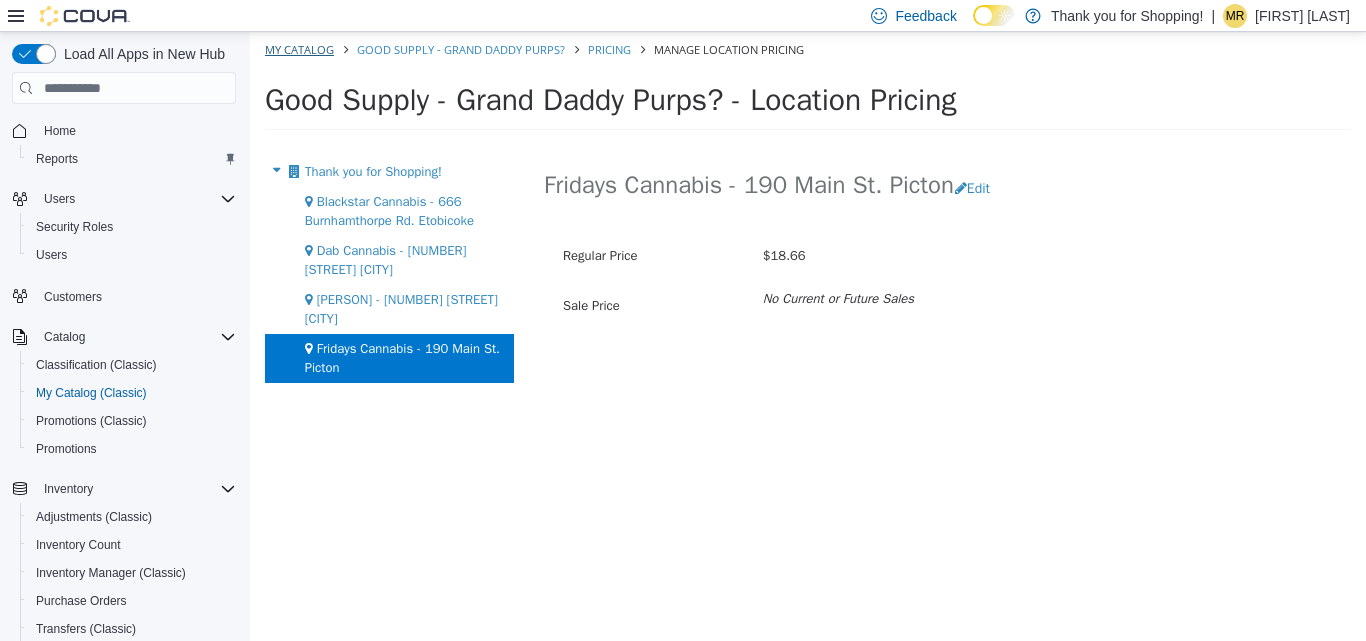 select on "**********" 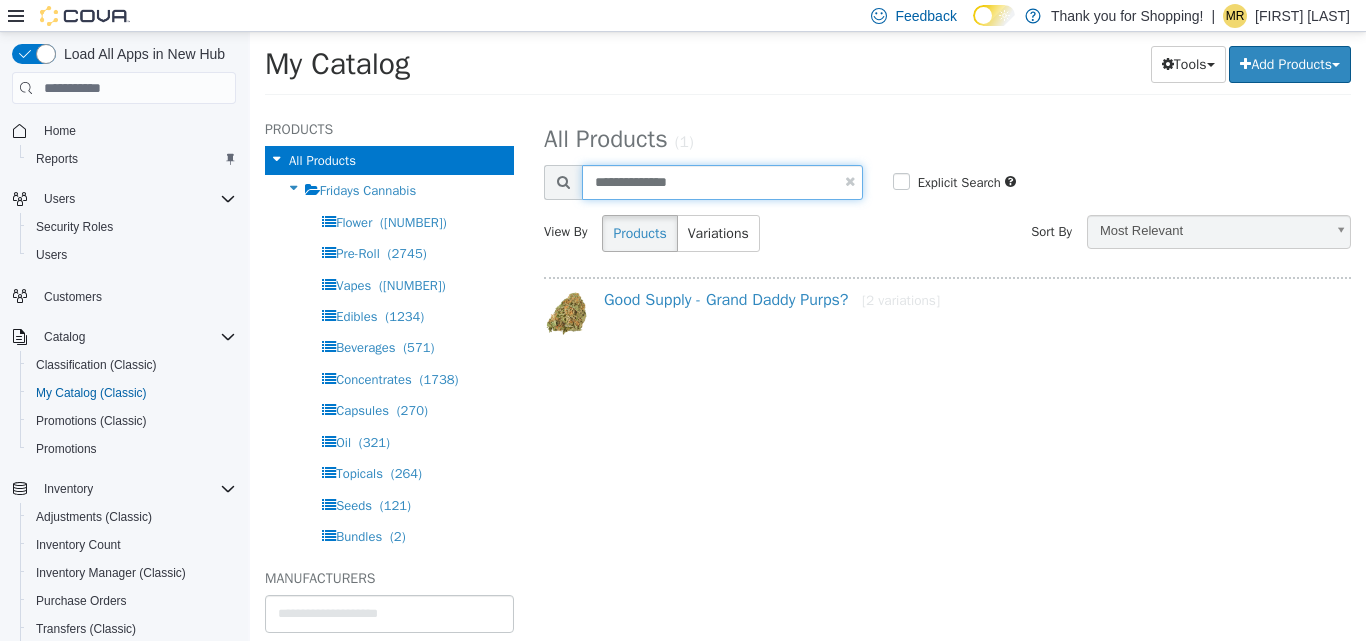 click on "**********" at bounding box center (722, 182) 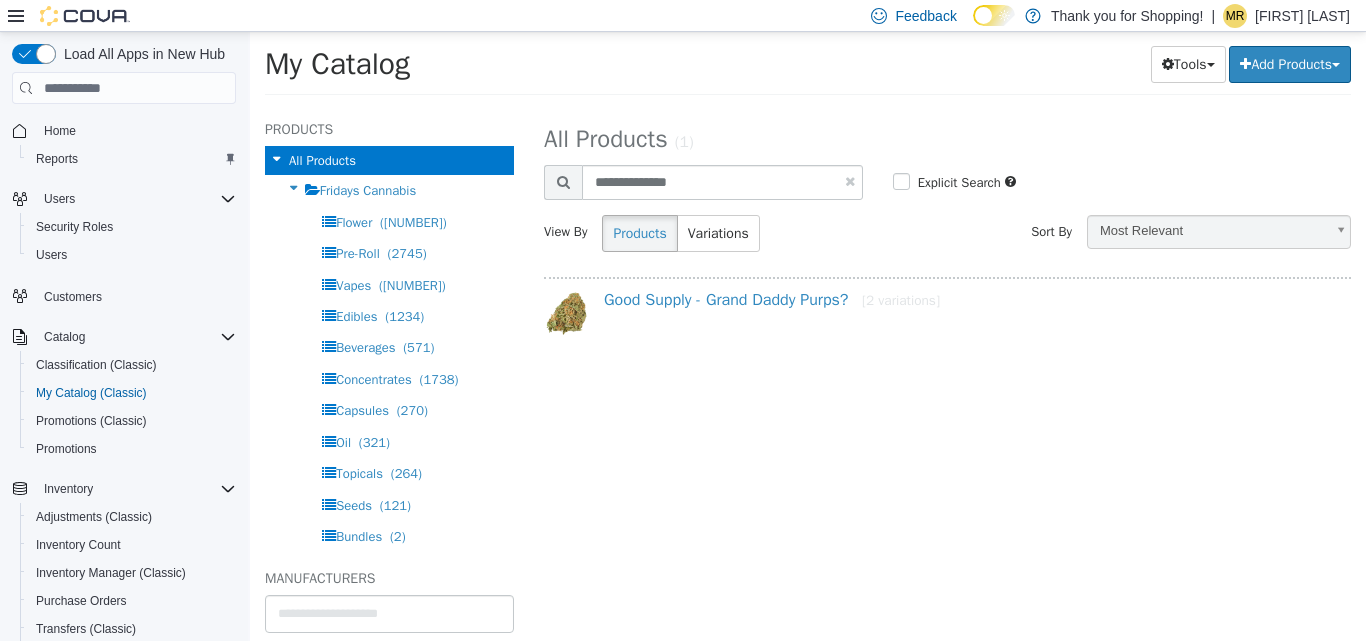 select on "**********" 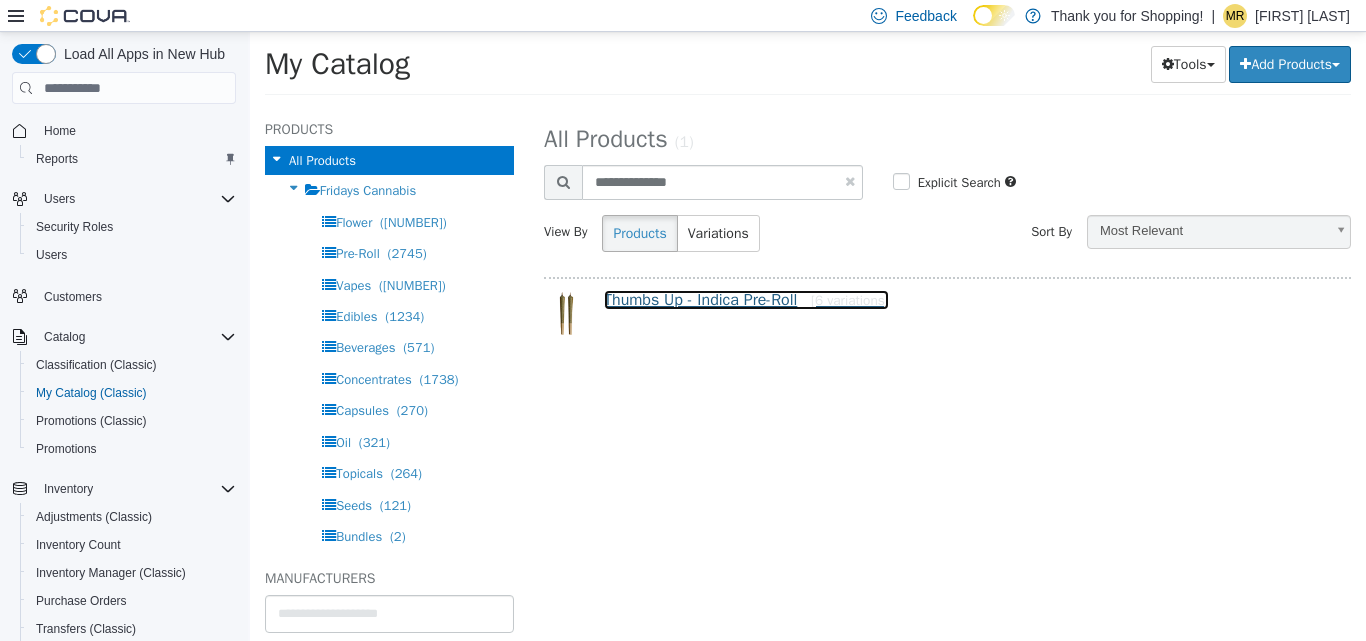click on "Thumbs Up - Indica Pre-Roll
[6 variations]" at bounding box center [746, 300] 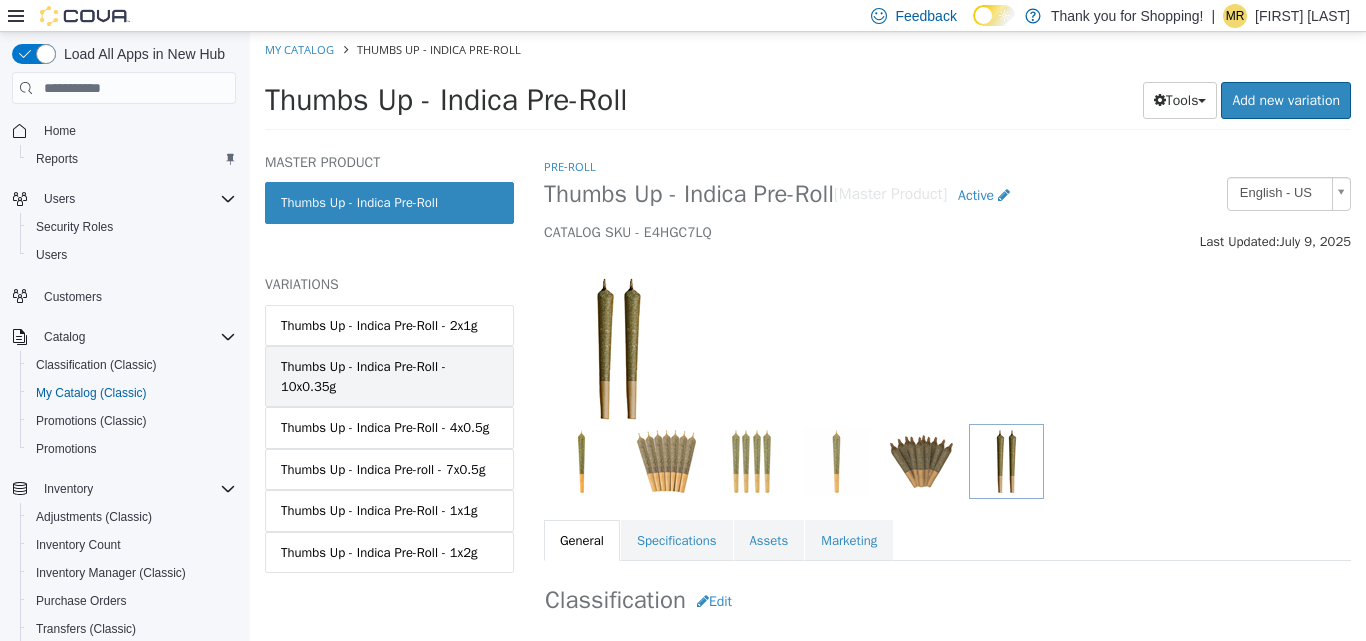 scroll, scrollTop: 53, scrollLeft: 0, axis: vertical 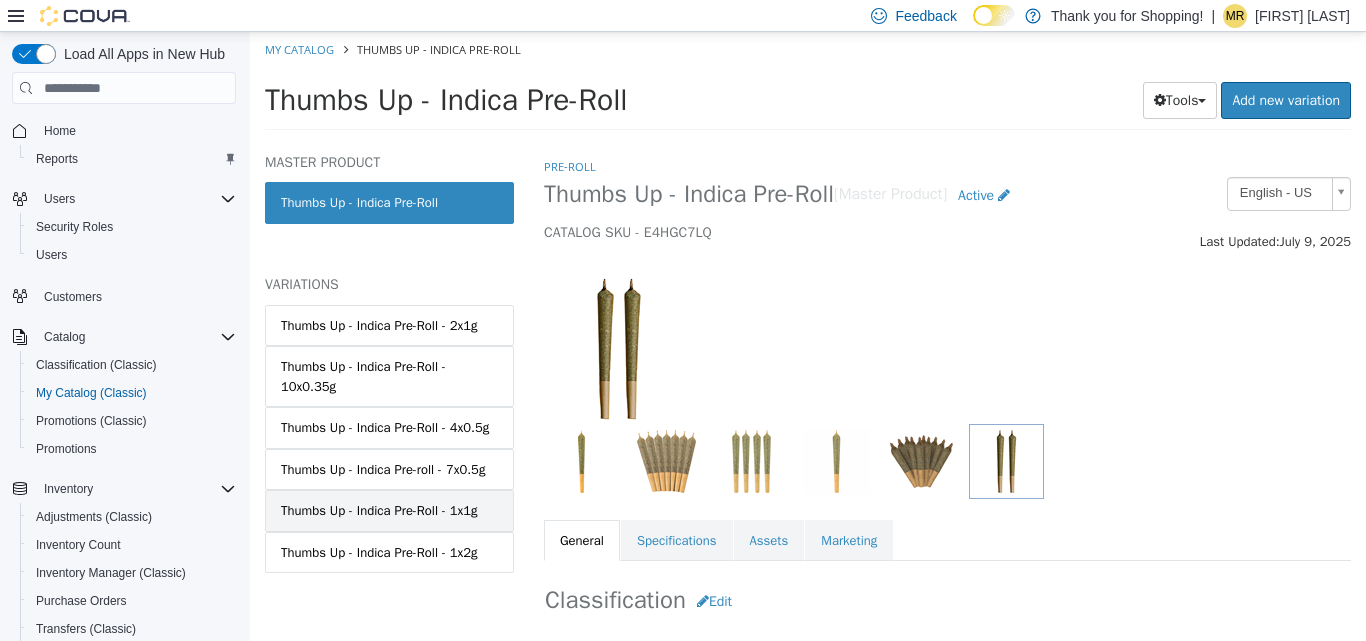 click on "Thumbs Up - Indica Pre-Roll - 1x1g" at bounding box center (379, 511) 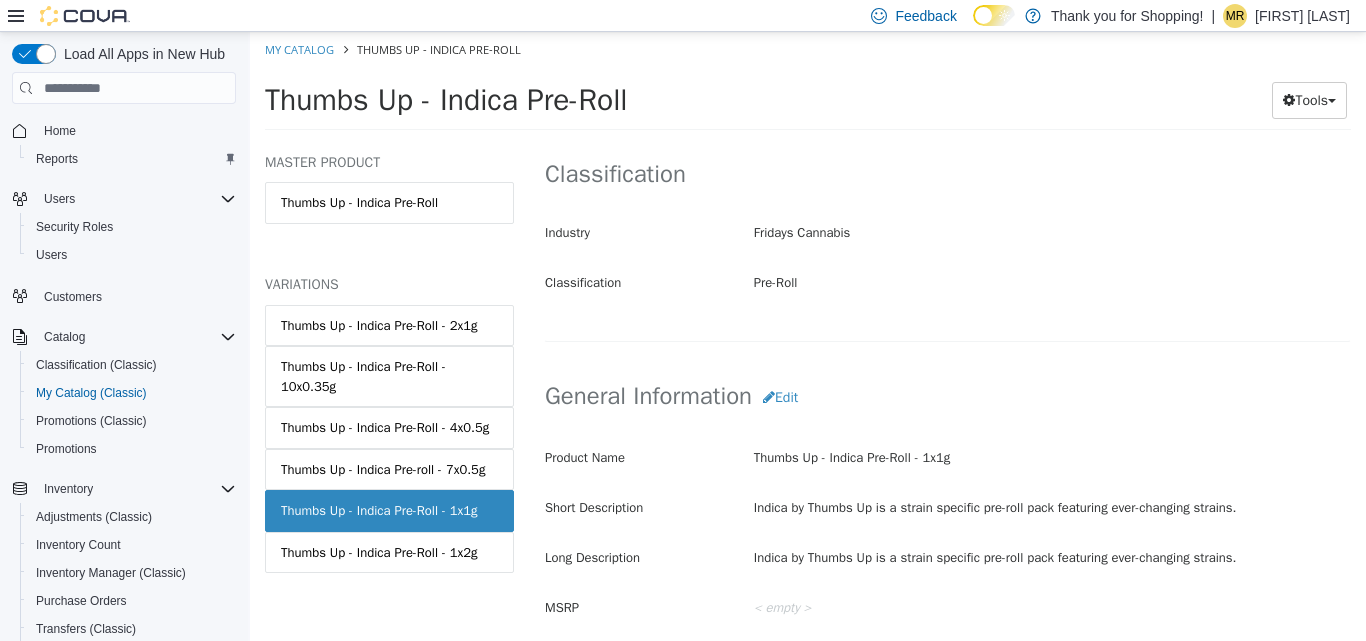 scroll, scrollTop: 302, scrollLeft: 0, axis: vertical 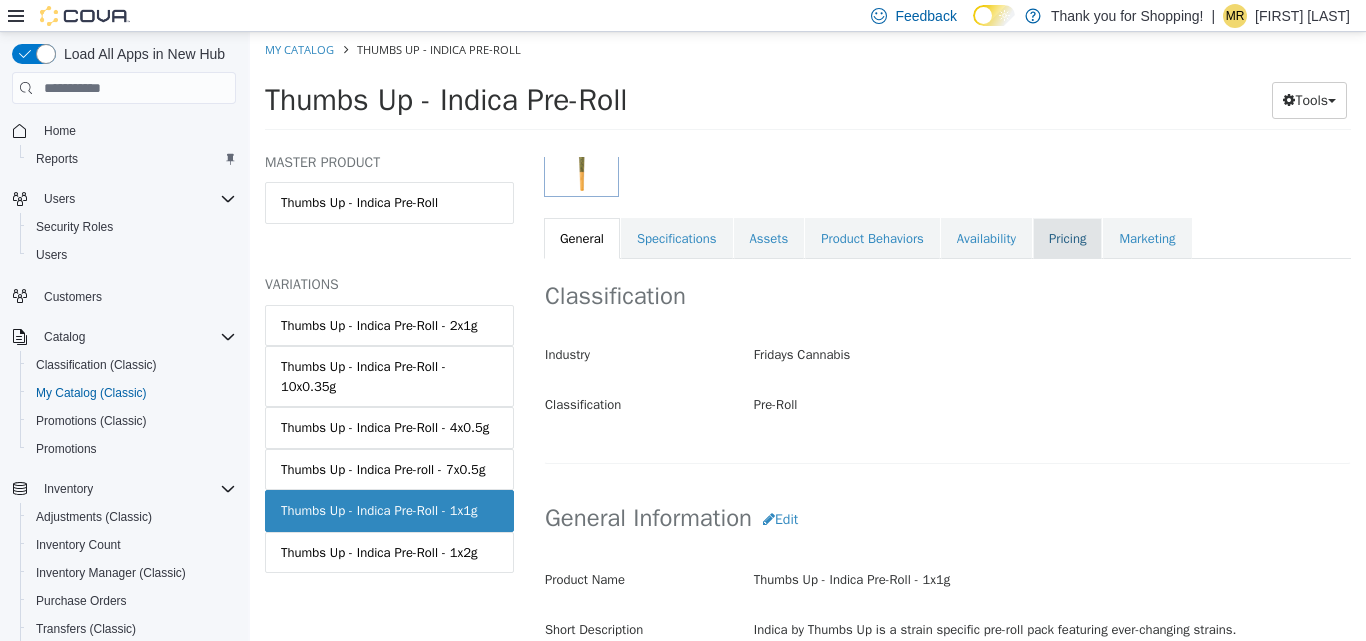 click on "Pricing" at bounding box center (1067, 239) 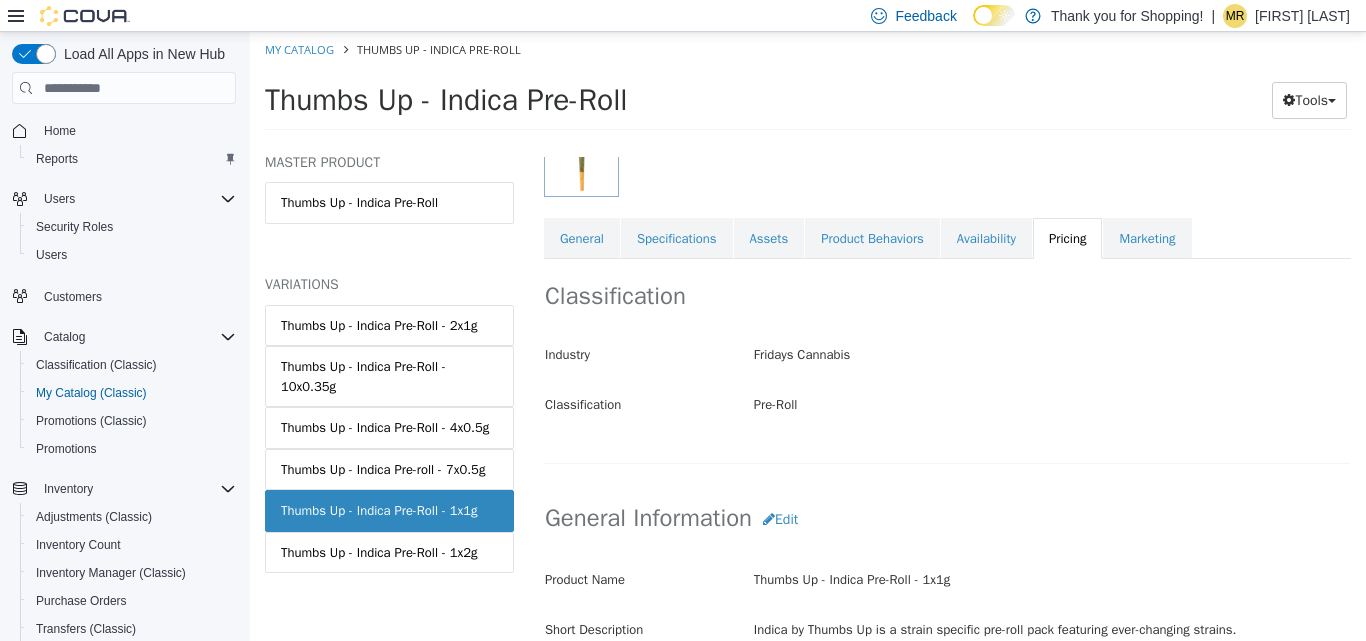 scroll, scrollTop: 183, scrollLeft: 0, axis: vertical 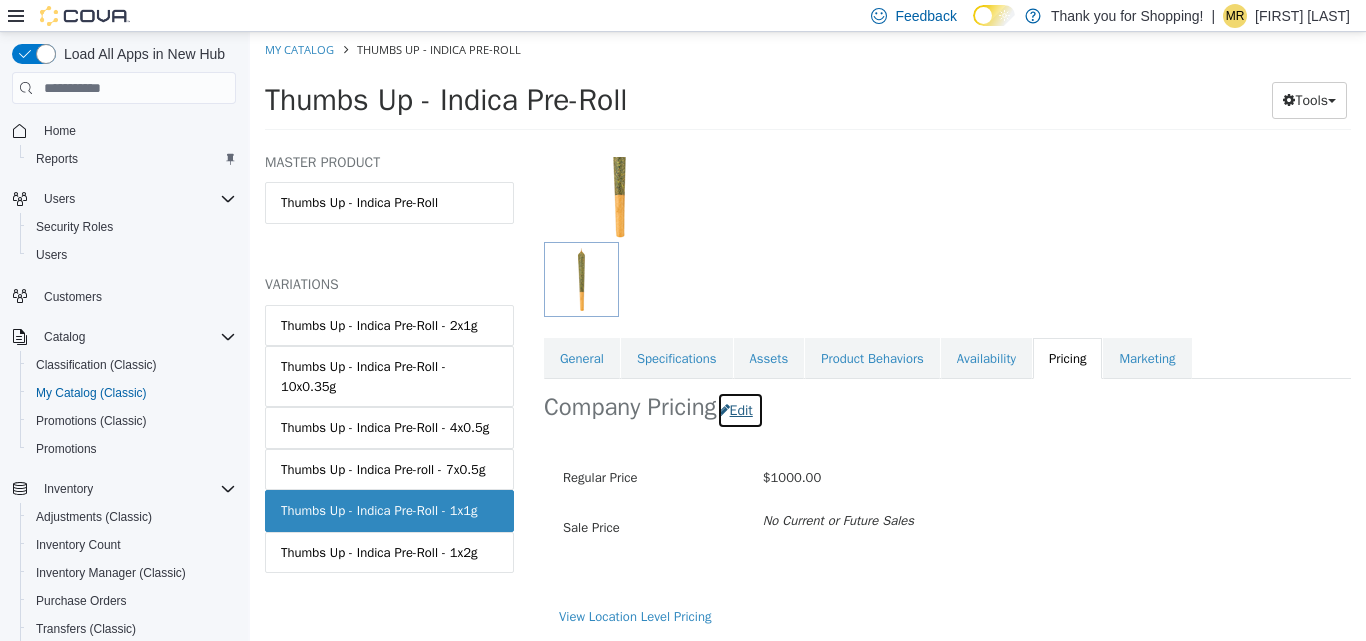 click on "Edit" at bounding box center [740, 410] 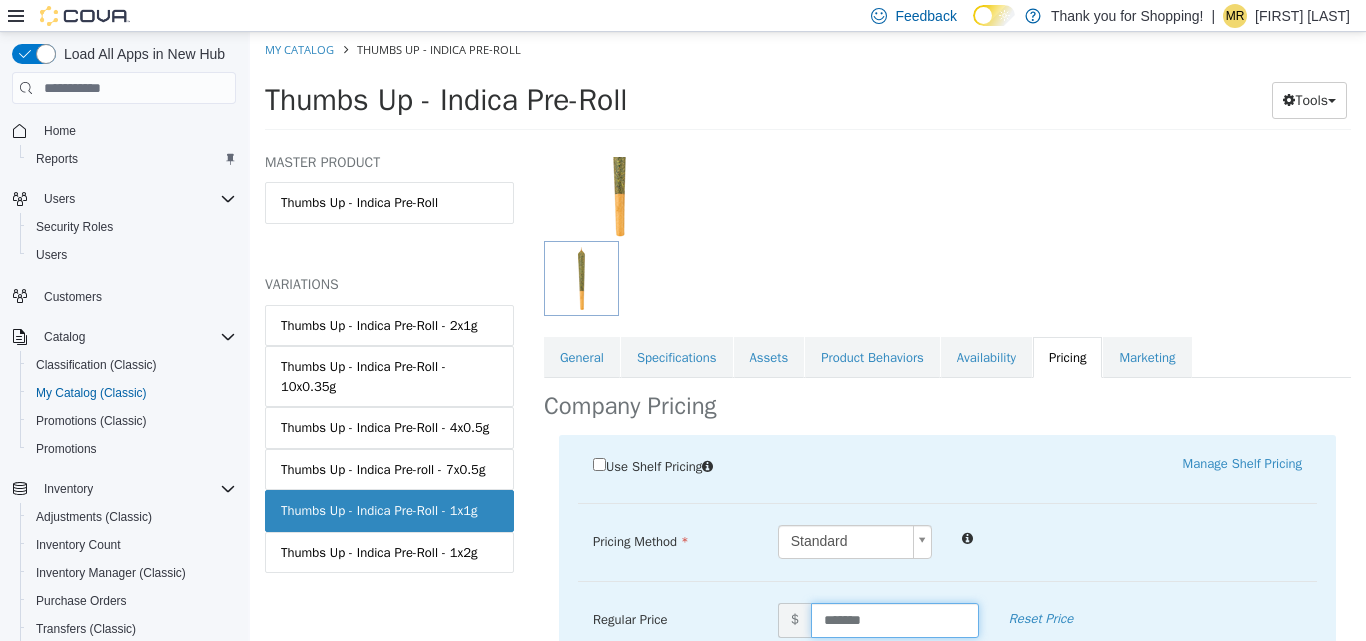 click on "*******" at bounding box center [895, 620] 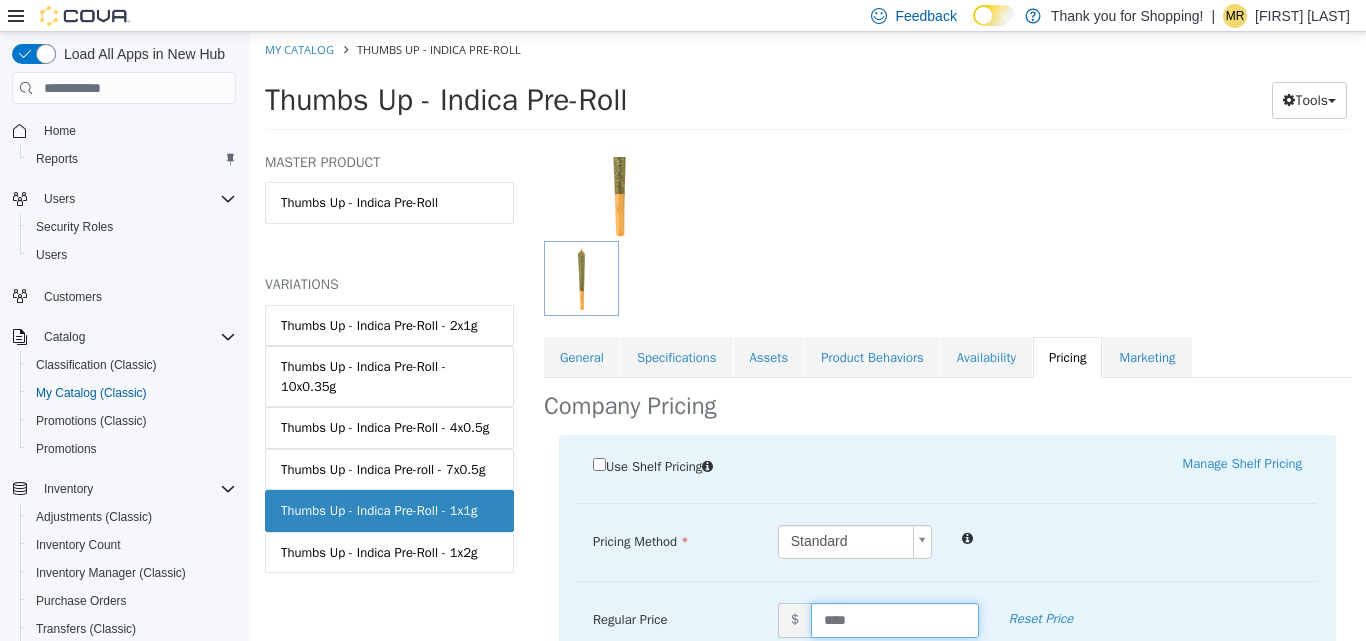 click on "Use Shelf Pricing    Manage Shelf Pricing Shelf Price     Select a Shelf Price                             Shelf Price is required Pricing Method     Standard                             * Regular Price $ **** Reset Price Sale Price $ Select Date     (UTC-4) [CITY]                                Add Sale test $ Cancel Save" at bounding box center [947, 648] 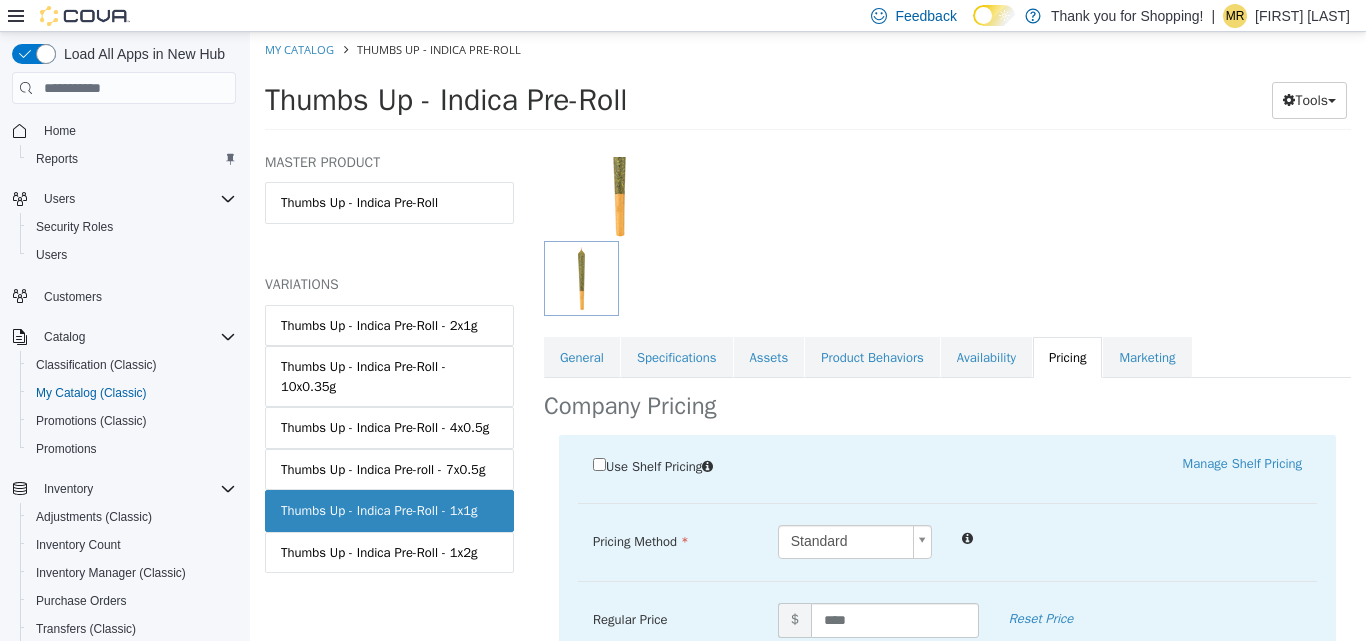 scroll, scrollTop: 458, scrollLeft: 0, axis: vertical 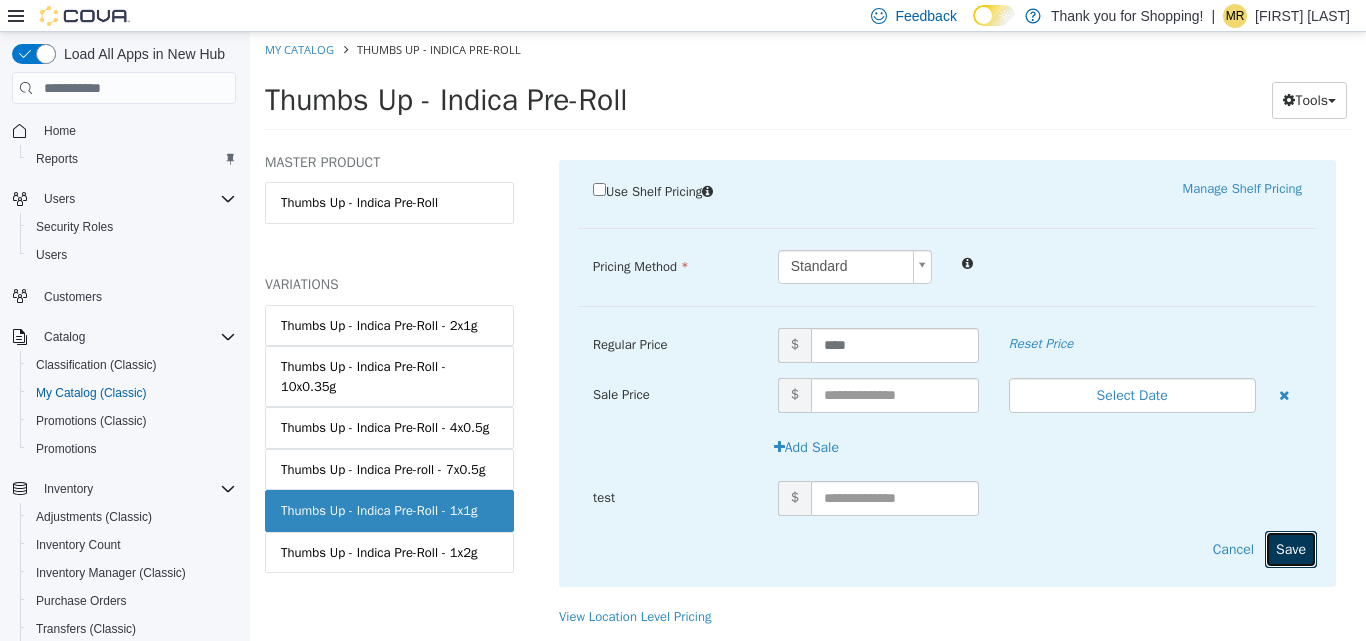 click on "Save" at bounding box center (1291, 549) 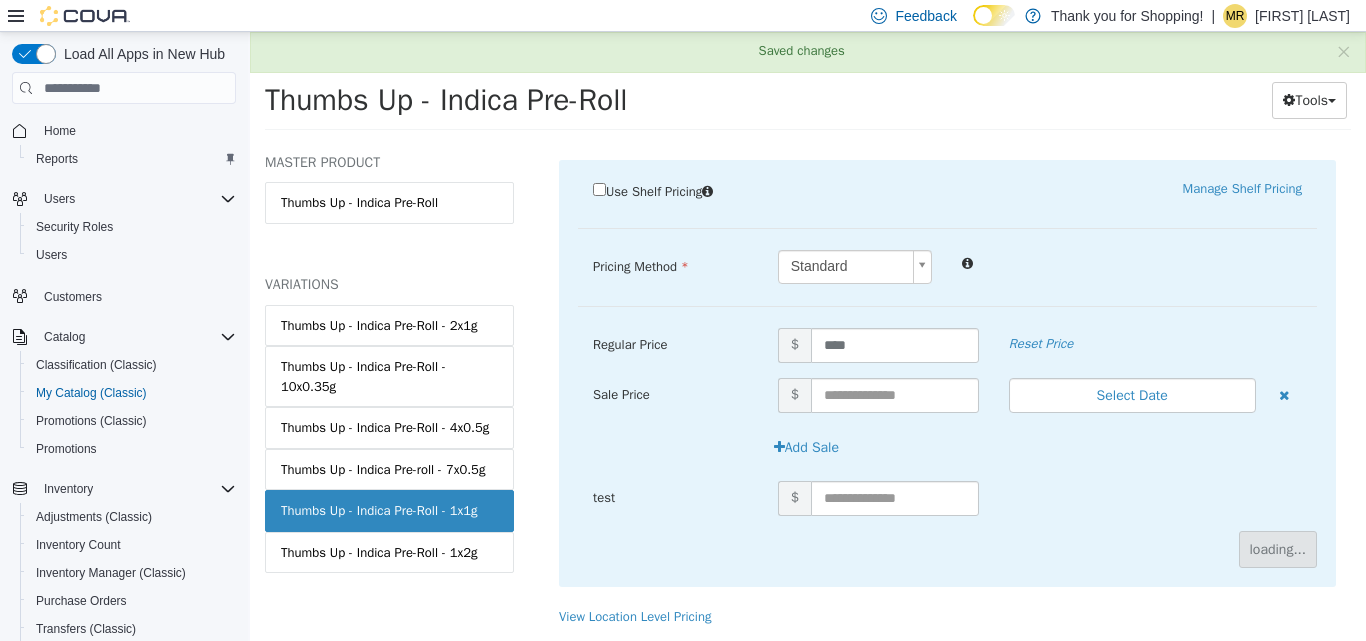 scroll, scrollTop: 183, scrollLeft: 0, axis: vertical 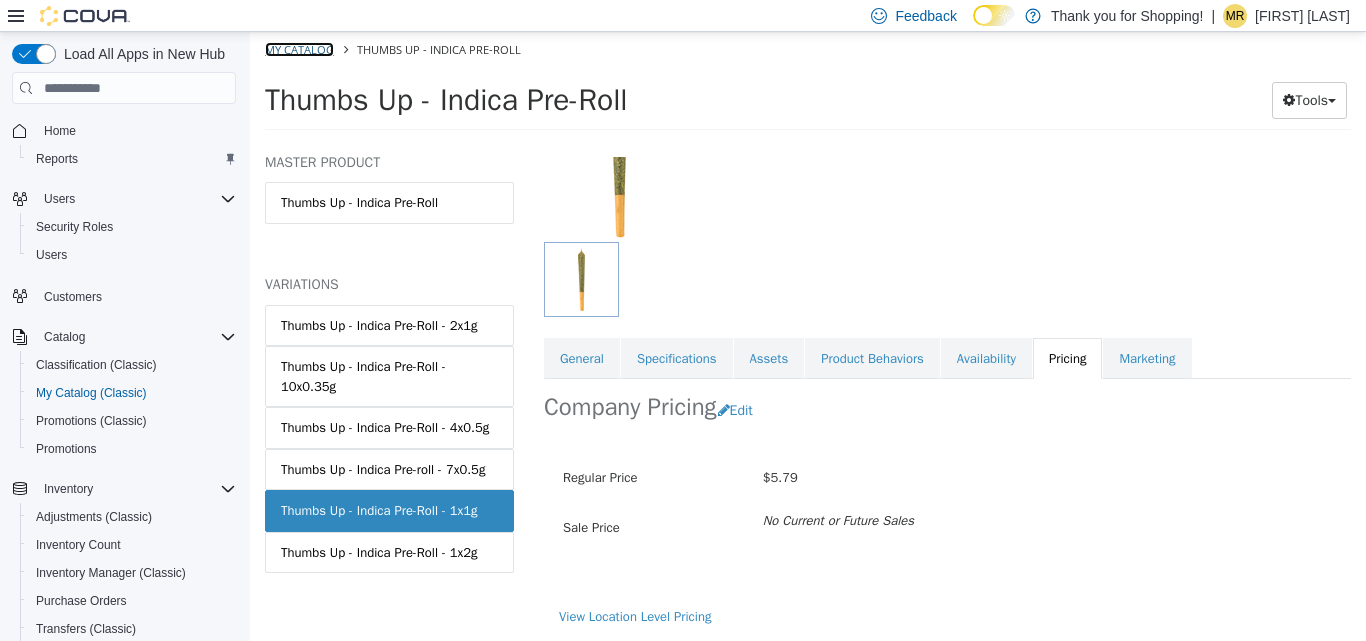 click on "My Catalog" at bounding box center (299, 49) 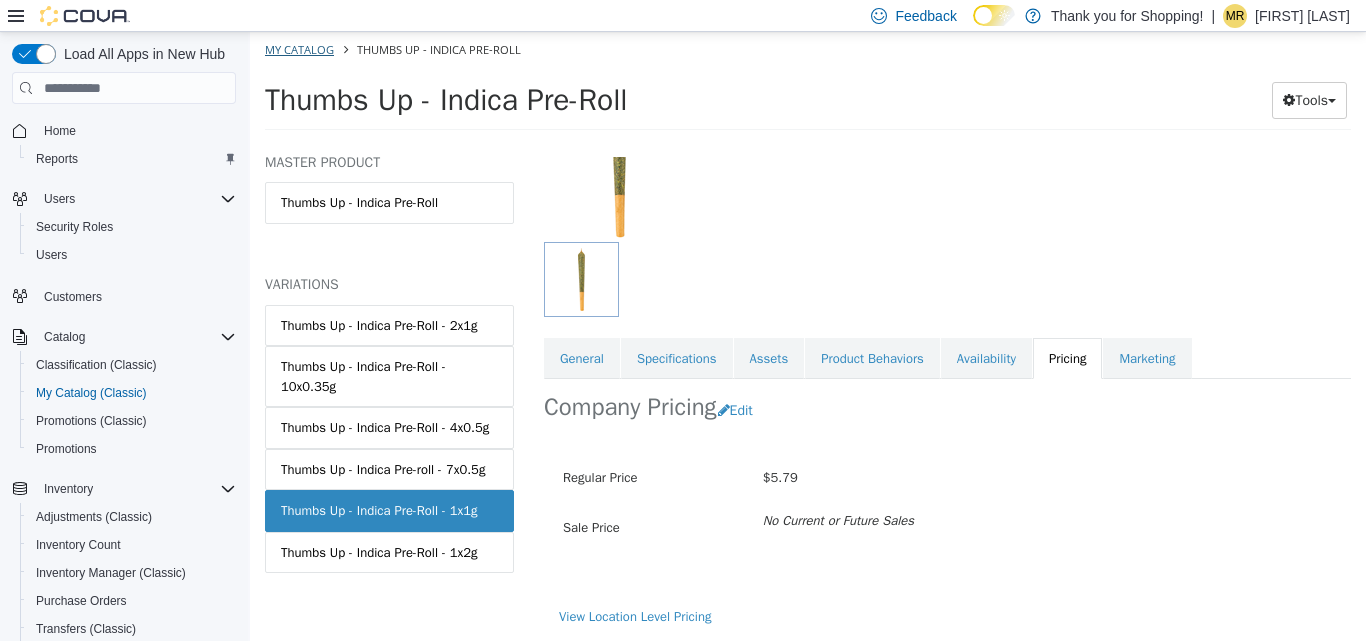 select on "**********" 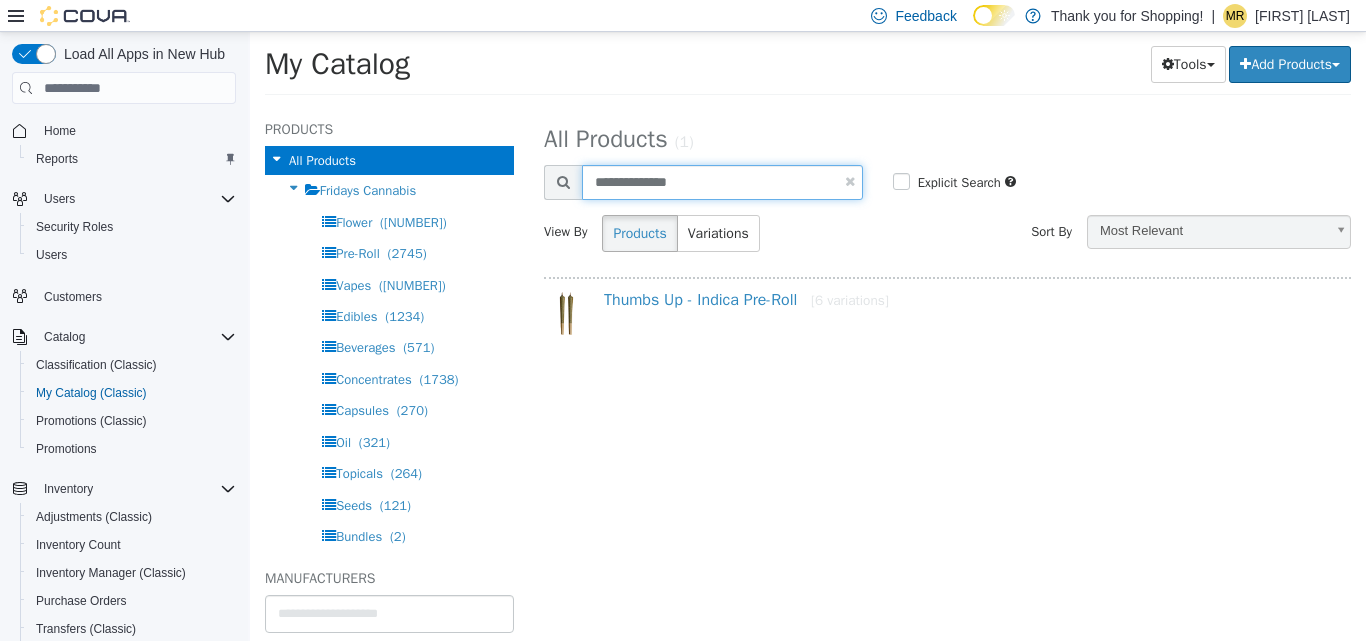 click on "**********" at bounding box center (722, 182) 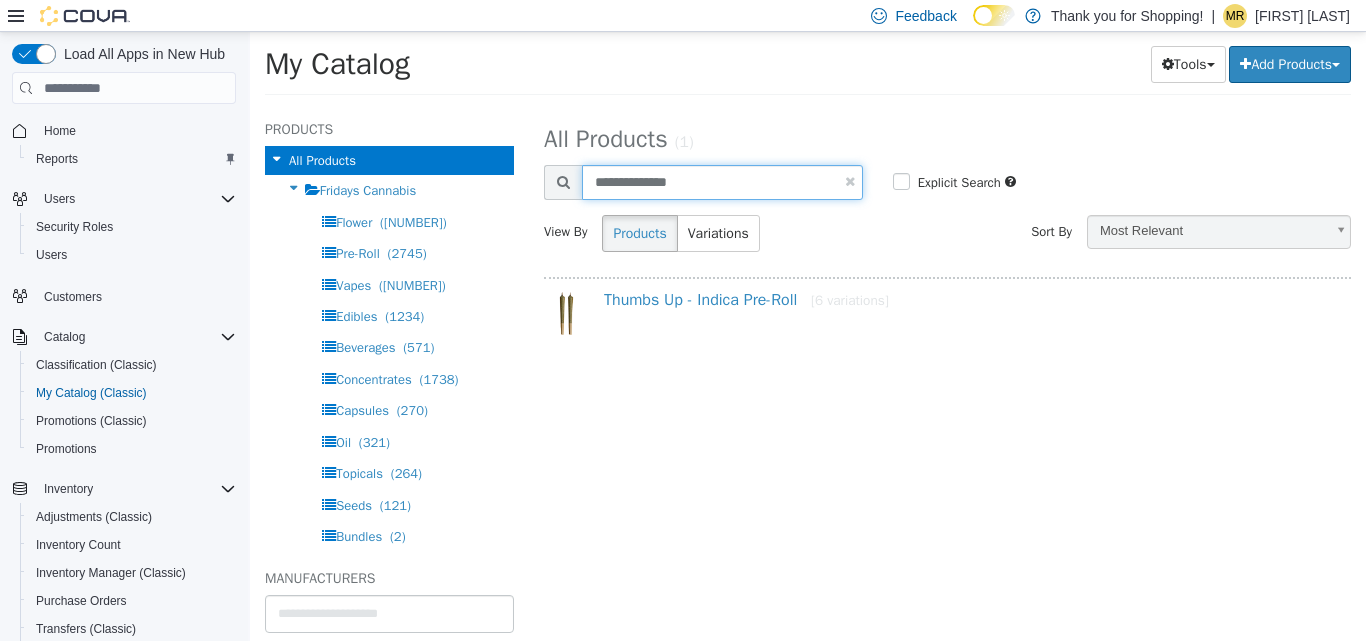 type on "**********" 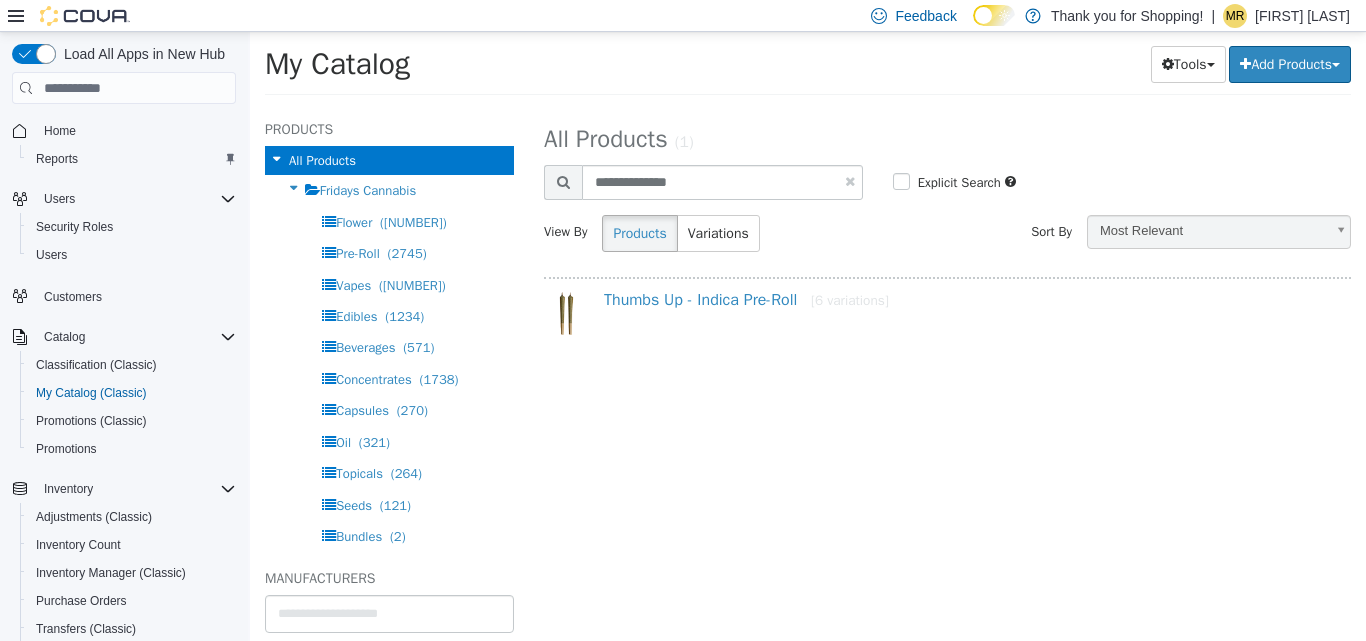 select on "**********" 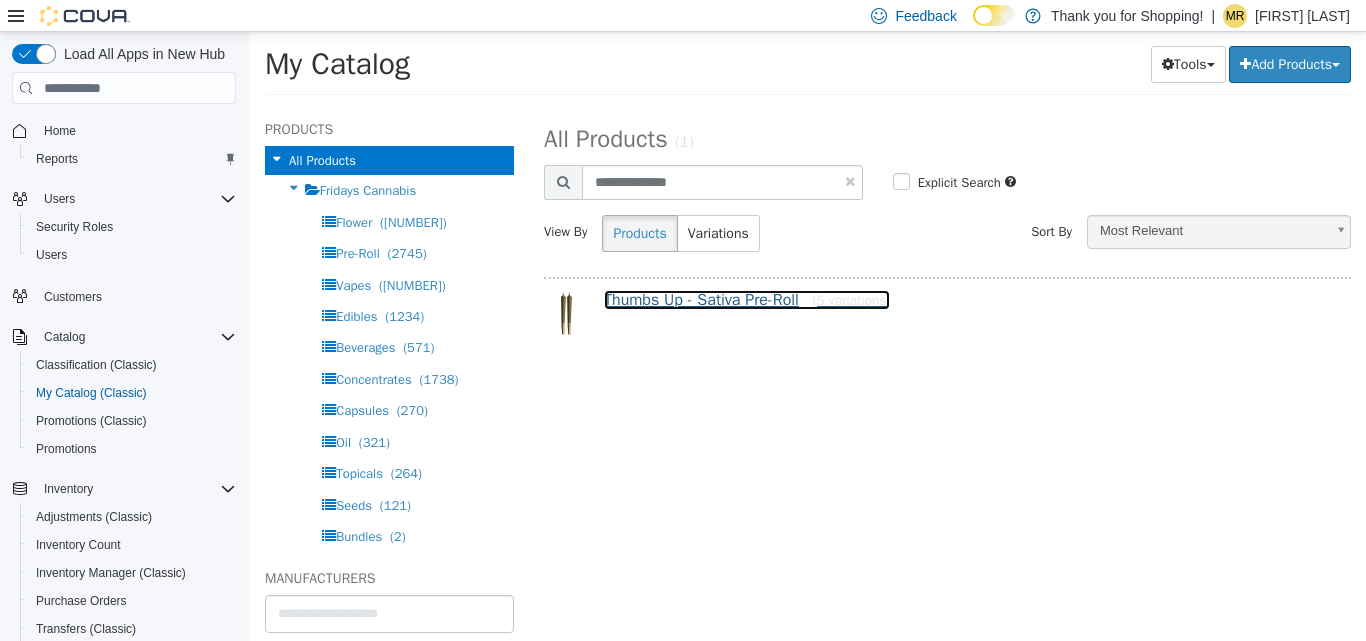 click on "Thumbs Up - Sativa Pre-Roll
[5 variations]" at bounding box center (747, 300) 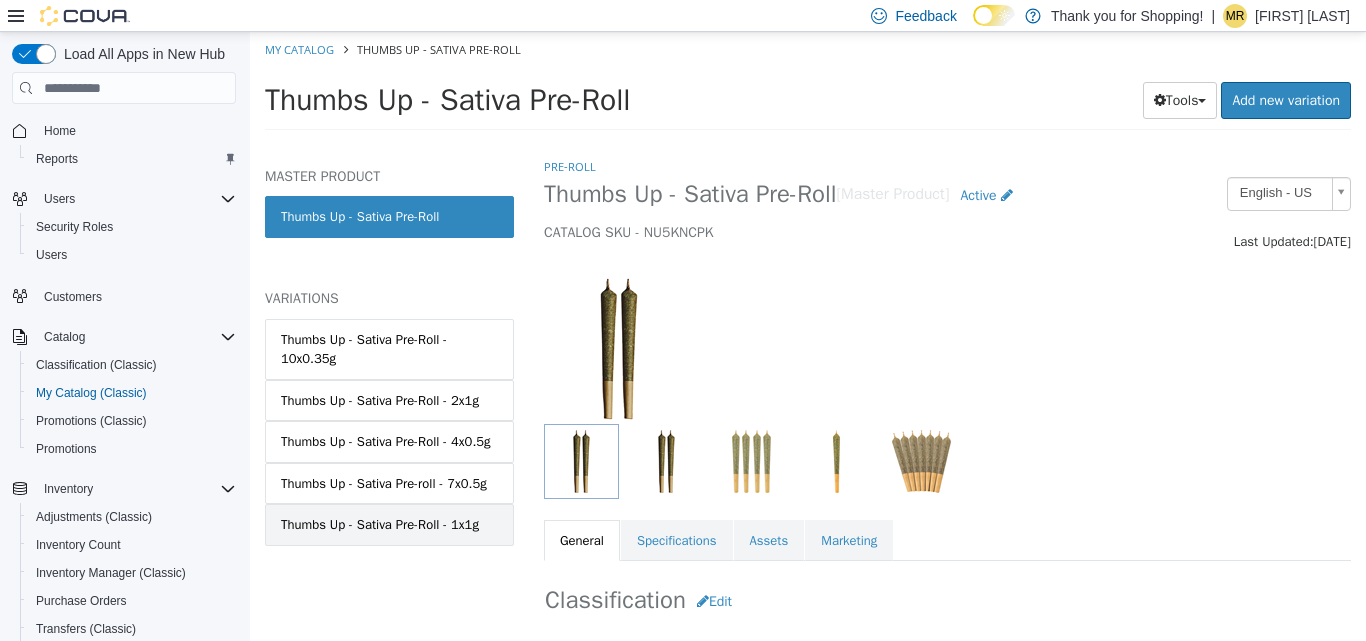 click on "Thumbs Up - Sativa Pre-Roll - 1x1g" at bounding box center [380, 525] 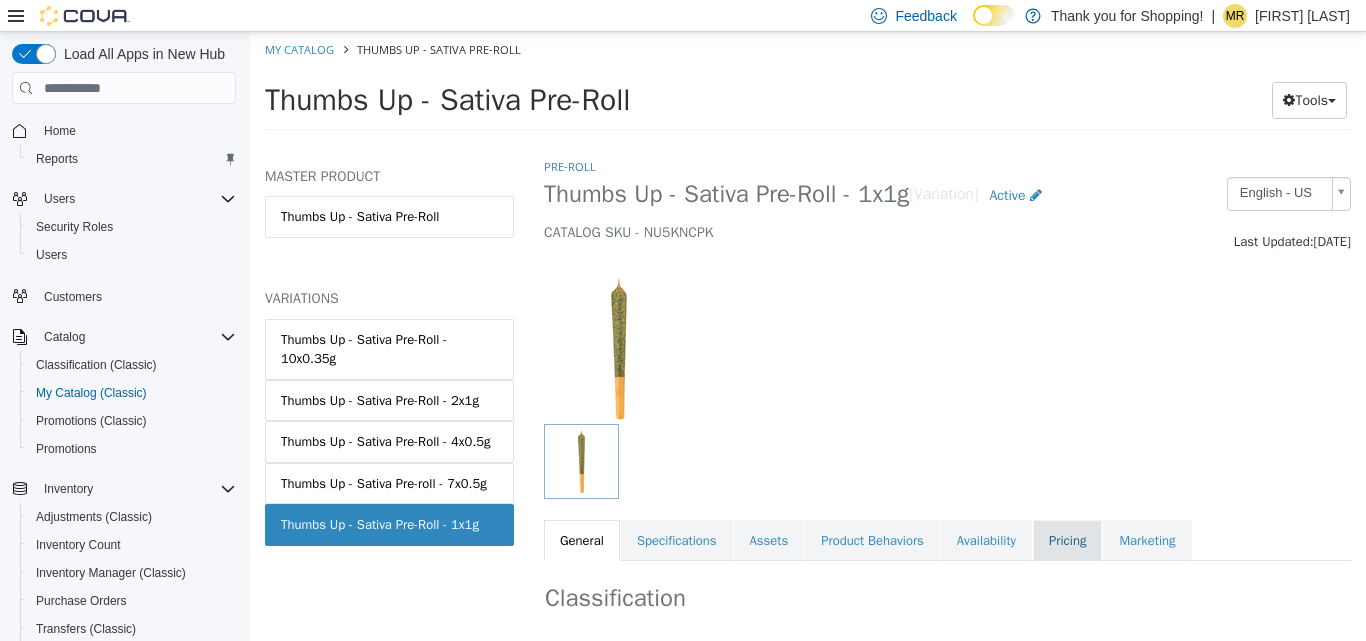 click on "Pricing" at bounding box center (1067, 541) 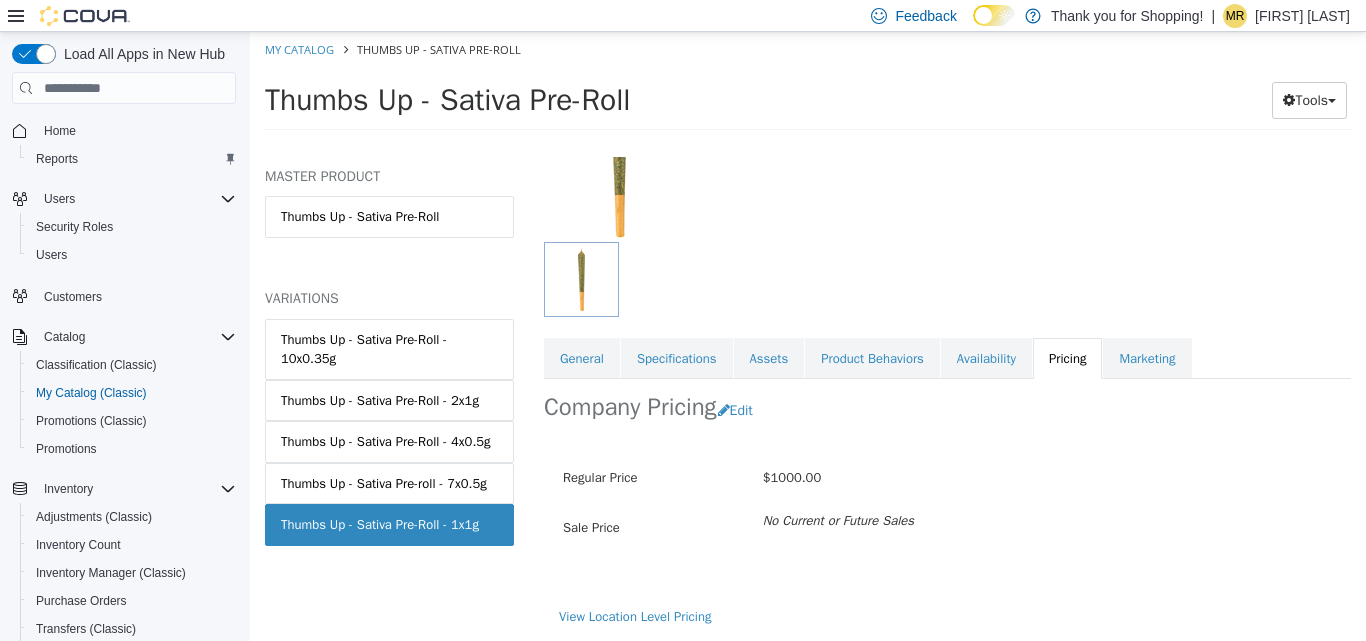 scroll, scrollTop: 183, scrollLeft: 0, axis: vertical 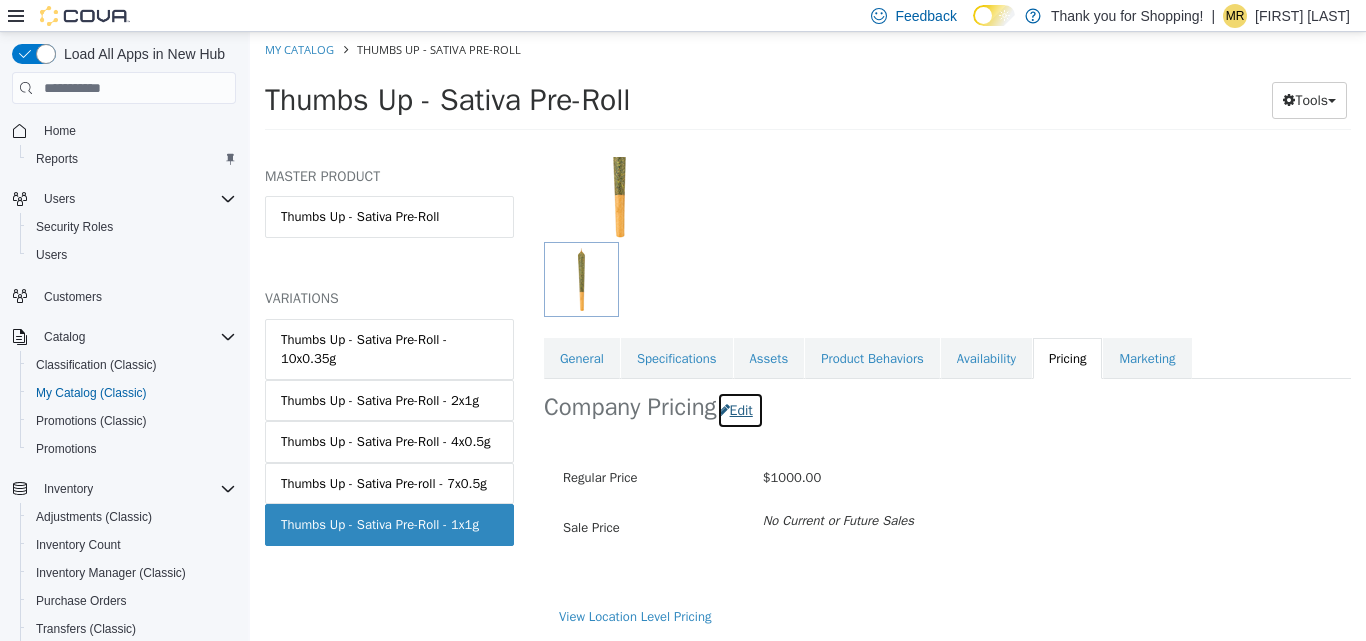 drag, startPoint x: 763, startPoint y: 417, endPoint x: 773, endPoint y: 421, distance: 10.770329 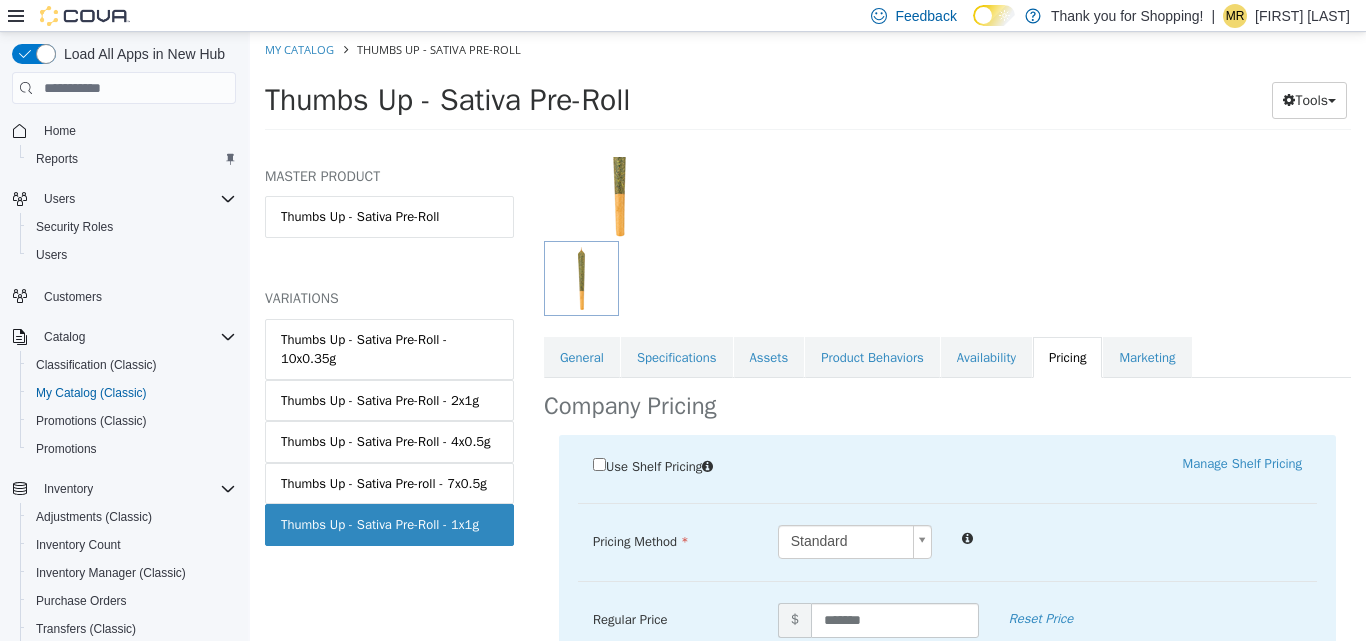 click on "Use Shelf Pricing    Manage Shelf Pricing Shelf Price     Select a Shelf Price                             Shelf Price is required Pricing Method     Standard                             * Regular Price $ ******* Reset Price Sale Price $ Select Date     (UTC-4) [CITY]                                Add Sale test $ Cancel Save" at bounding box center [947, 648] 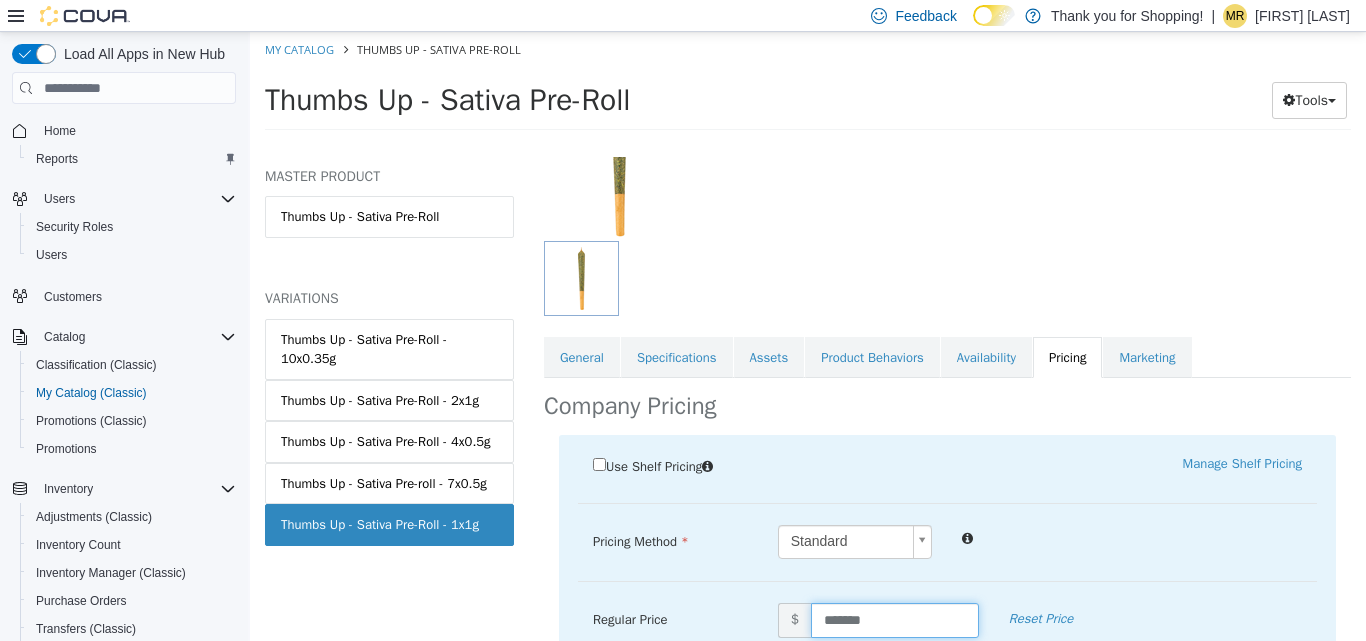 click on "*******" at bounding box center (895, 620) 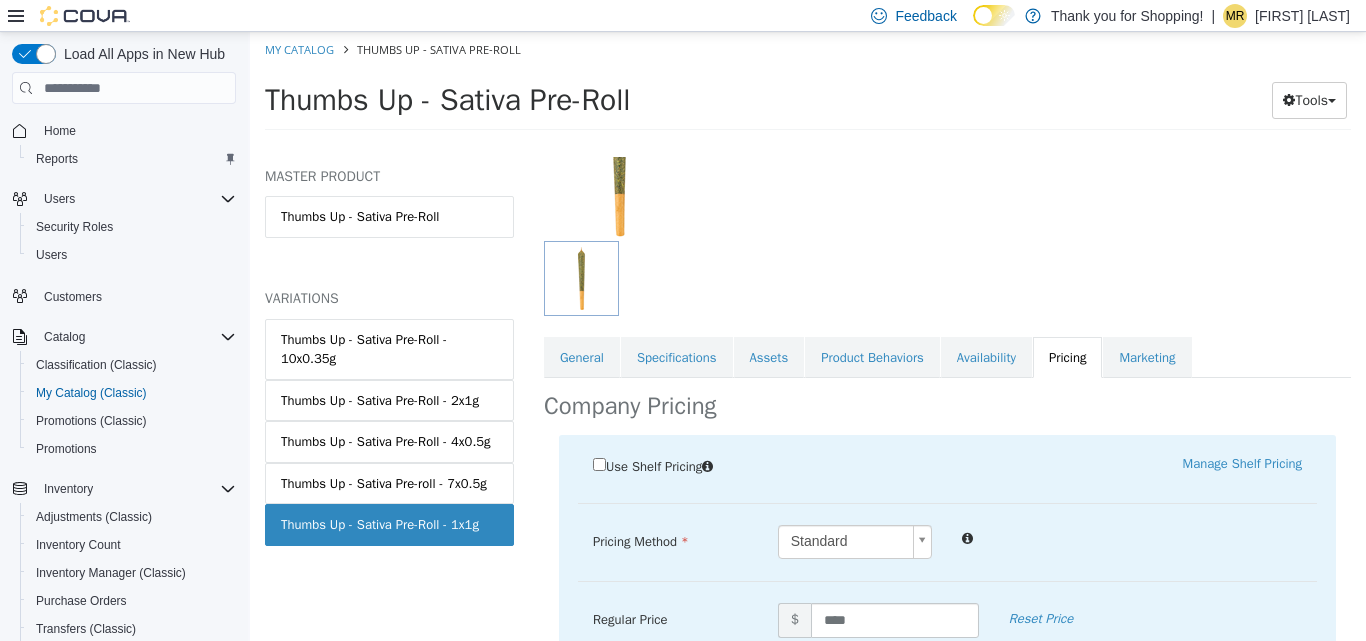 click on "Use Shelf Pricing    Manage Shelf Pricing Shelf Price     Select a Shelf Price                             Shelf Price is required Pricing Method     Standard                             * Regular Price $ **** Reset Price Sale Price $ Select Date     (UTC-4) [CITY]                                Add Sale test $ Cancel Save" at bounding box center [947, 648] 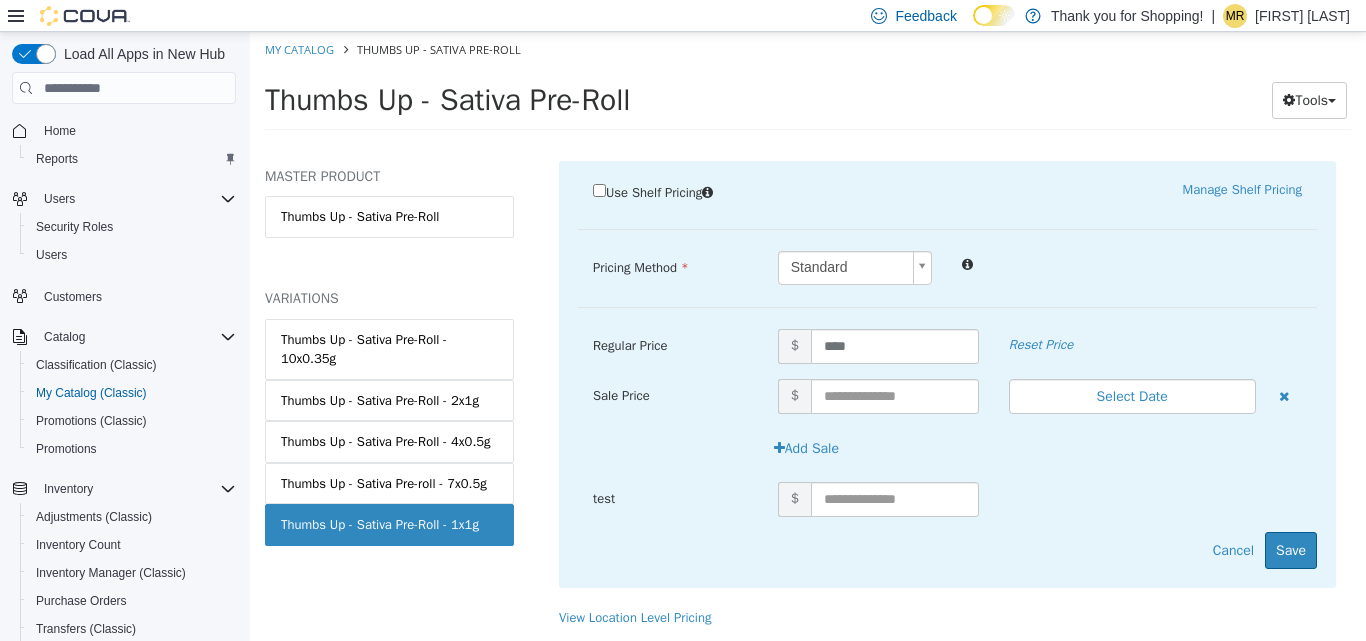 scroll, scrollTop: 458, scrollLeft: 0, axis: vertical 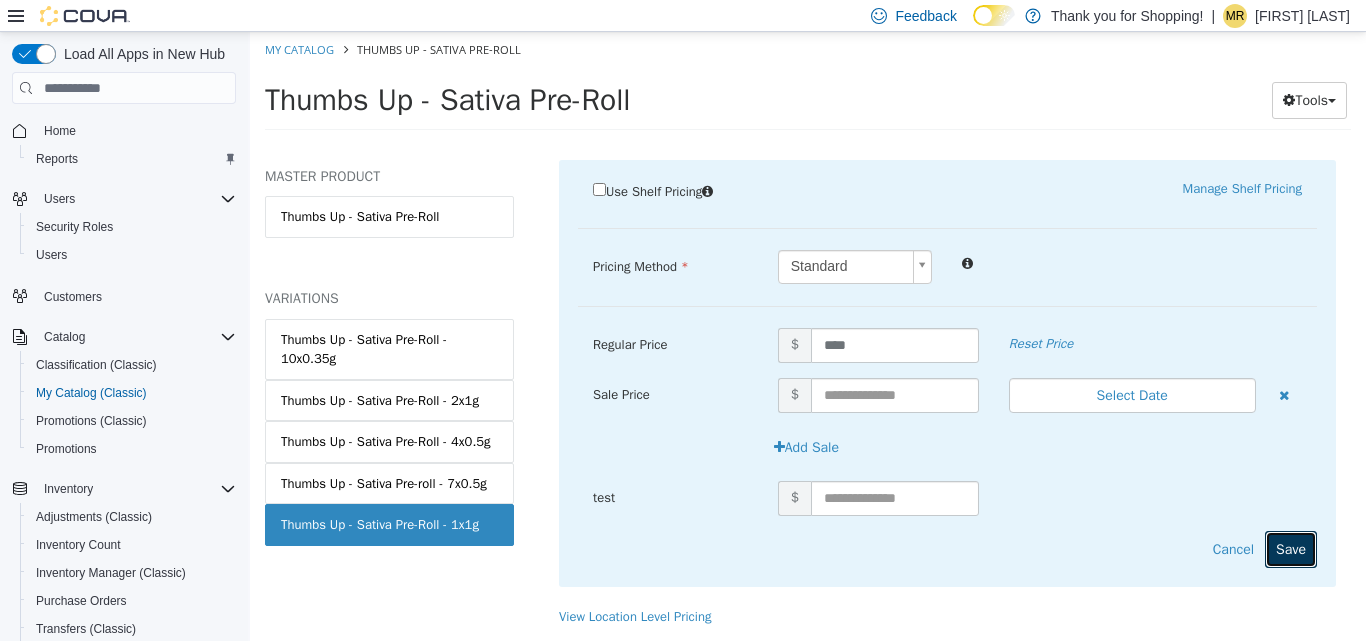 click on "Save" at bounding box center [1291, 549] 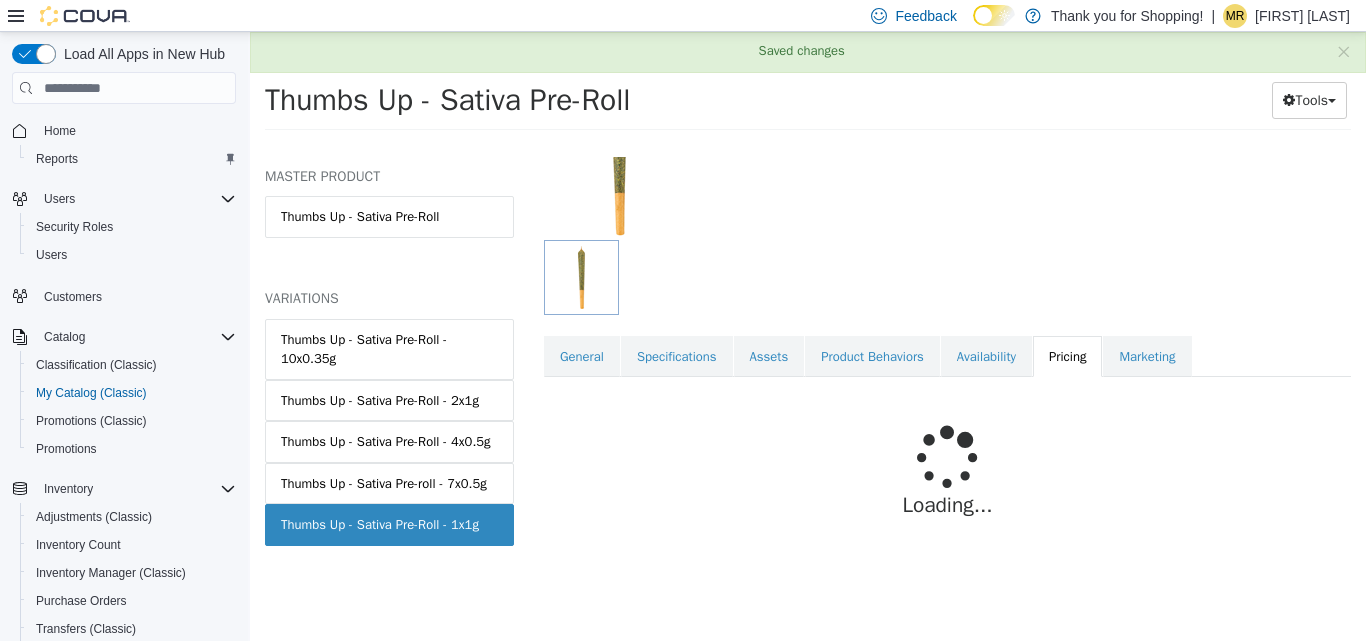 scroll, scrollTop: 183, scrollLeft: 0, axis: vertical 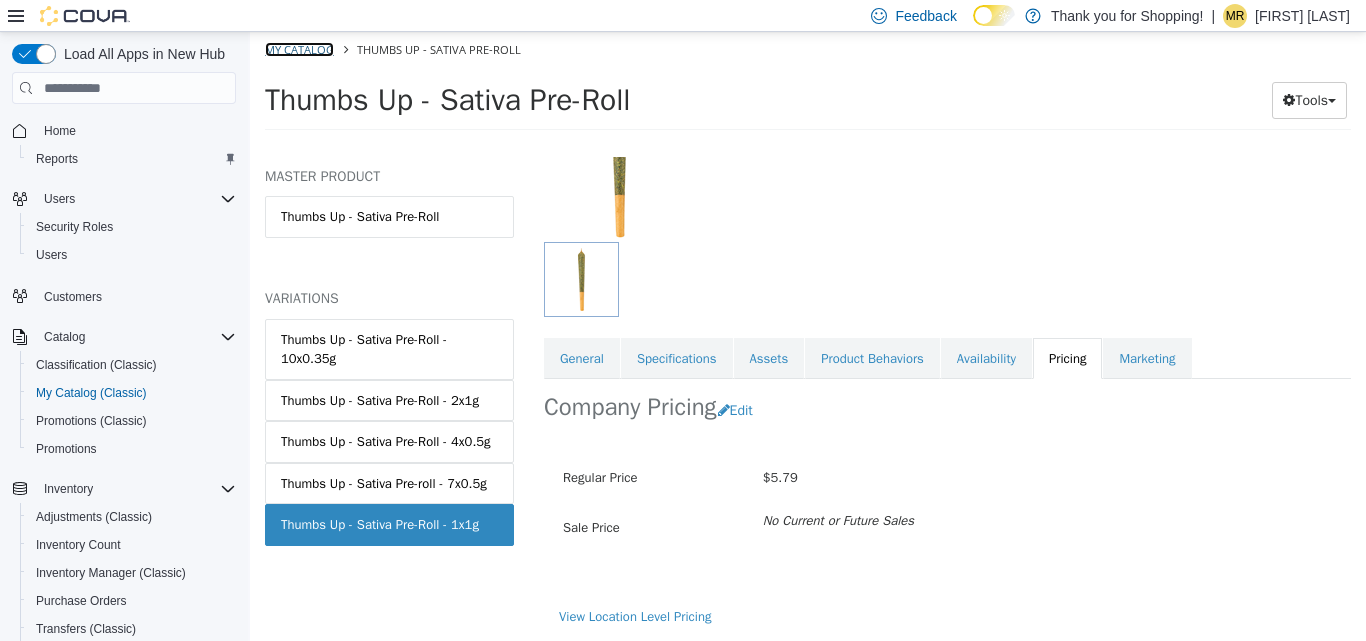 click on "My Catalog" at bounding box center (299, 49) 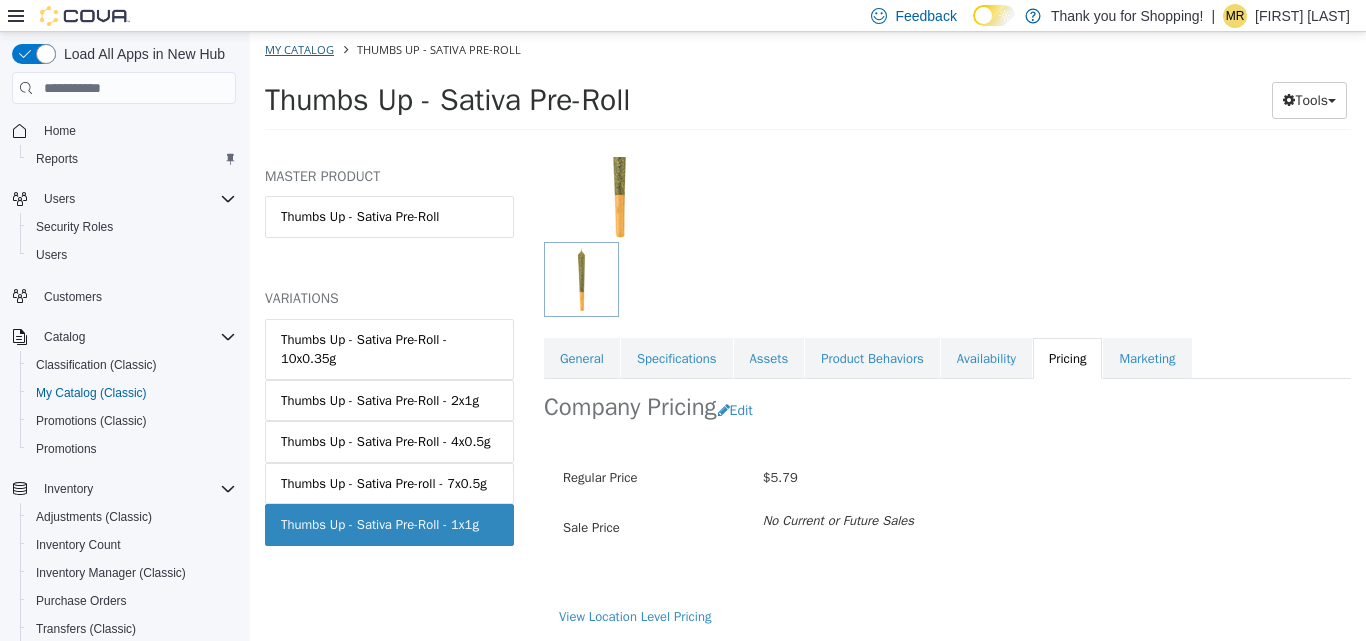 select on "**********" 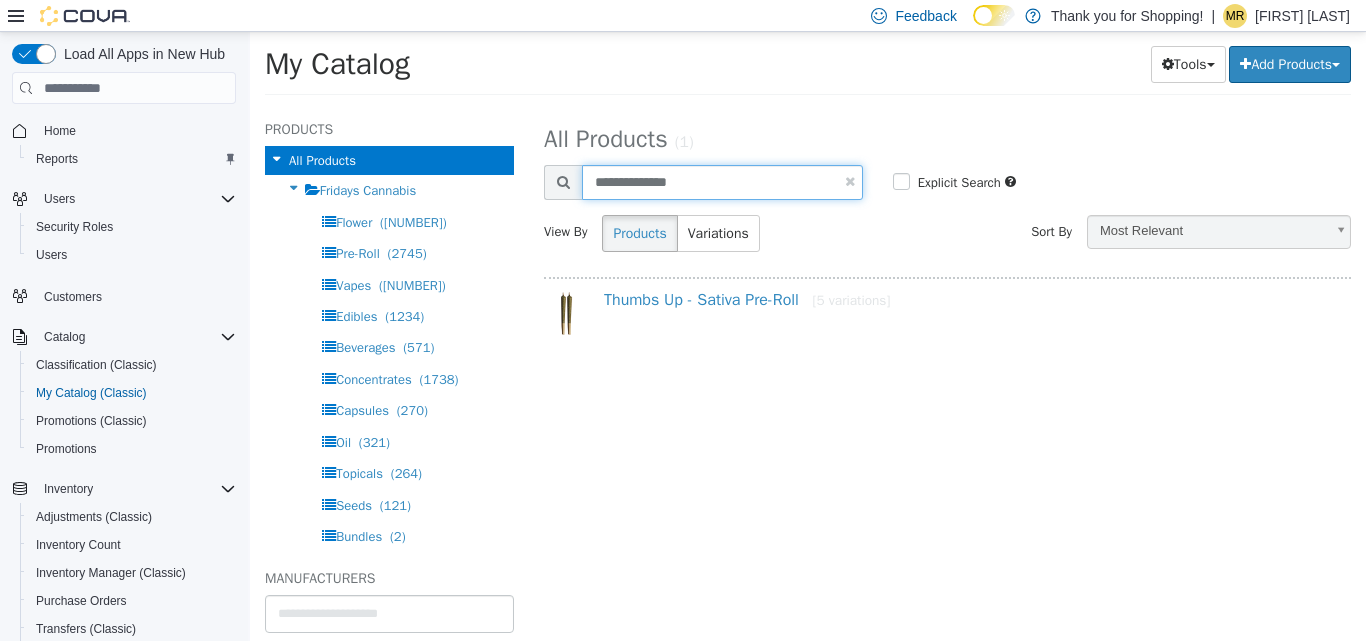 click on "**********" at bounding box center (722, 182) 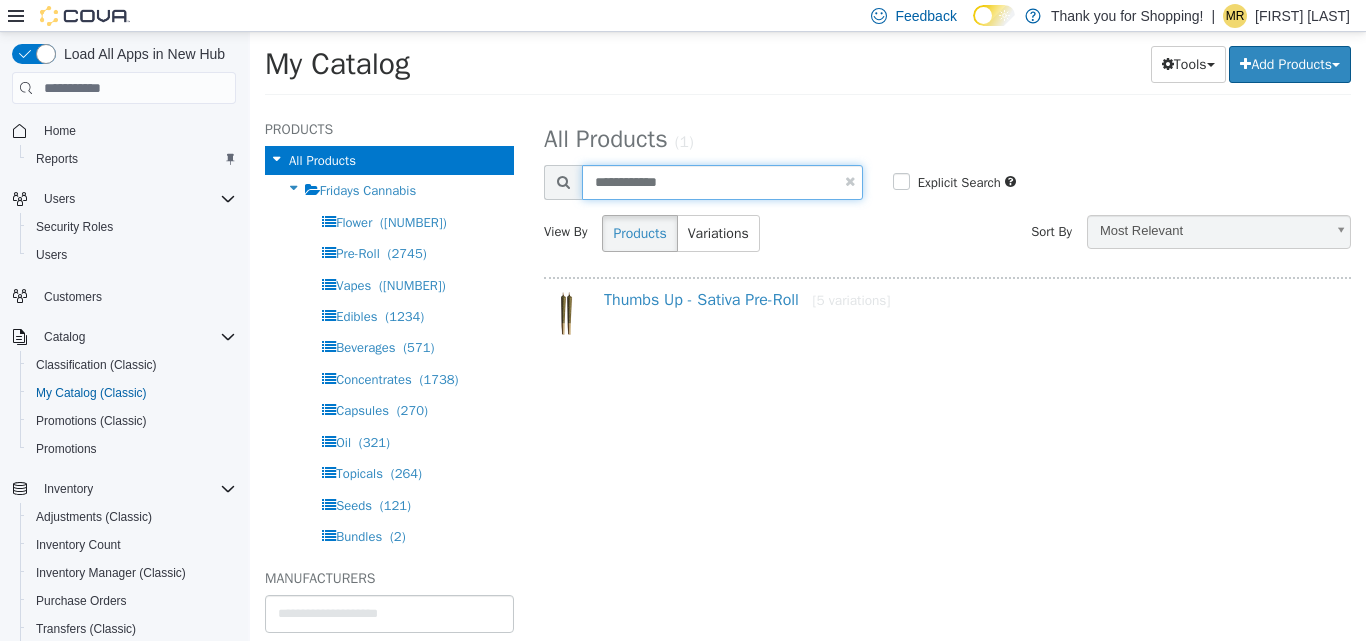 type on "**********" 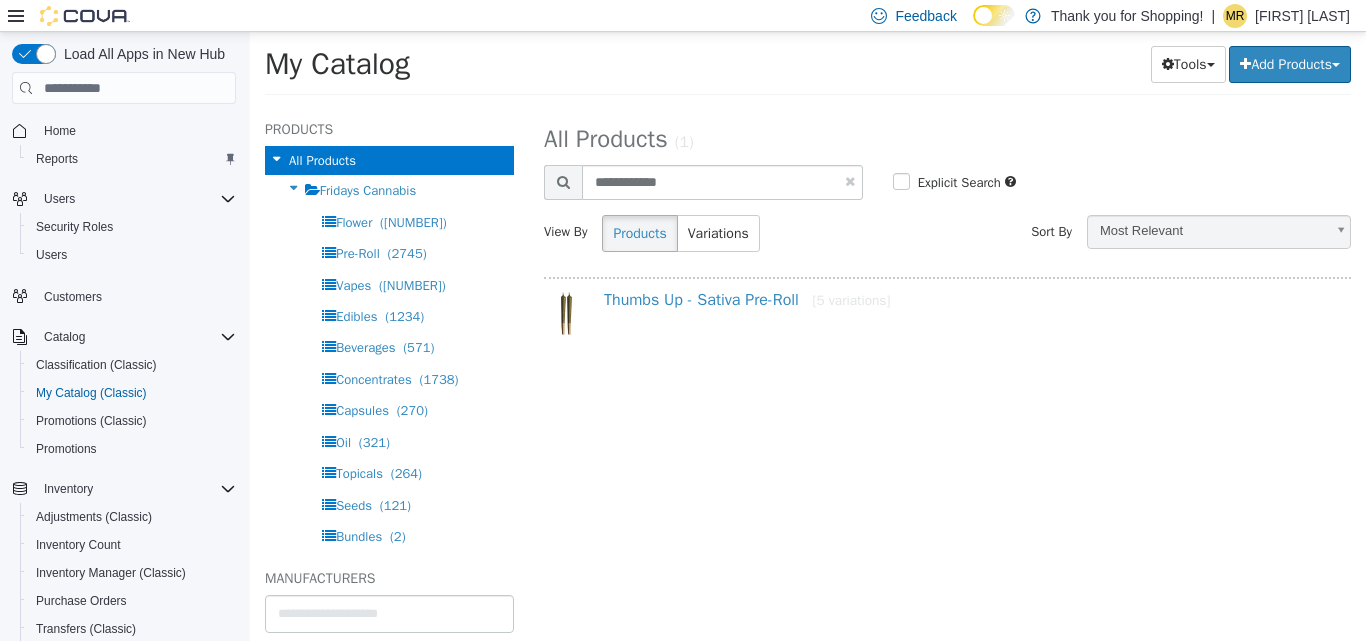 select on "**********" 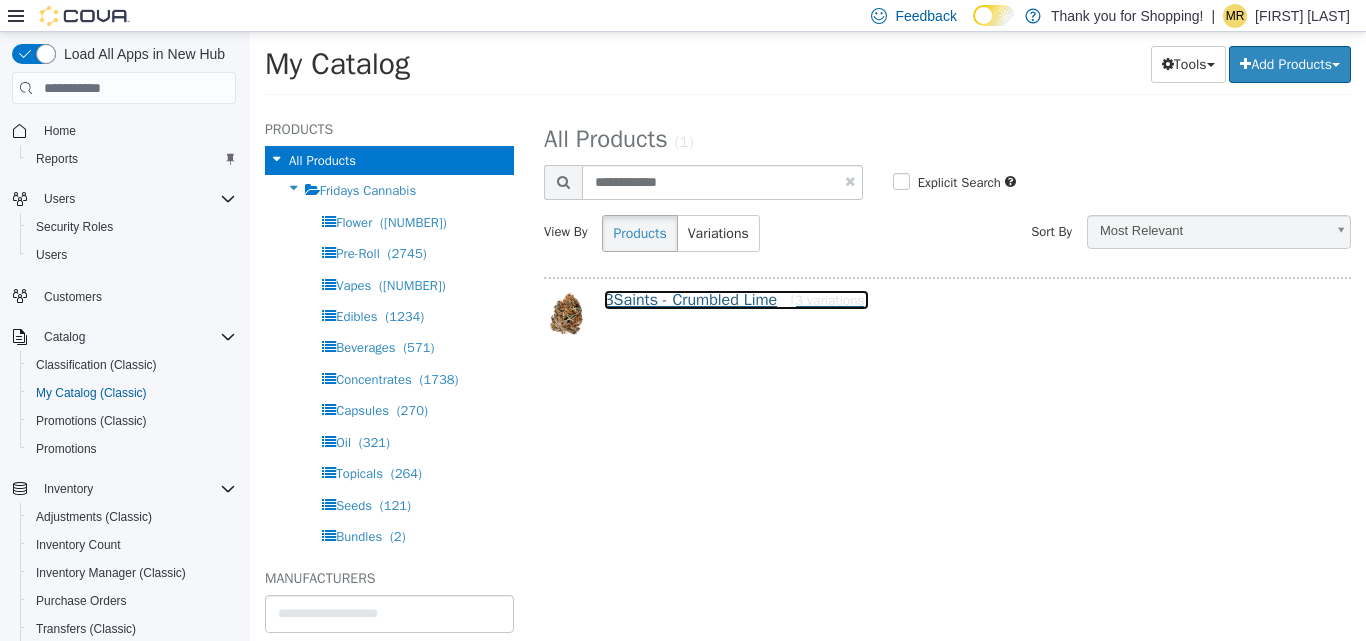 click on "3Saints - Crumbled Lime
[3 variations]" at bounding box center (736, 300) 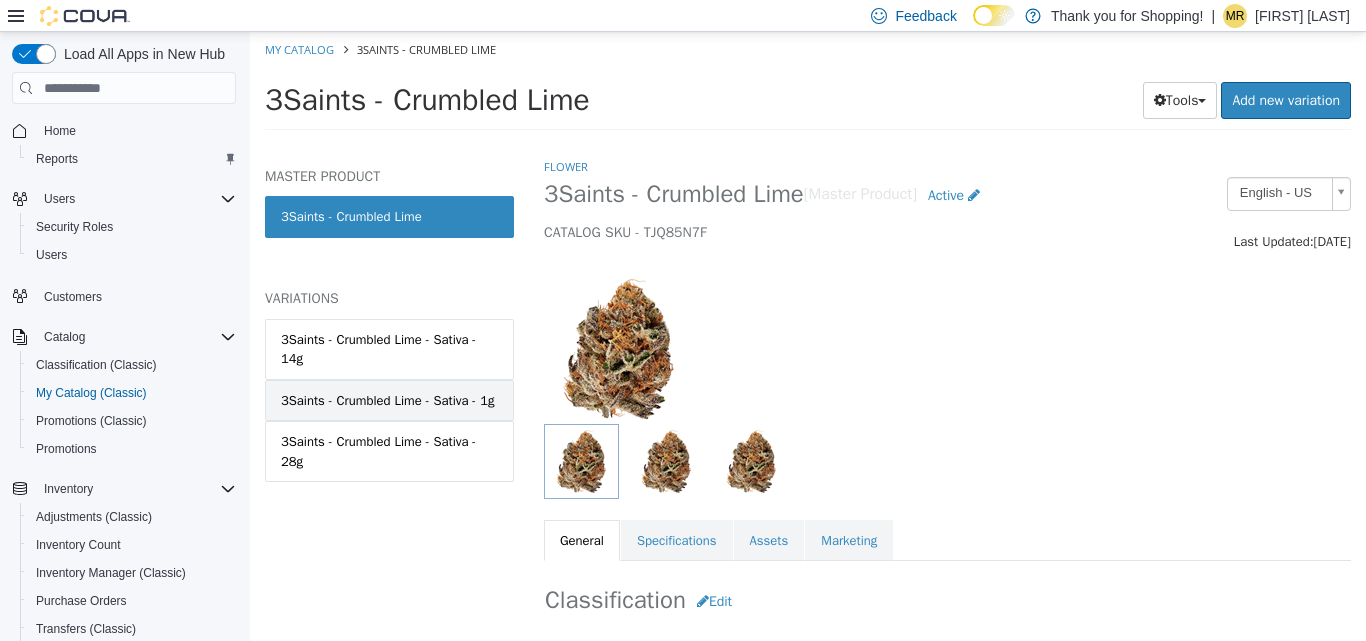 click on "3Saints - Crumbled Lime - Sativa - 1g" at bounding box center [387, 401] 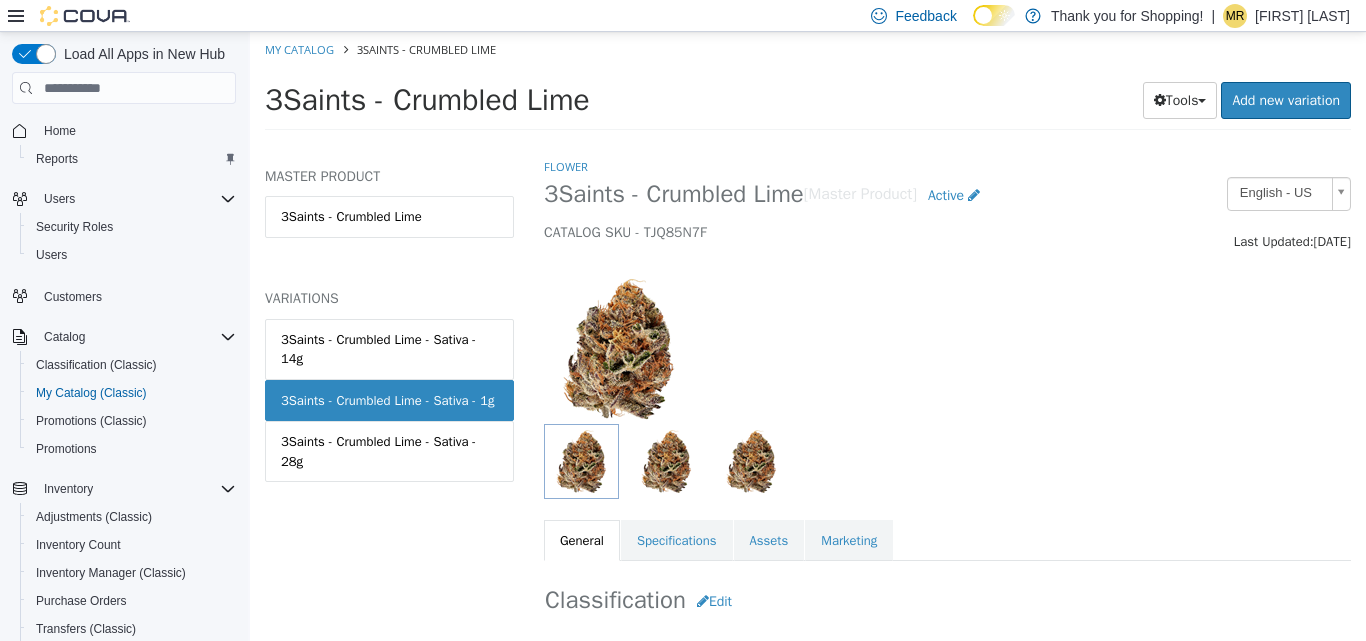 click at bounding box center (947, 338) 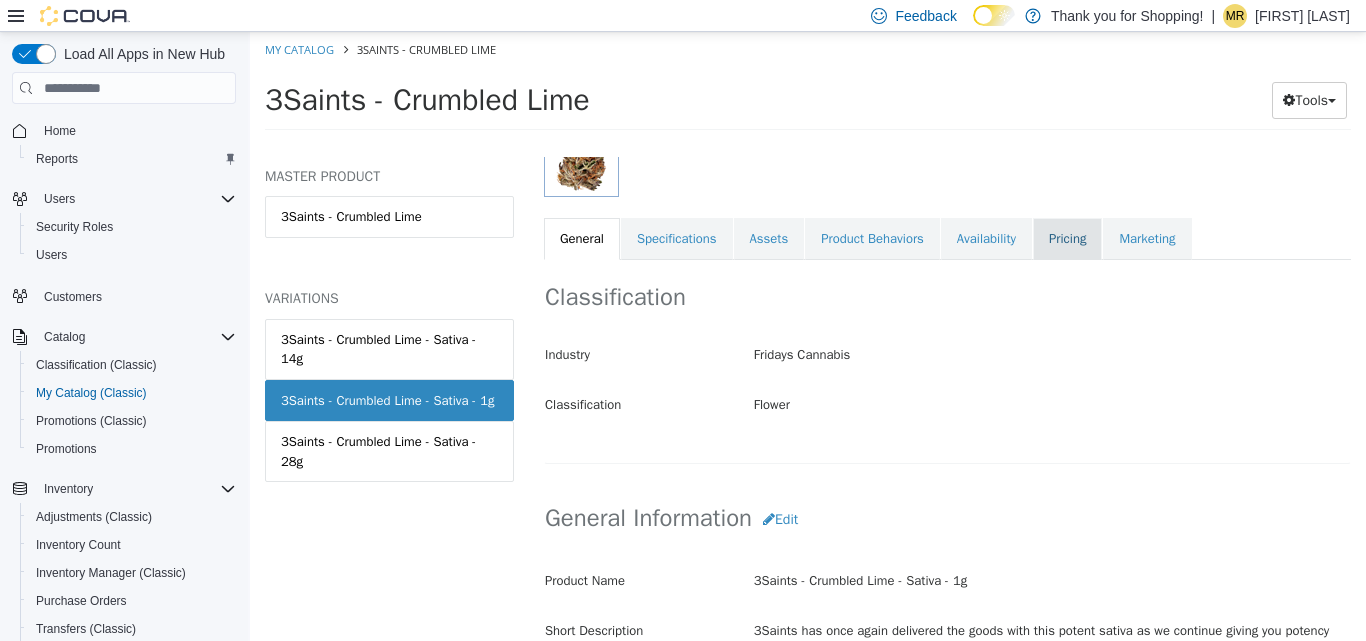 click on "Pricing" at bounding box center (1067, 239) 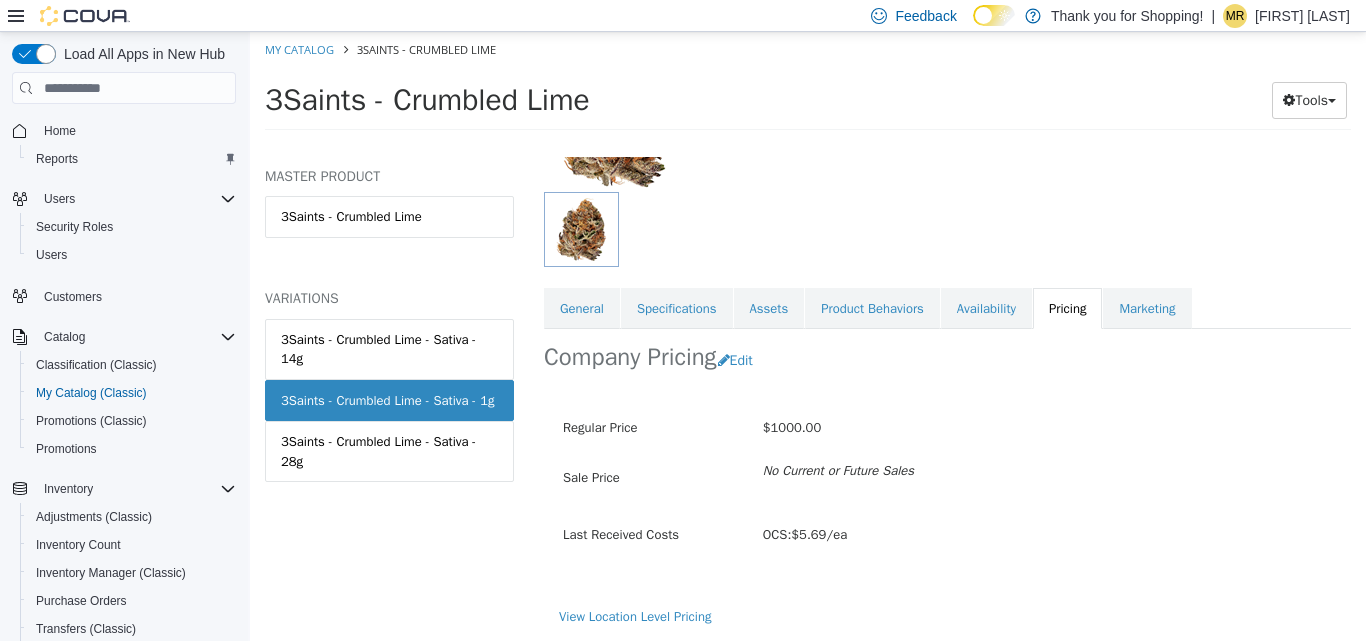 scroll, scrollTop: 233, scrollLeft: 0, axis: vertical 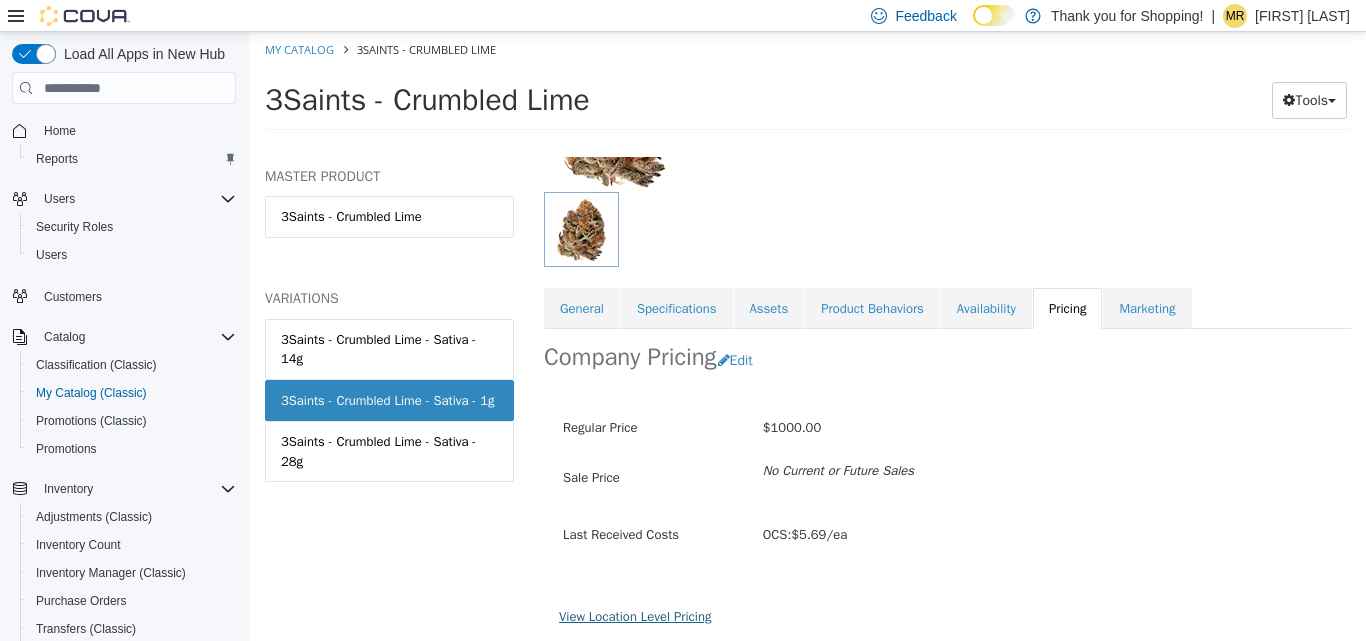 click on "View Location Level Pricing" at bounding box center [635, 616] 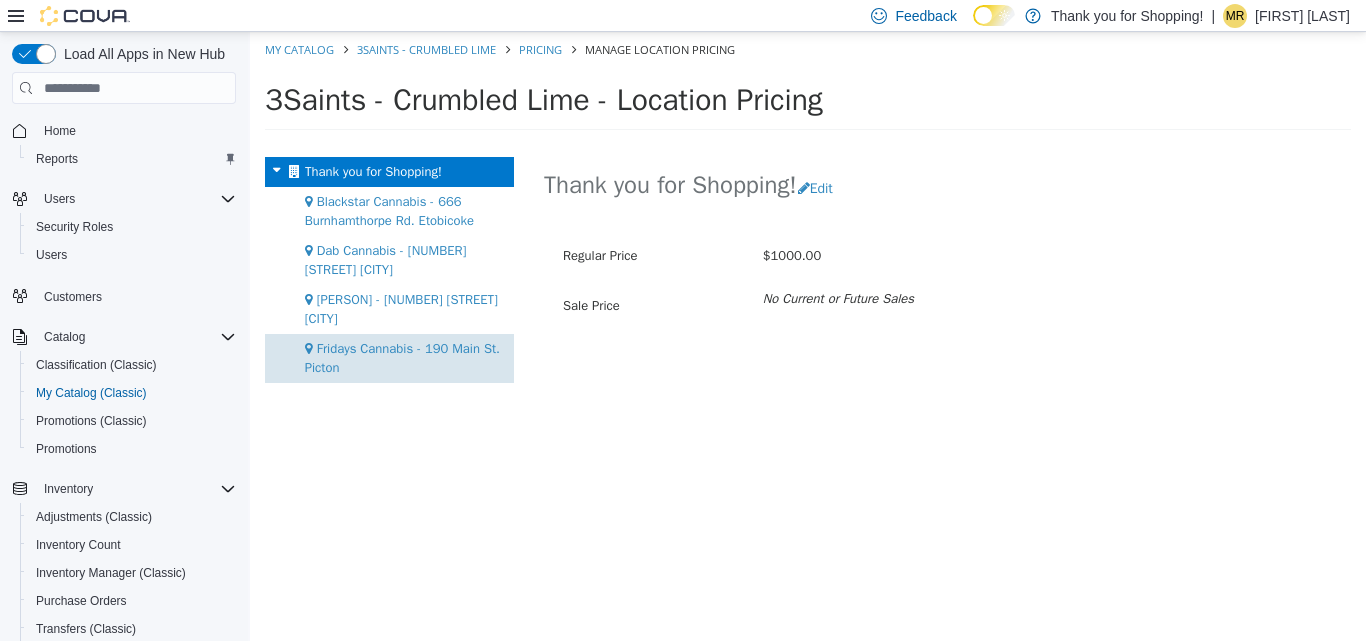 click on "Fridays Cannabis - 190 Main St. Picton" at bounding box center [402, 358] 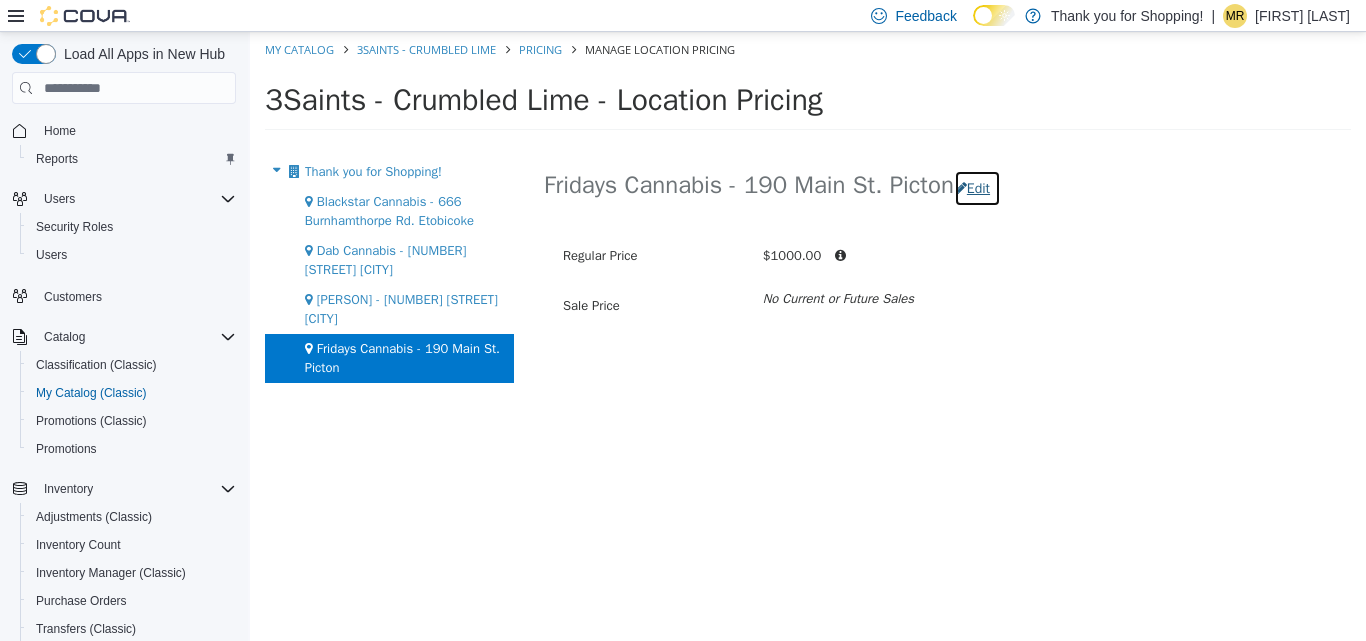 click on "Edit" at bounding box center [977, 188] 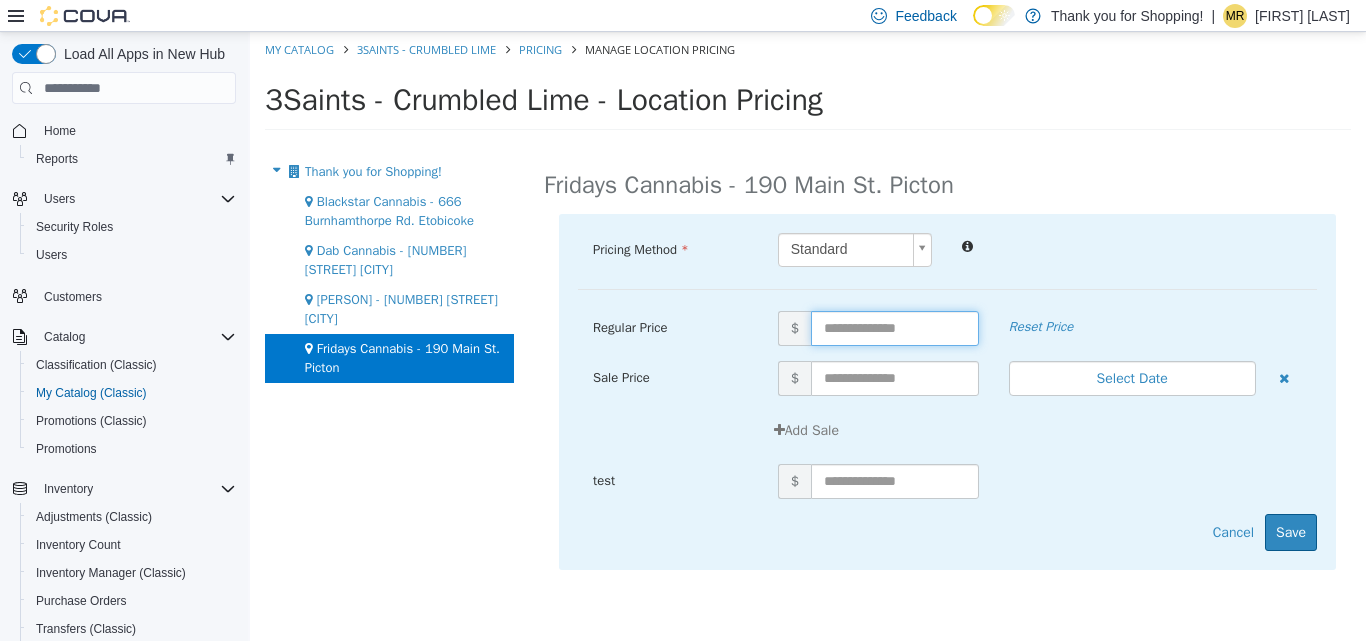 click at bounding box center [895, 328] 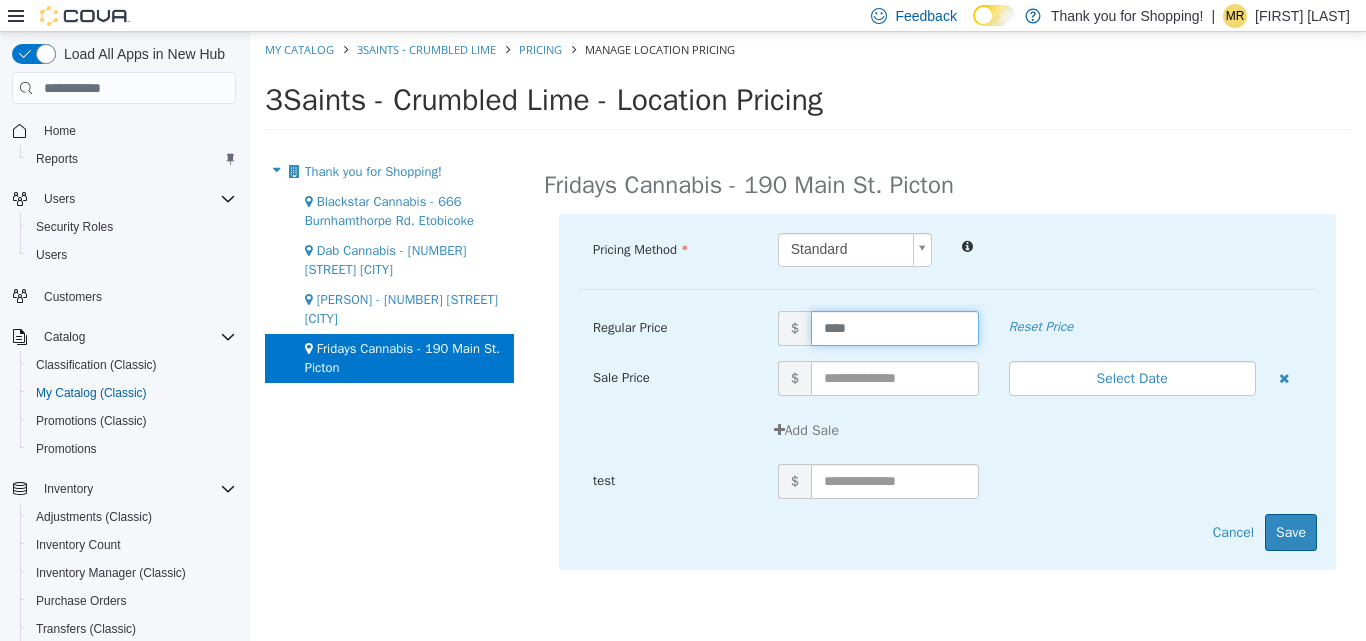 click on "Pricing Method     Standard                             * Regular Price $ **** Reset Price Sale Price $ Select Date     (UTC-4) [CITY]                                Add Sale test $" at bounding box center [947, 261] 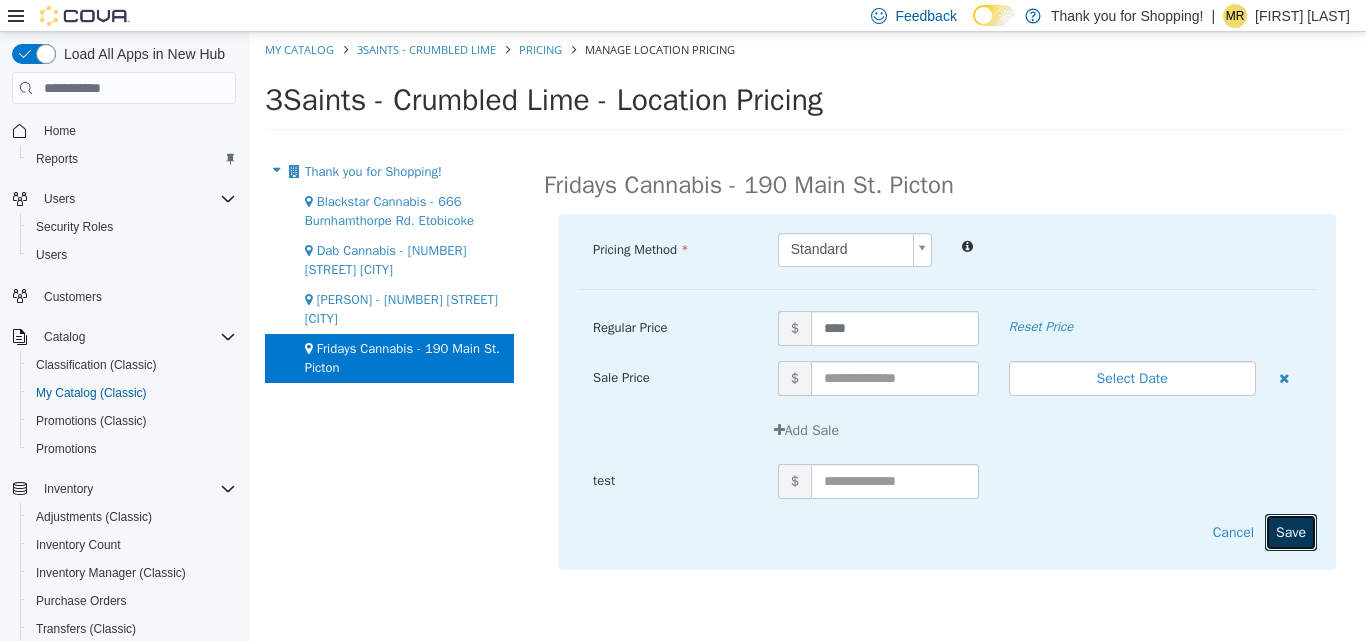 click on "Save" at bounding box center (1291, 532) 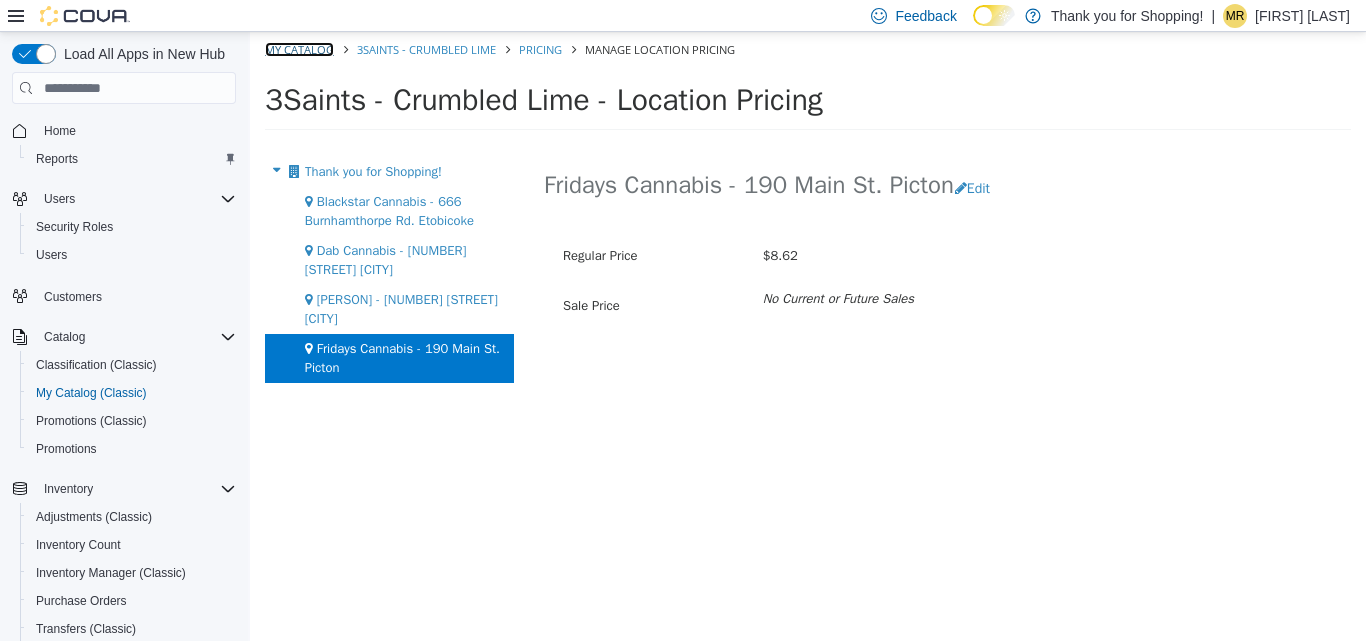 click on "My Catalog" at bounding box center (299, 49) 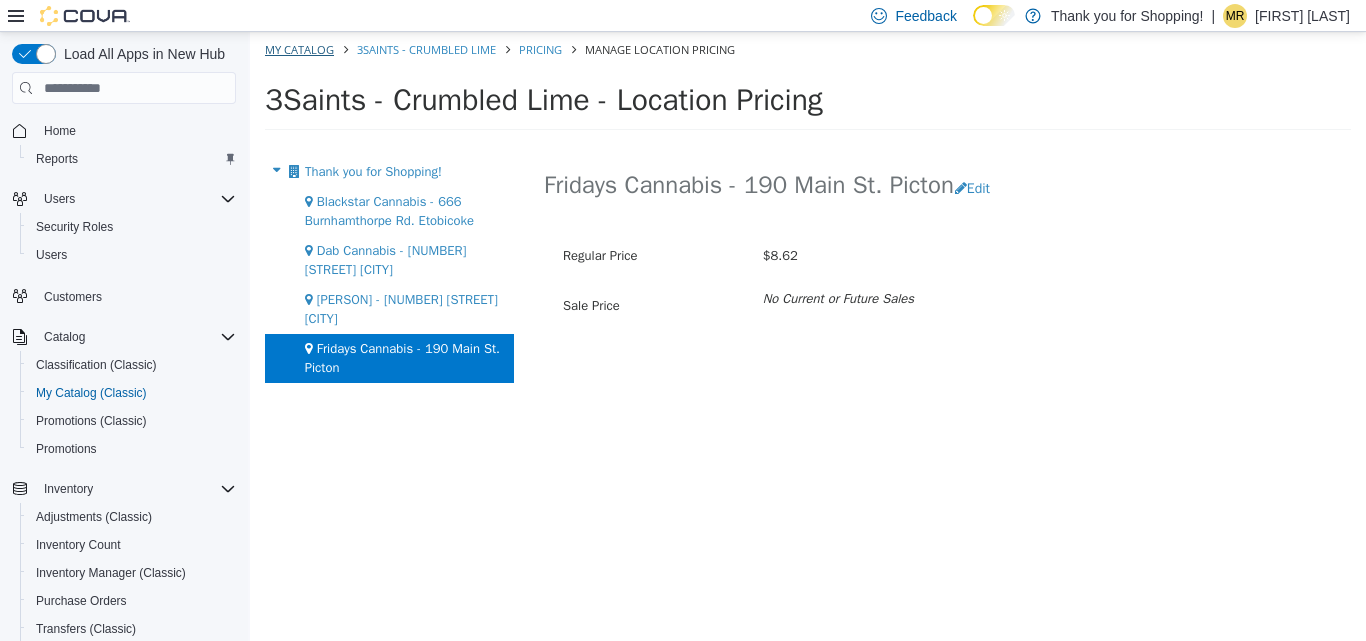 select on "**********" 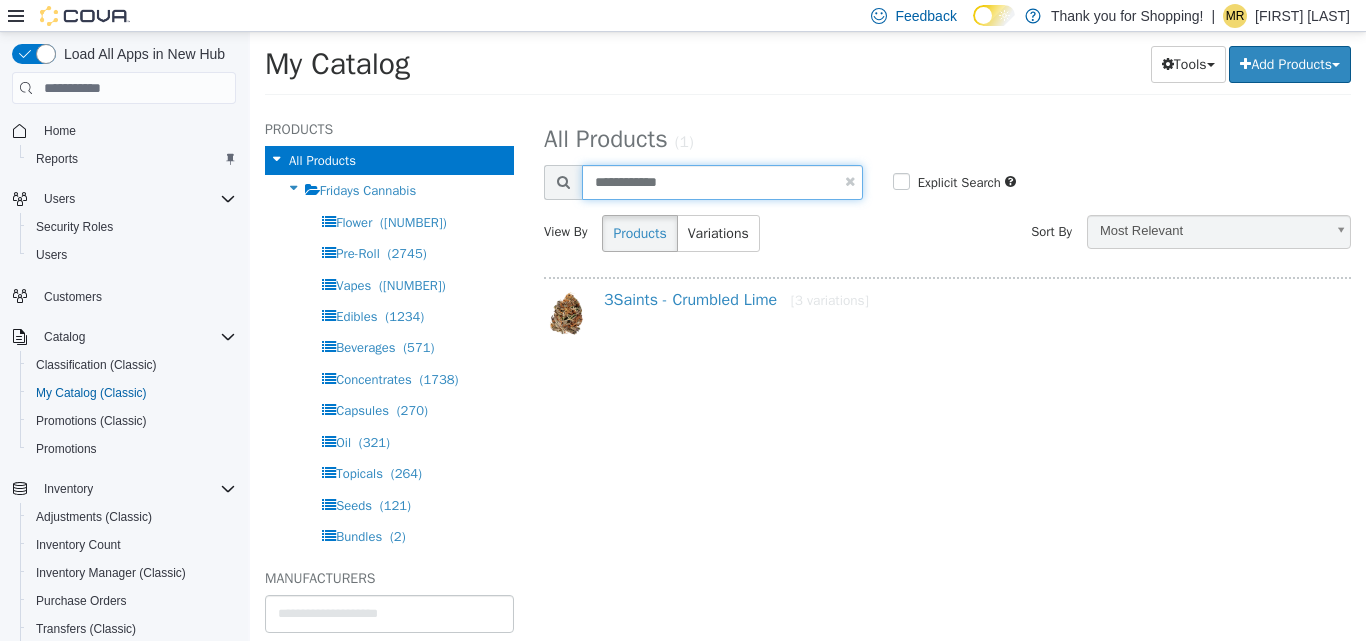 click on "**********" at bounding box center [722, 182] 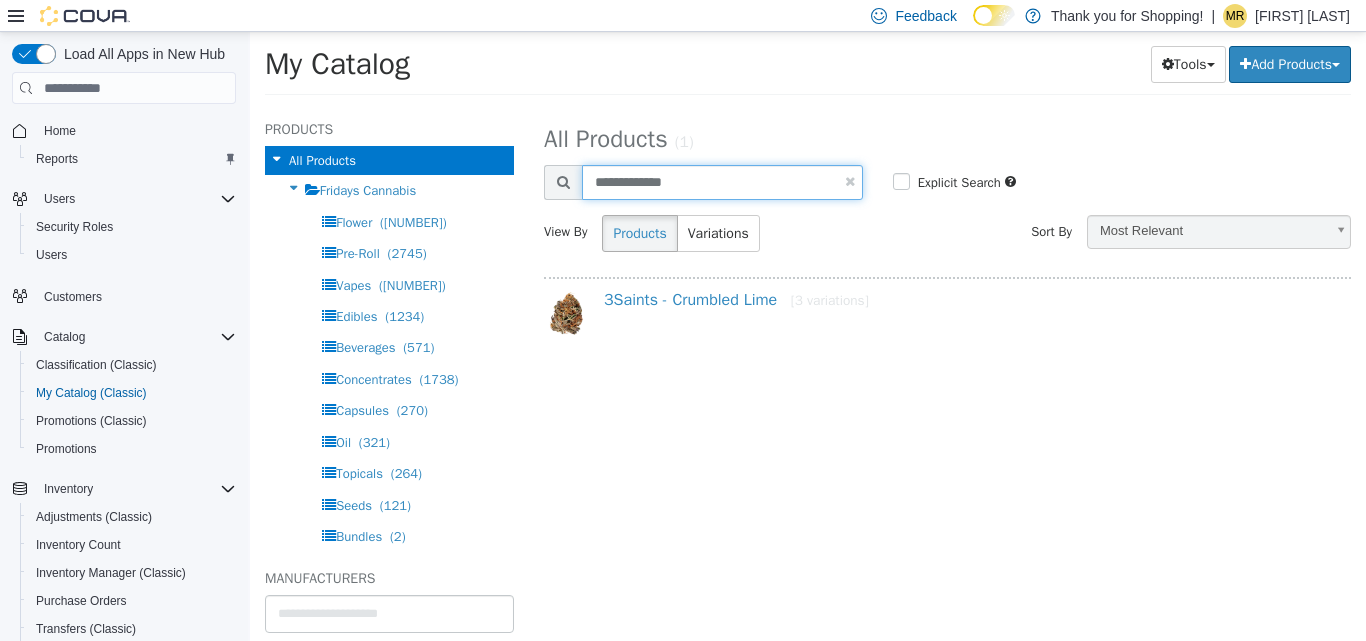 type on "**********" 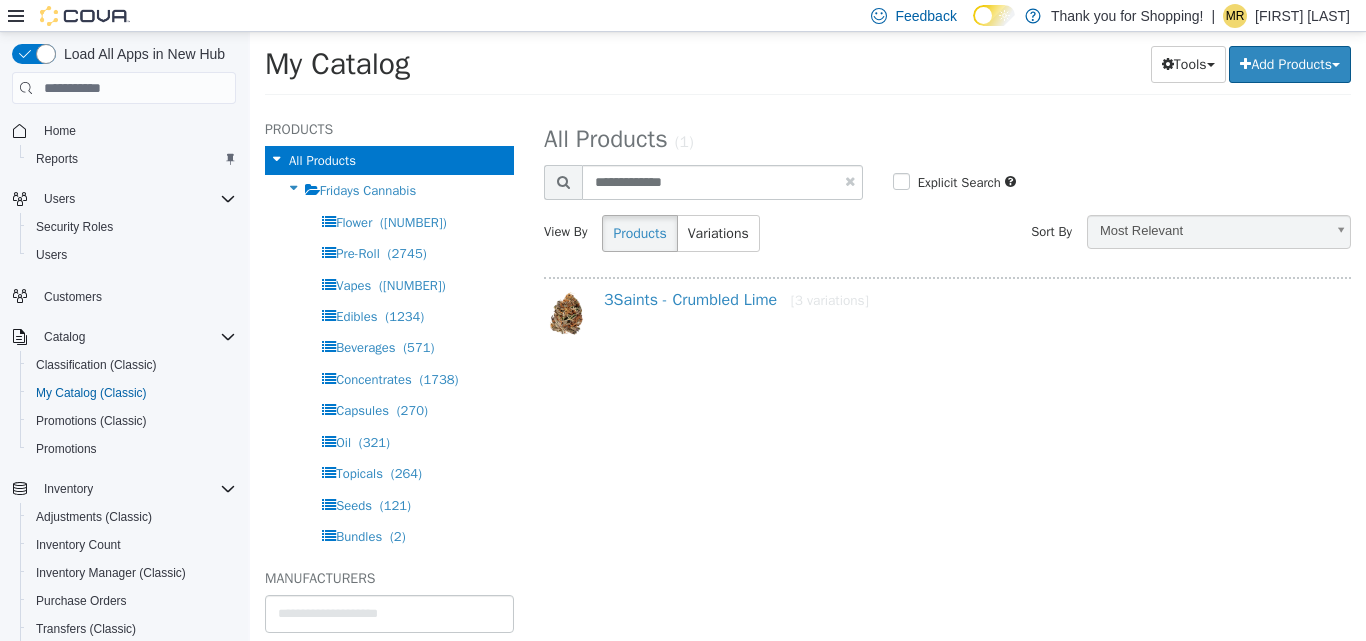 select on "**********" 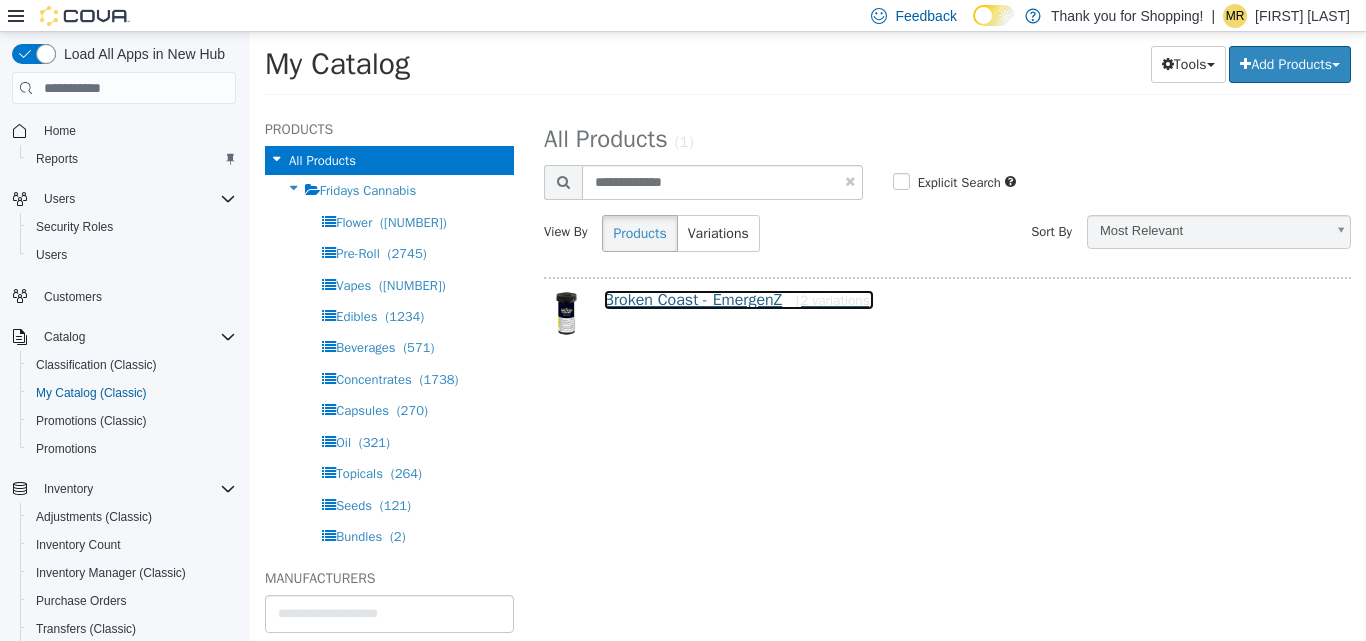 click on "Broken Coast - EmergenZ
[2 variations]" at bounding box center (739, 300) 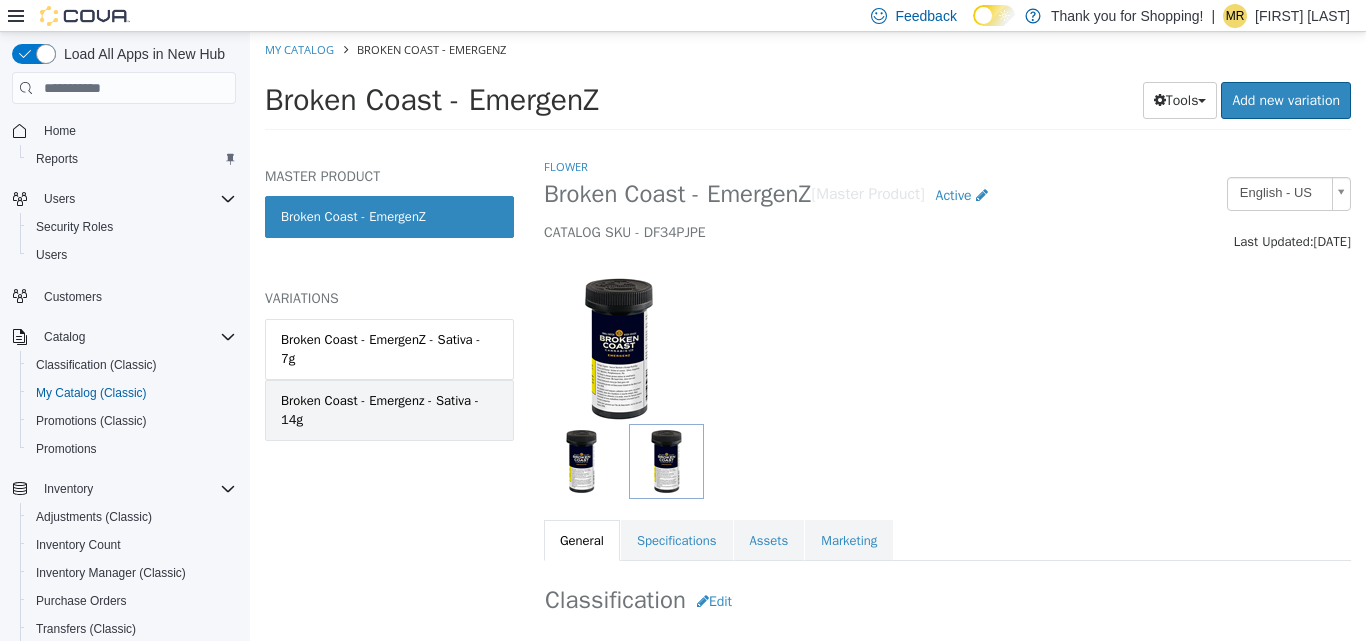 click on "Broken Coast - Emergenz - Sativa - 14g" at bounding box center (389, 410) 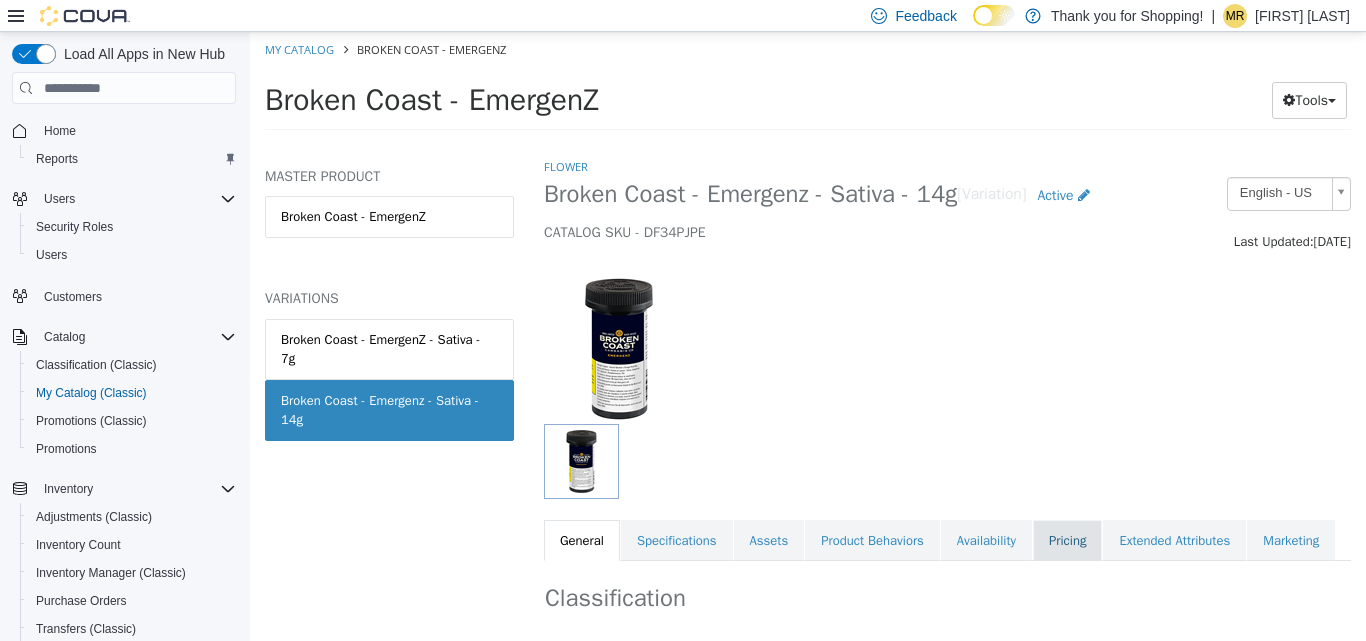 click on "Pricing" at bounding box center (1067, 541) 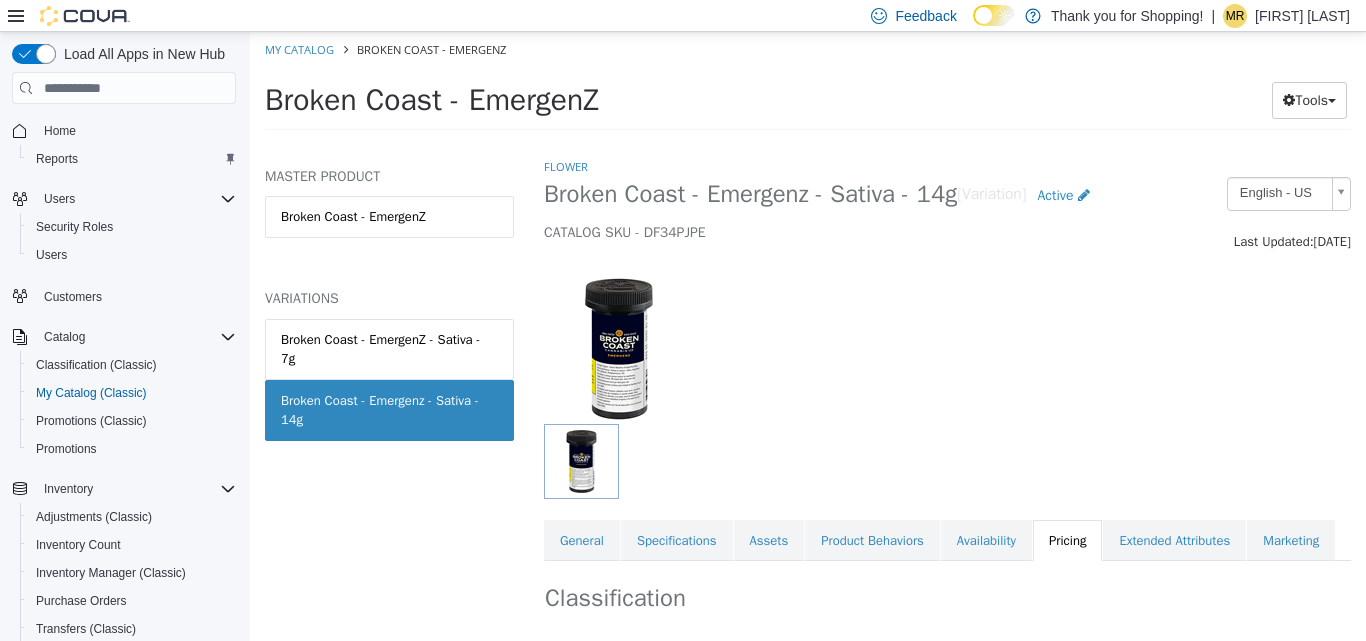 click at bounding box center [947, 338] 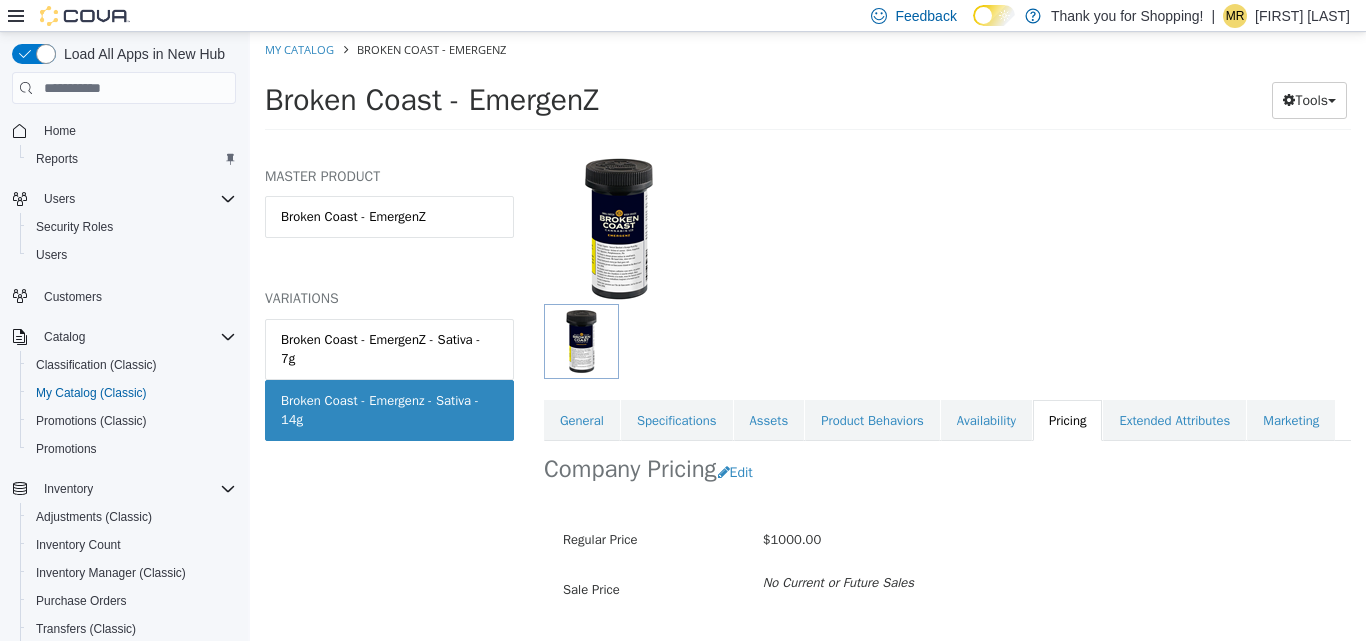 scroll, scrollTop: 273, scrollLeft: 0, axis: vertical 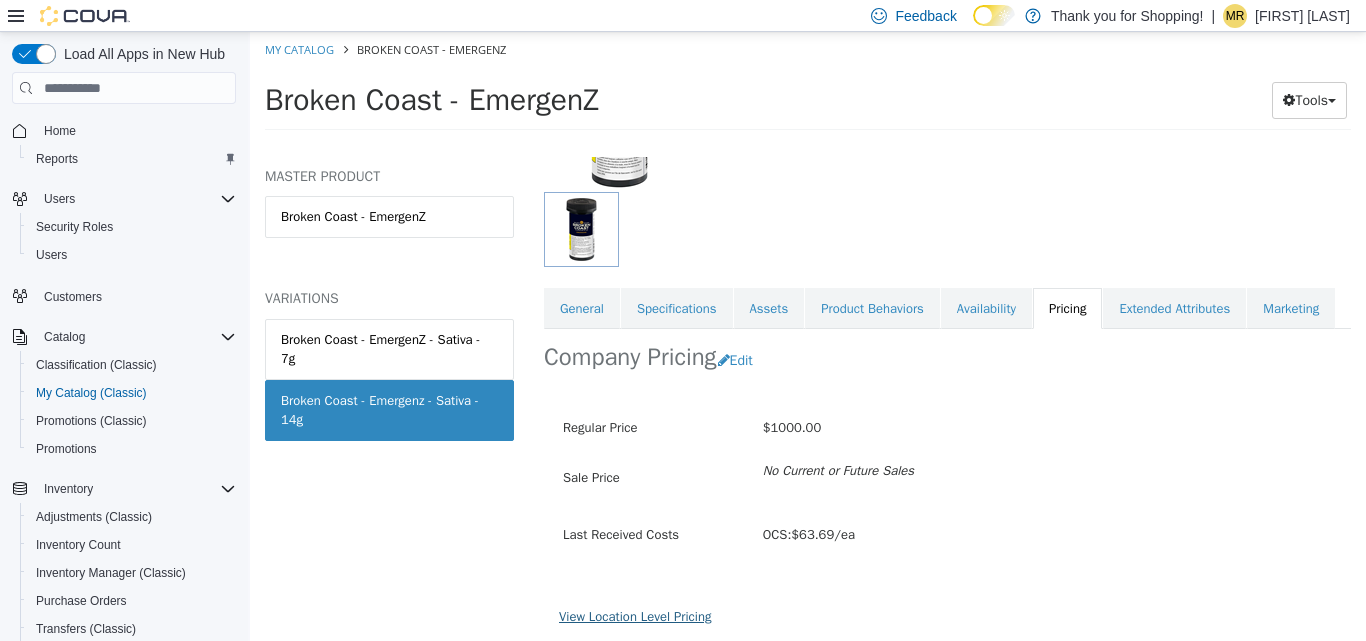 click on "View Location Level Pricing" at bounding box center [635, 616] 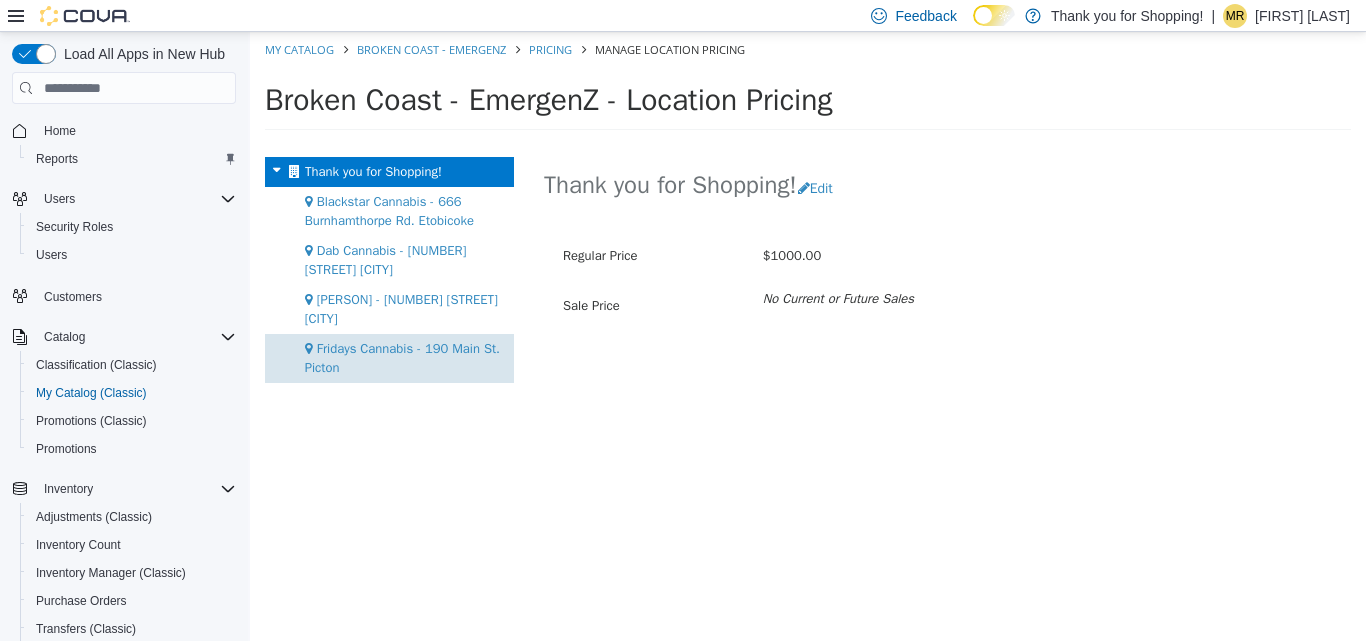 click on "Fridays Cannabis - 190 Main St. Picton" at bounding box center (402, 358) 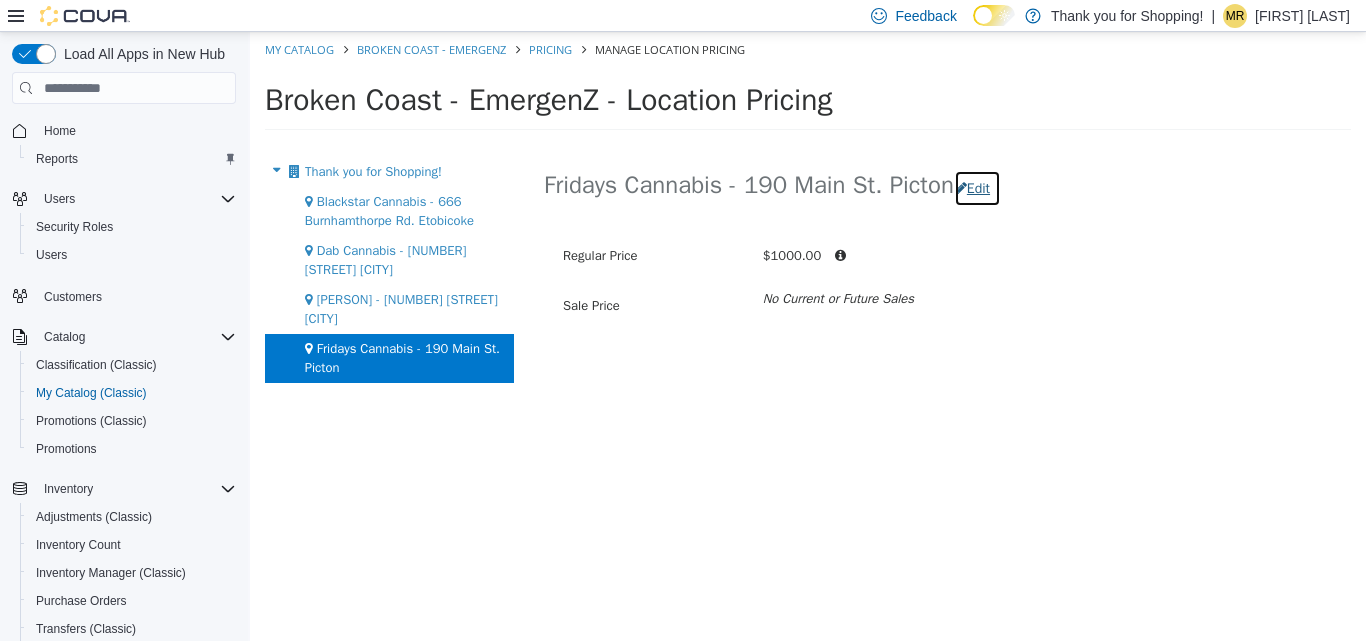 click on "Edit" at bounding box center (977, 188) 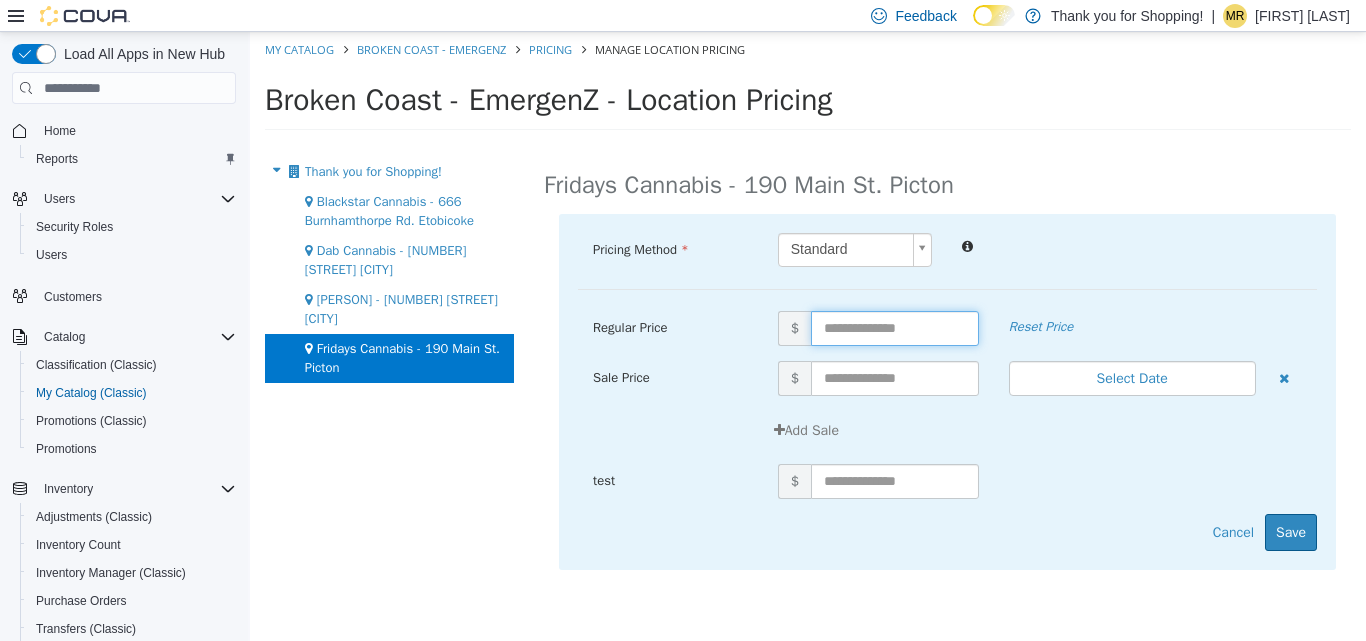 click at bounding box center [895, 328] 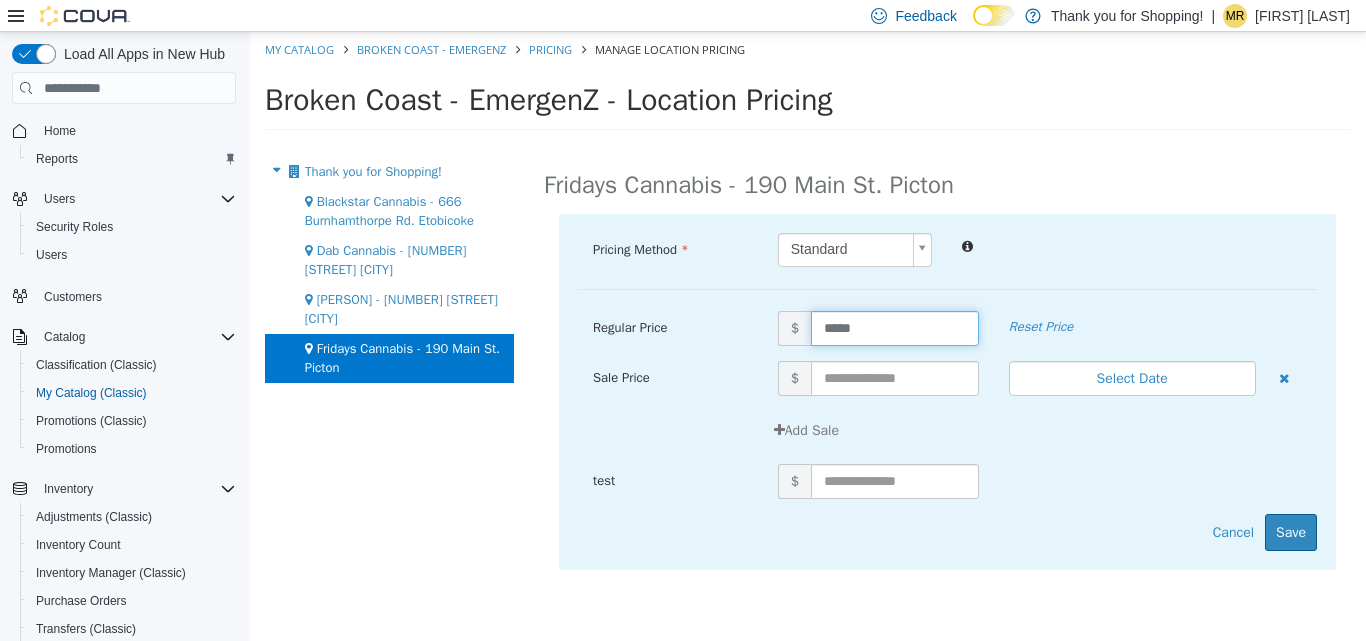 click on "Pricing Method     Standard                             * Regular Price $ ***** Reset Price Sale Price $ Select Date     (UTC-4) [CITY]                                Add Sale test $" at bounding box center [947, 261] 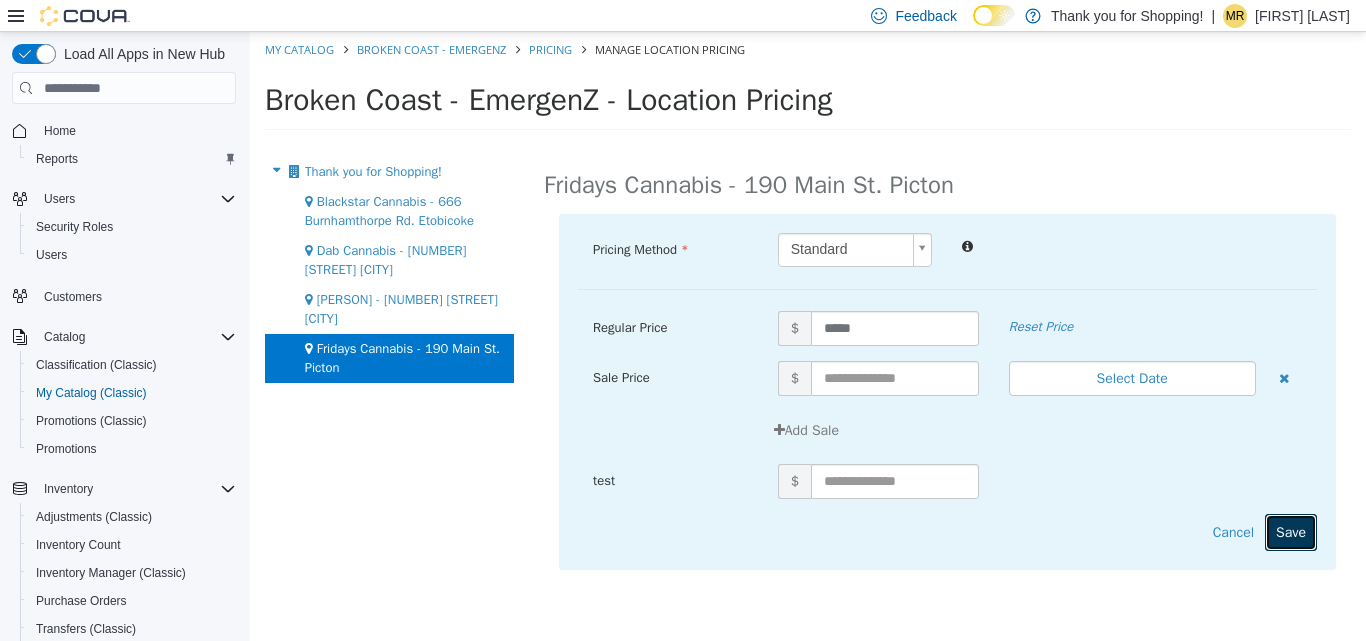 click on "Save" at bounding box center [1291, 532] 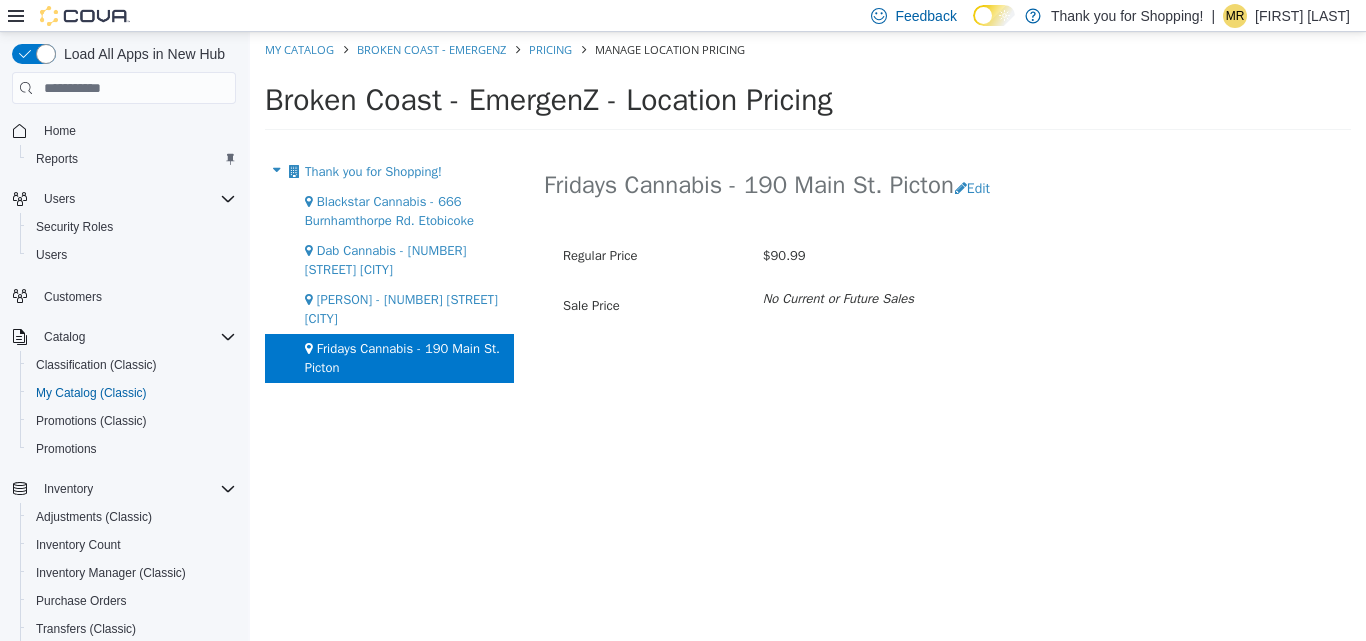 click on "My Catalog" at bounding box center [301, 49] 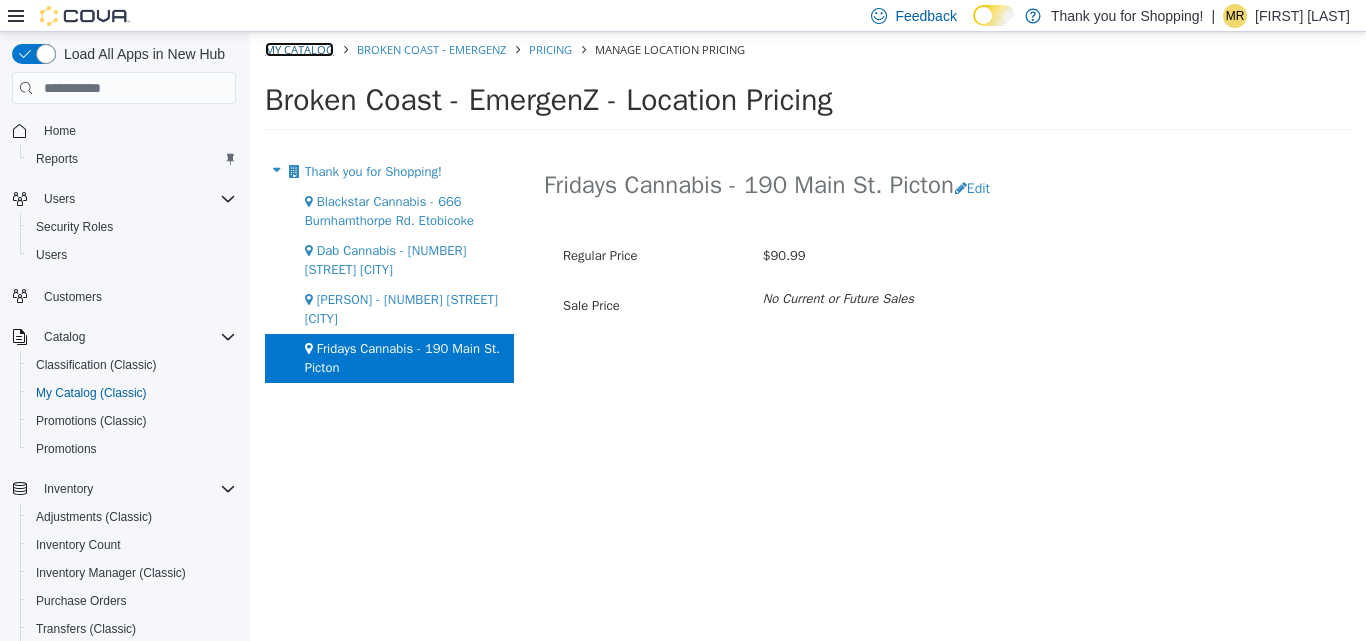 click on "My Catalog" at bounding box center (299, 49) 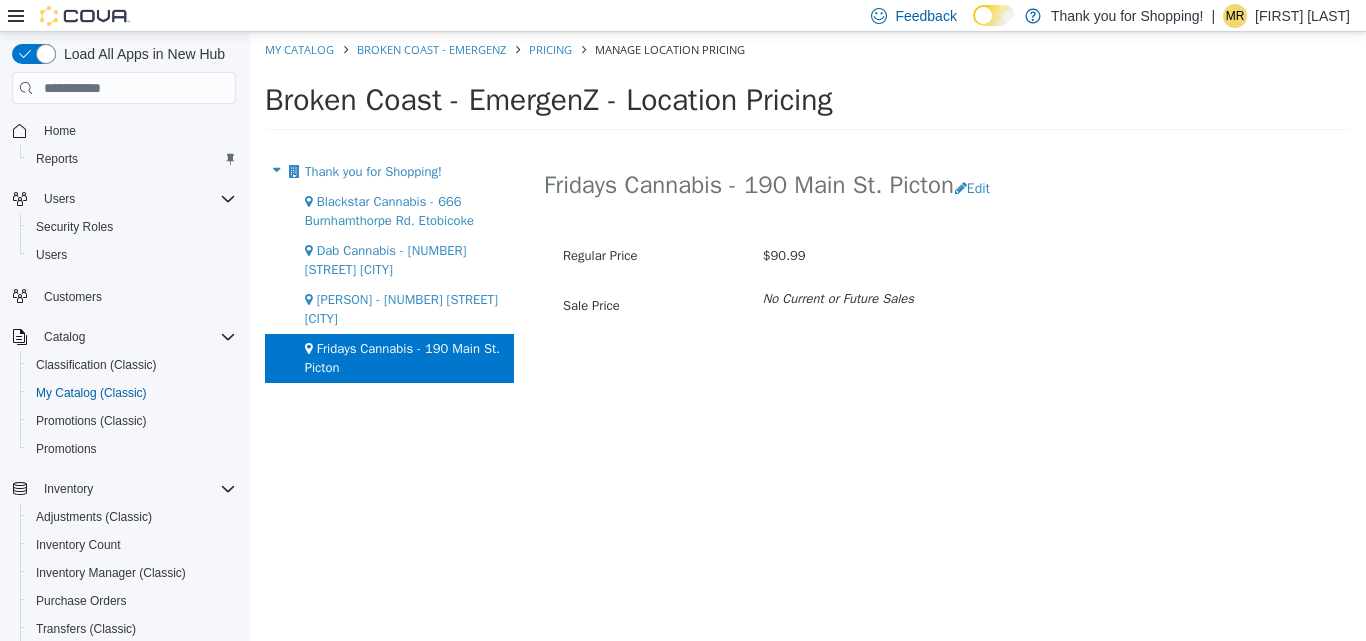 select on "**********" 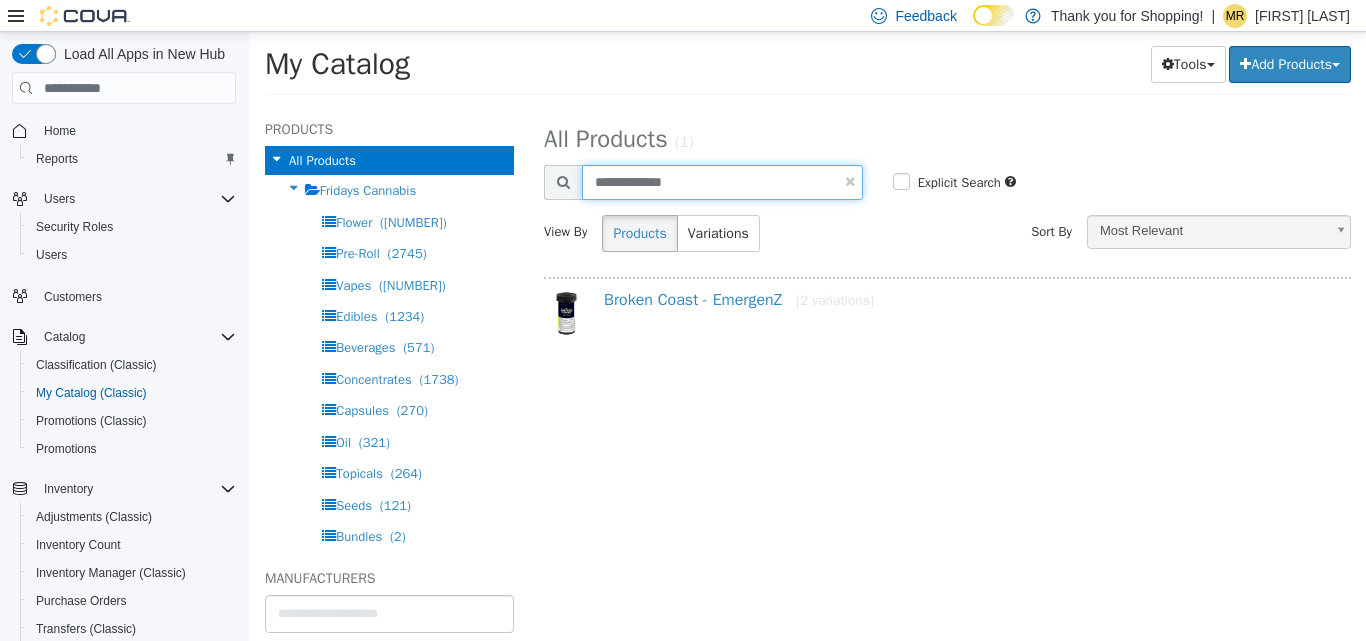 click on "**********" at bounding box center (722, 182) 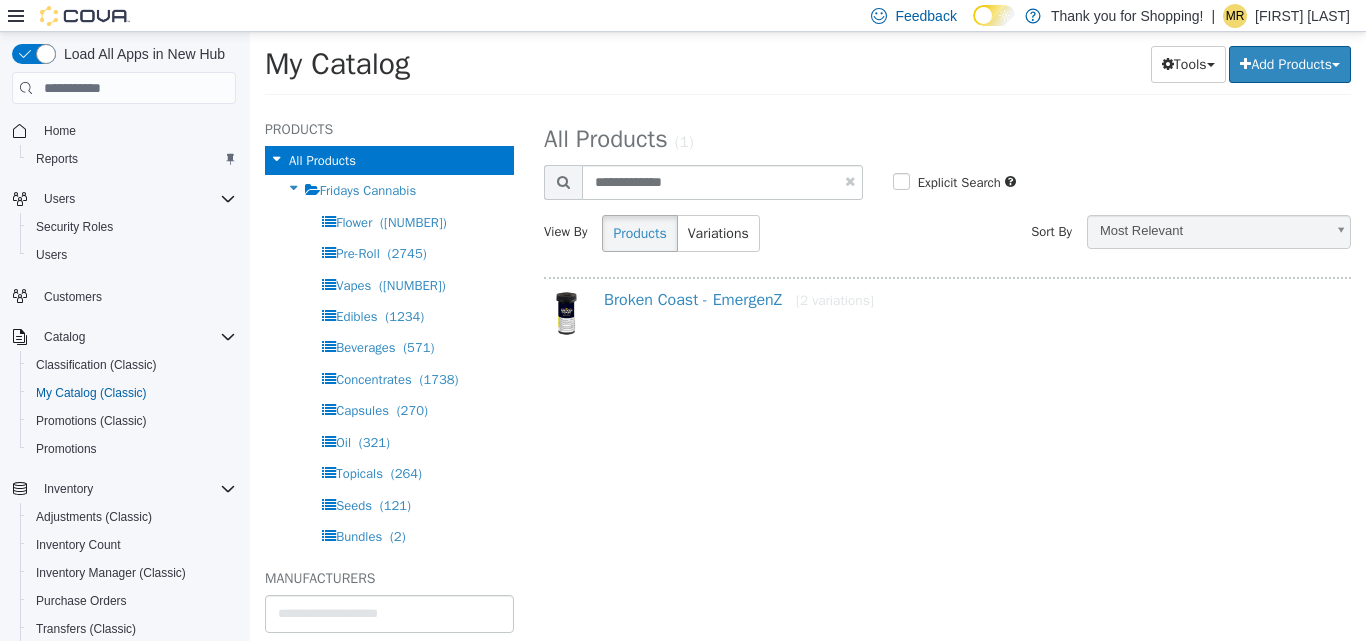 select on "**********" 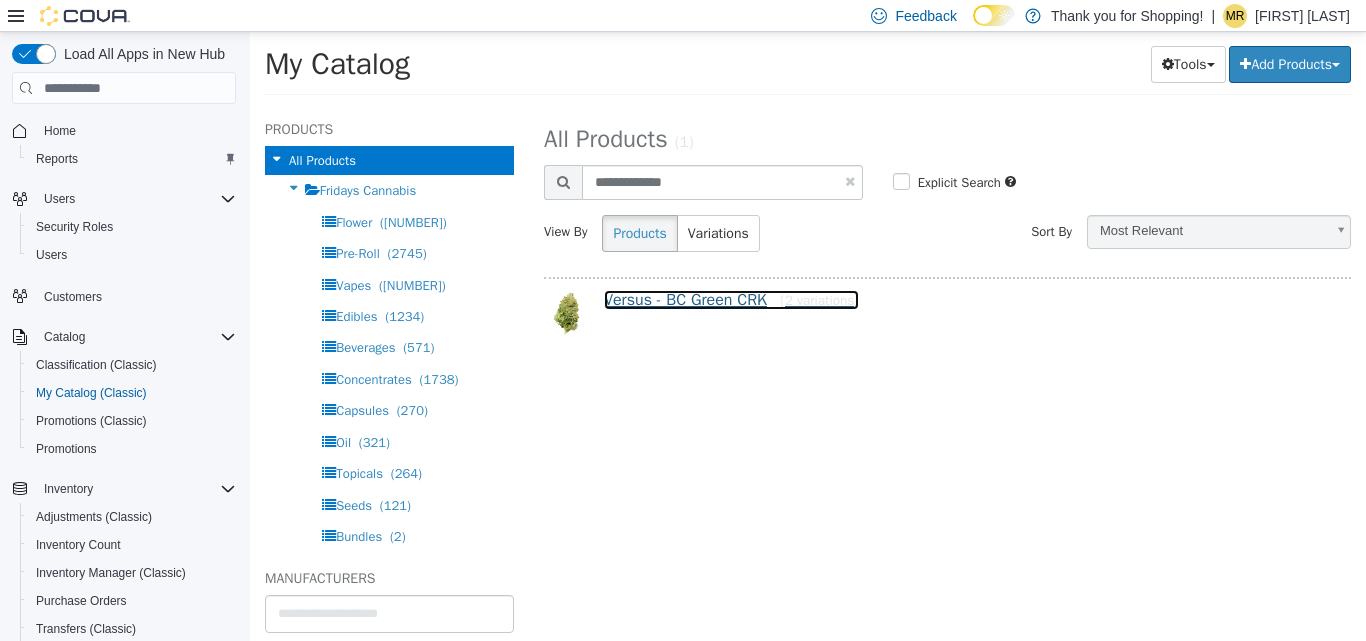 click on "Versus - BC Green CRK
[2 variations]" at bounding box center (731, 300) 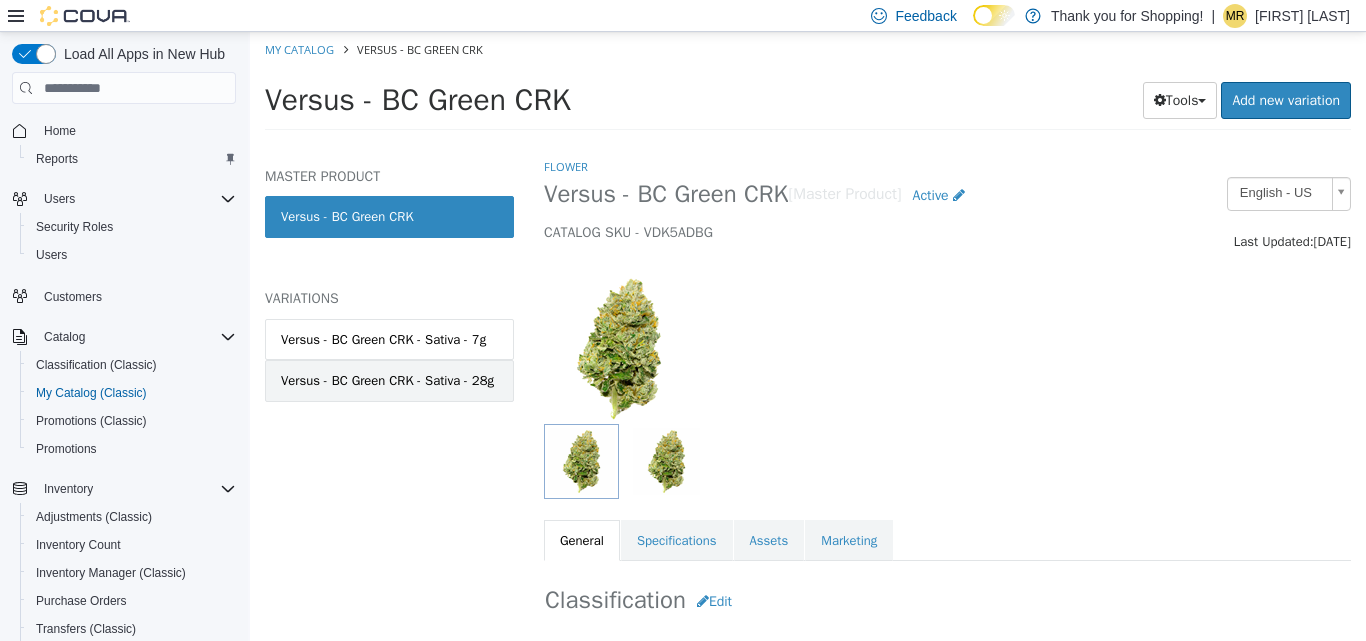 click on "Versus - BC Green CRK - Sativa - 28g" at bounding box center (389, 381) 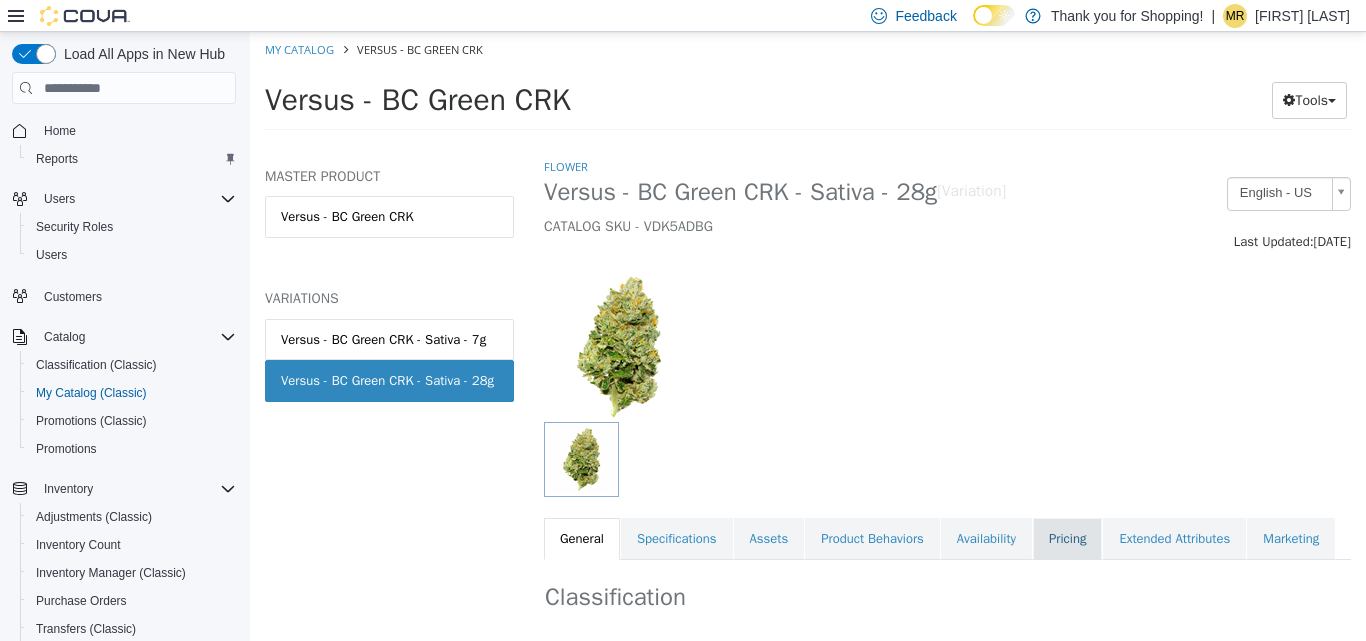 click on "Pricing" at bounding box center (1067, 539) 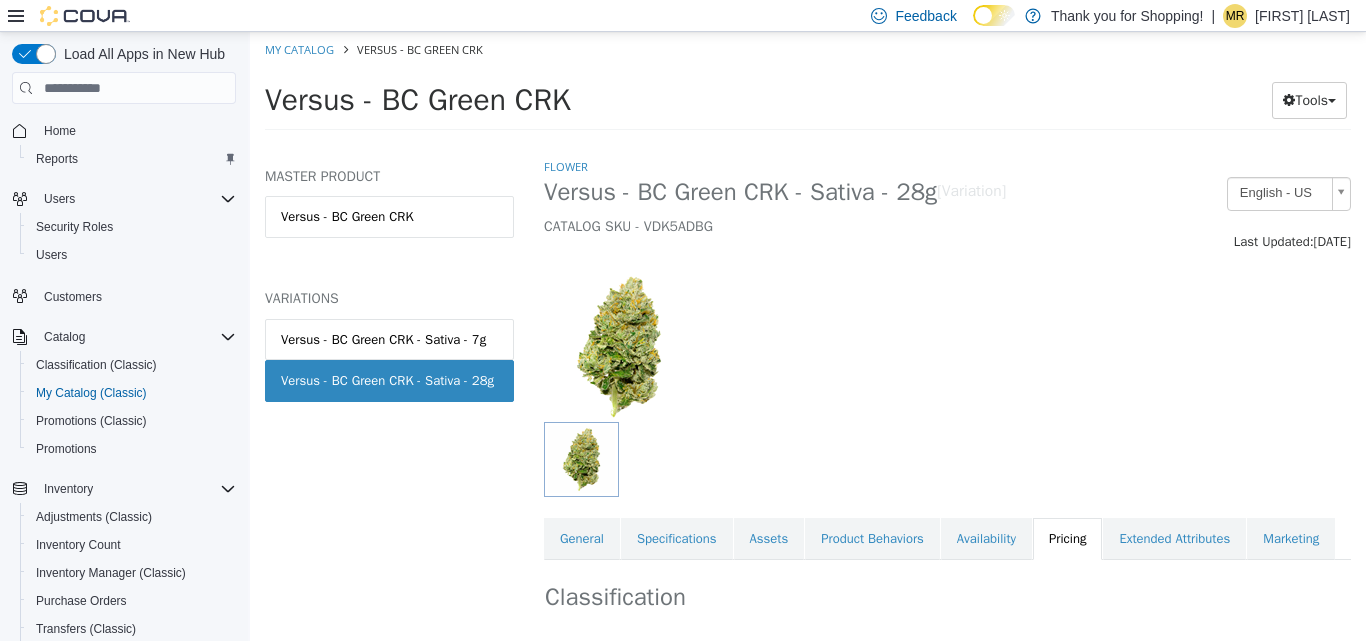 click at bounding box center [877, 459] 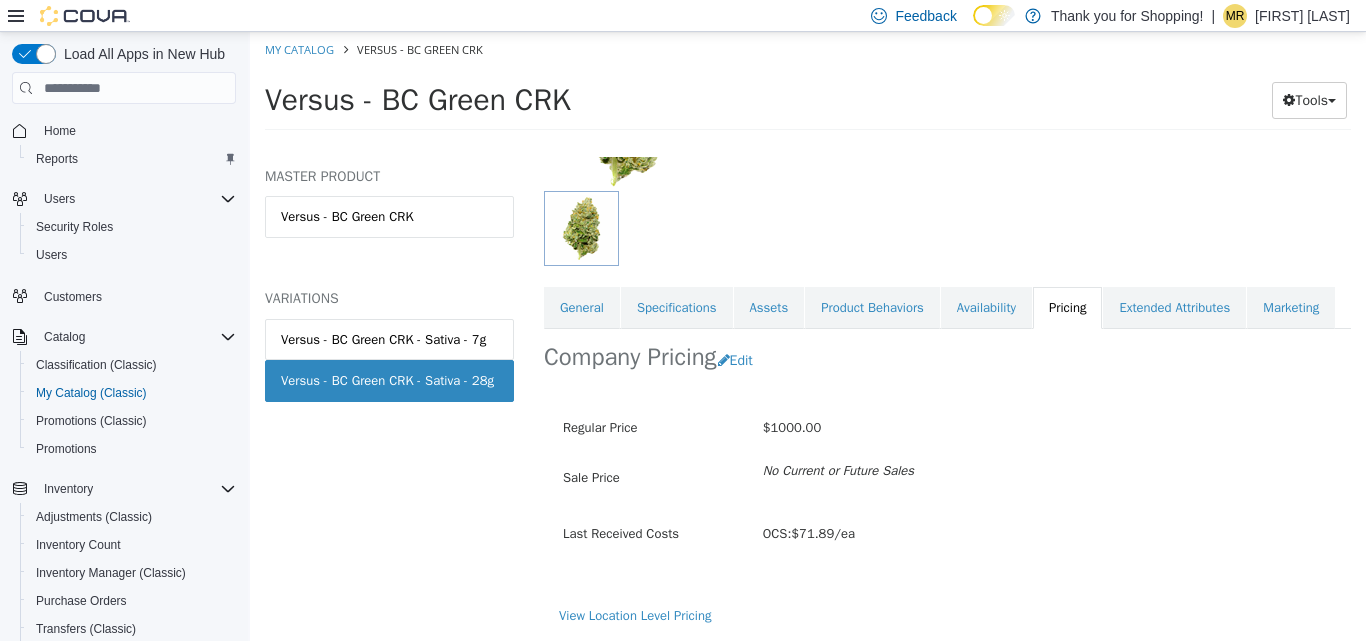 scroll, scrollTop: 271, scrollLeft: 0, axis: vertical 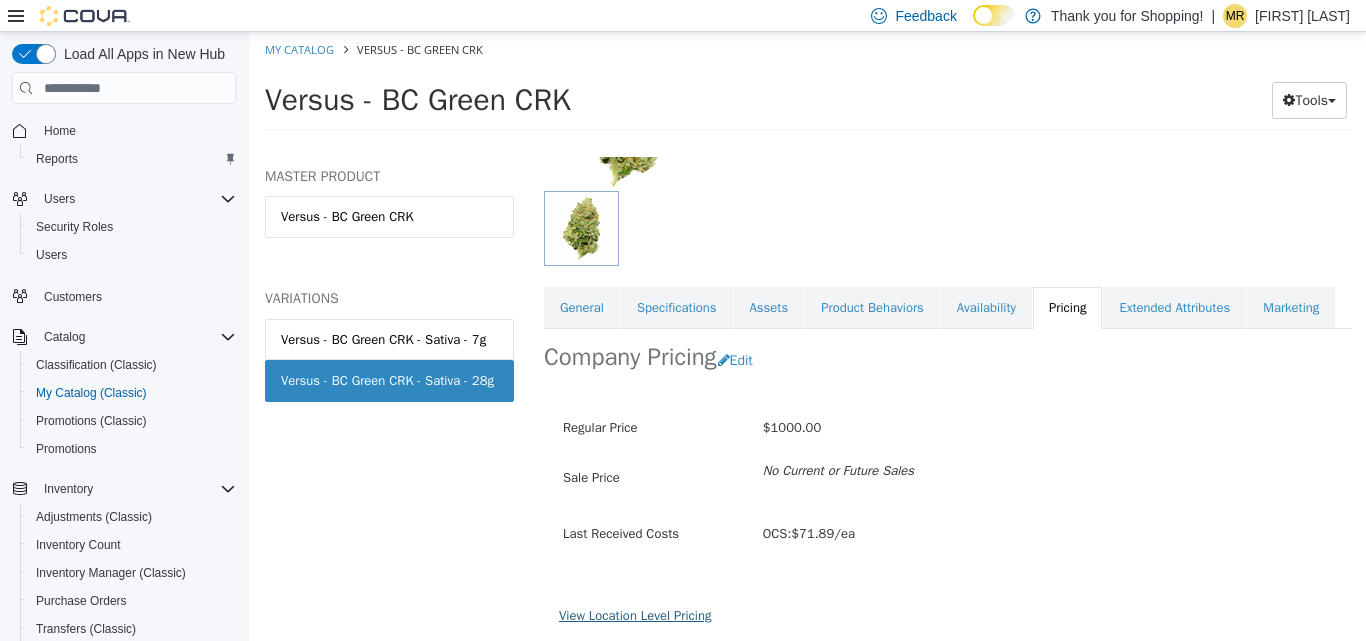 click on "View Location Level Pricing" at bounding box center (635, 615) 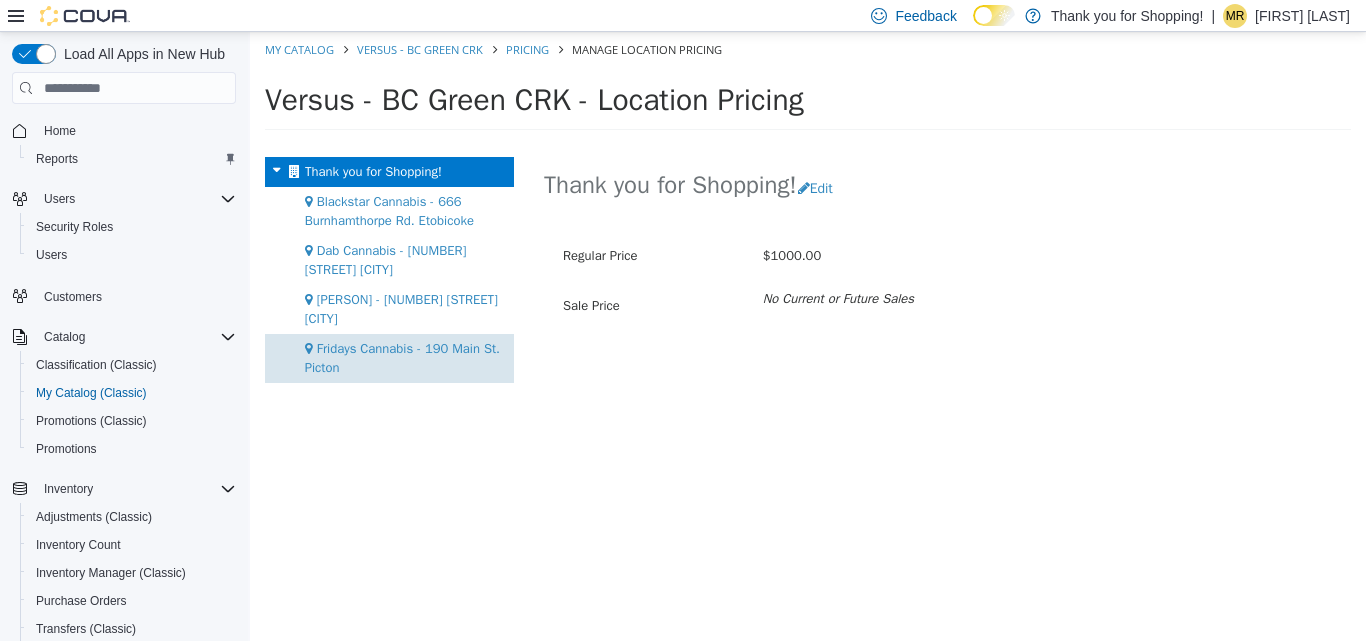 click on "Fridays Cannabis - 190 Main St. Picton" at bounding box center [402, 358] 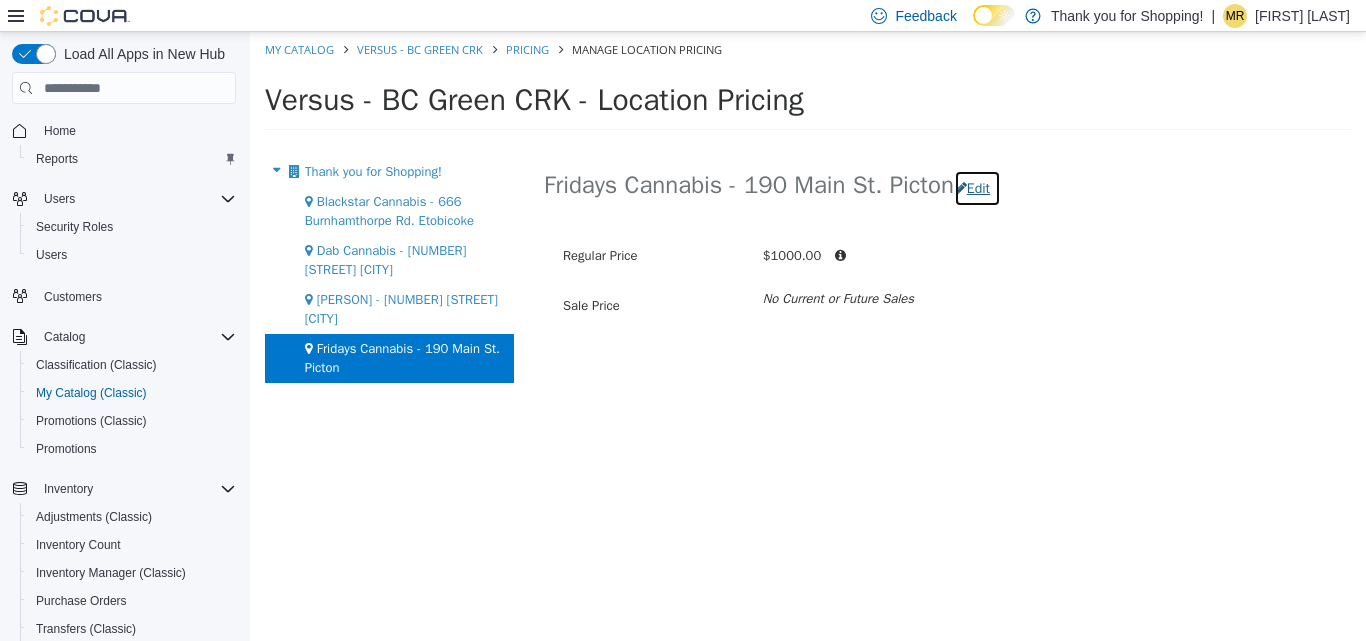 click on "Edit" at bounding box center [977, 188] 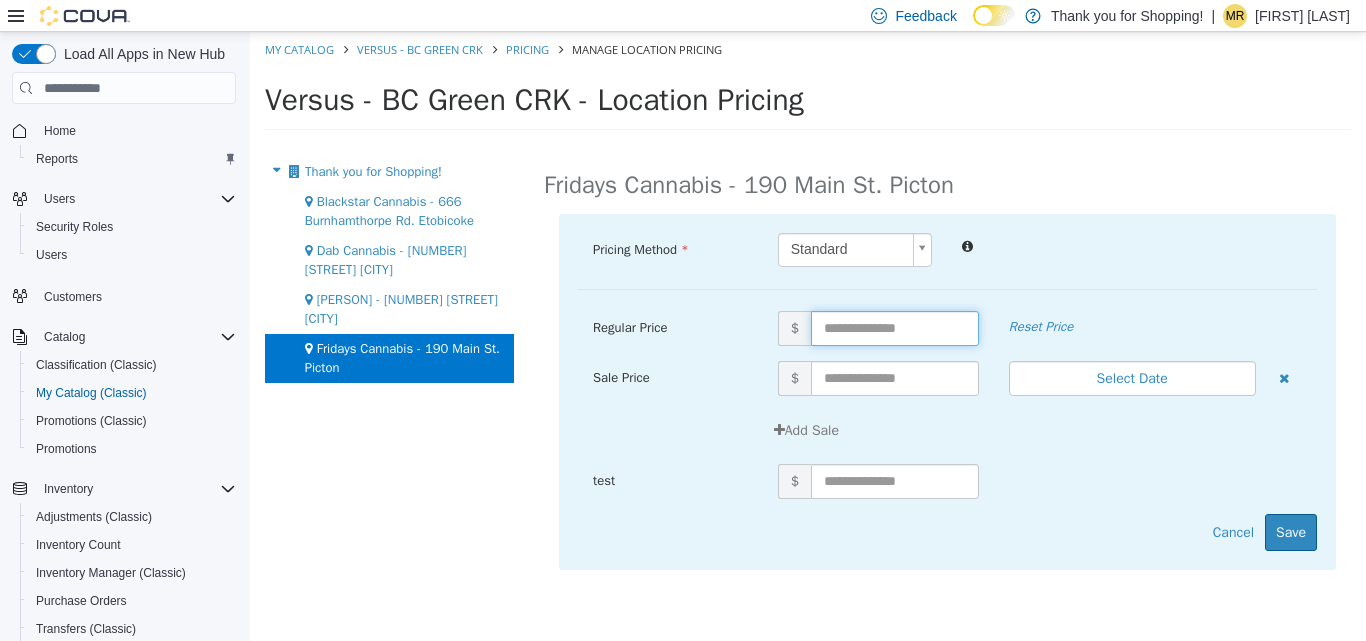 click at bounding box center (895, 328) 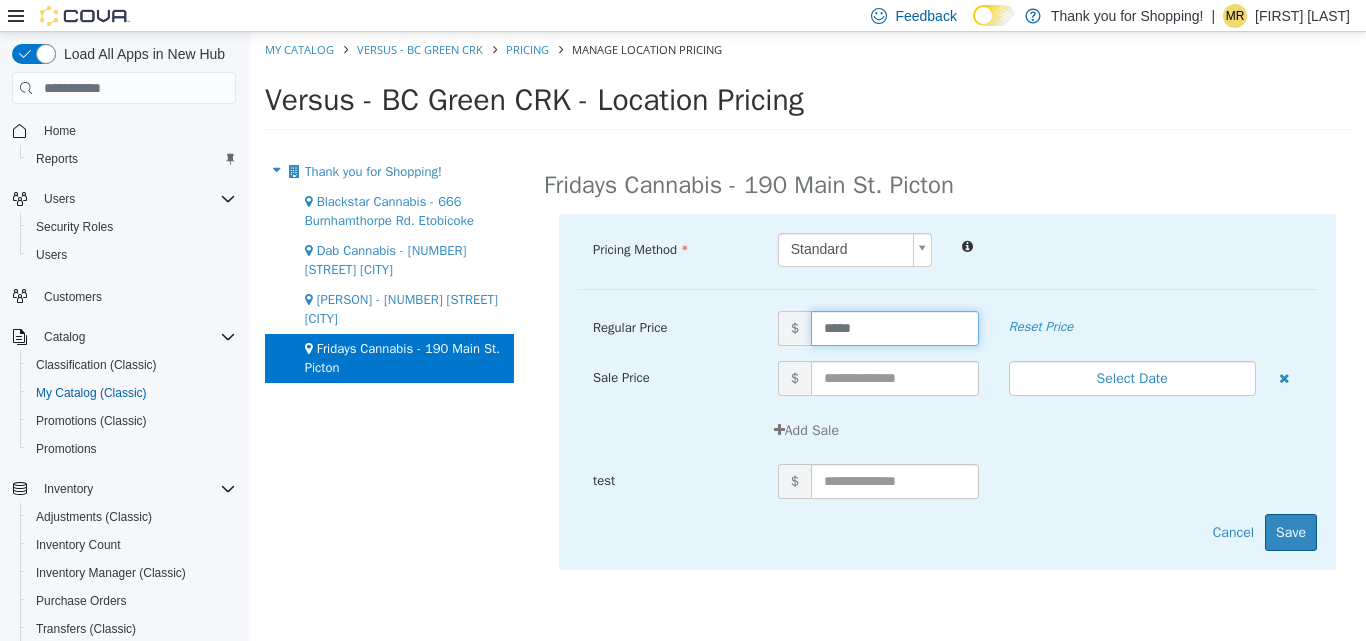 click on "Pricing Method     Standard                             * Regular Price $ ***** Reset Price Sale Price $ Select Date     (UTC-4) [CITY]                                Add Sale test $" at bounding box center [947, 261] 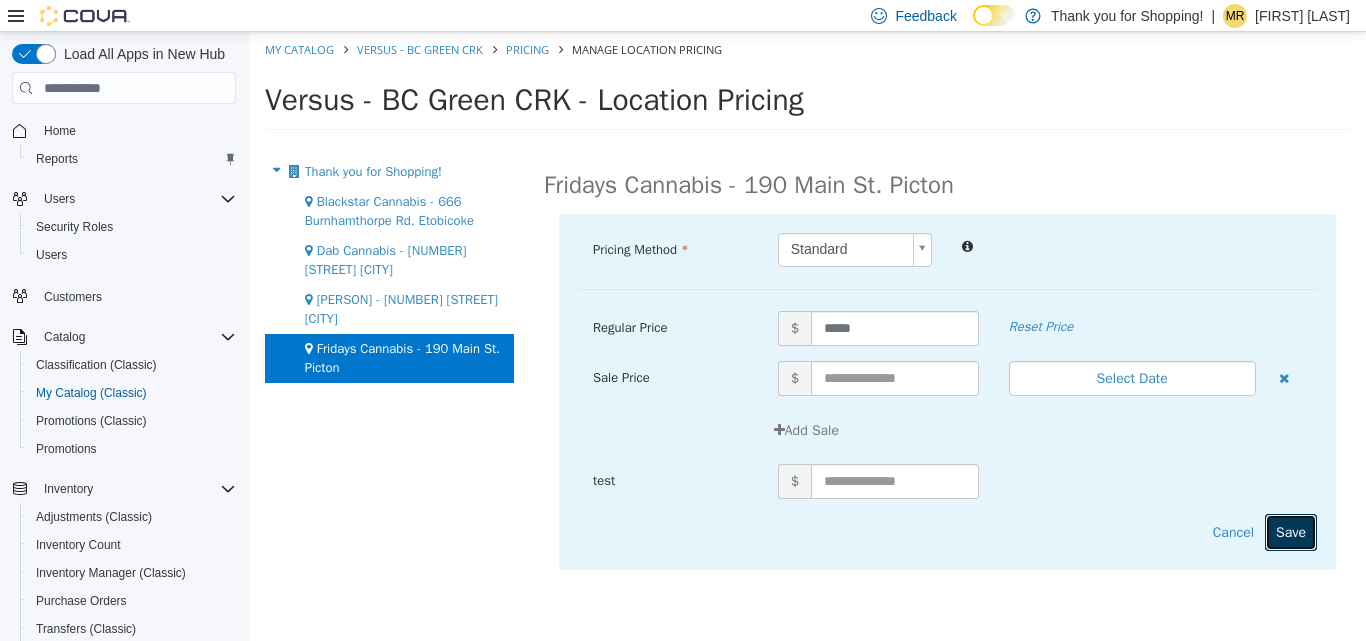 click on "Save" at bounding box center (1291, 532) 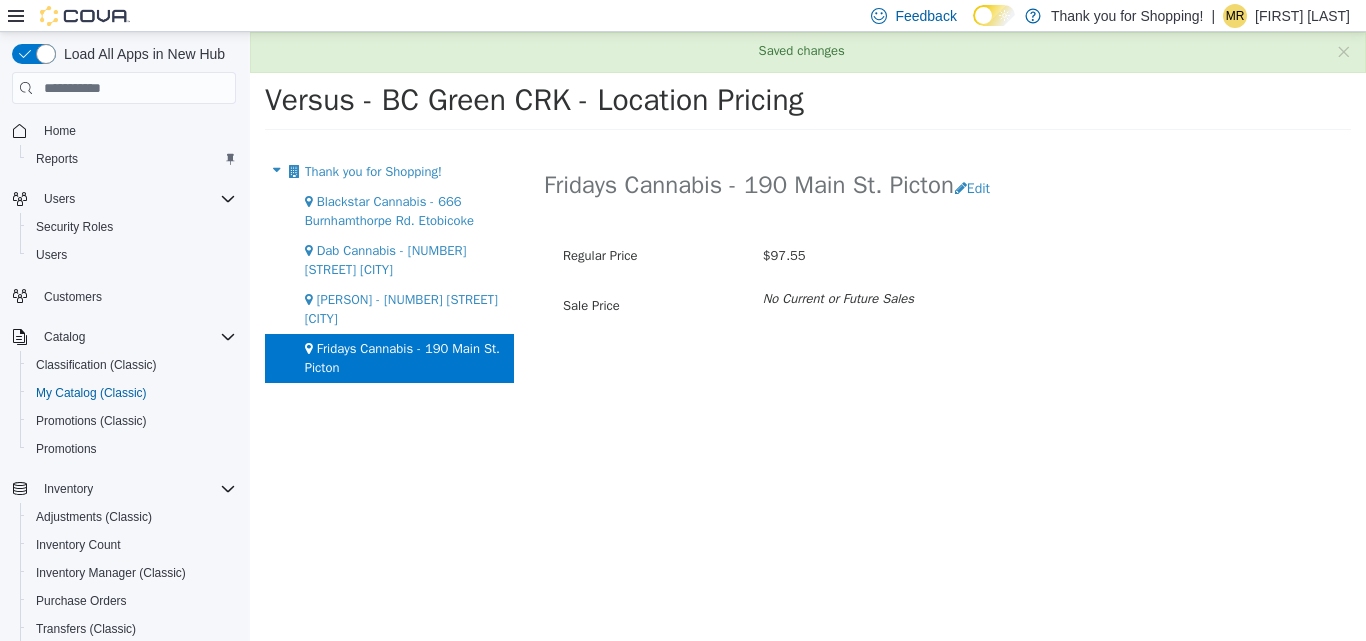 click on "Regular Price $97.55
Sale Price No Current or Future Sales" at bounding box center (947, 302) 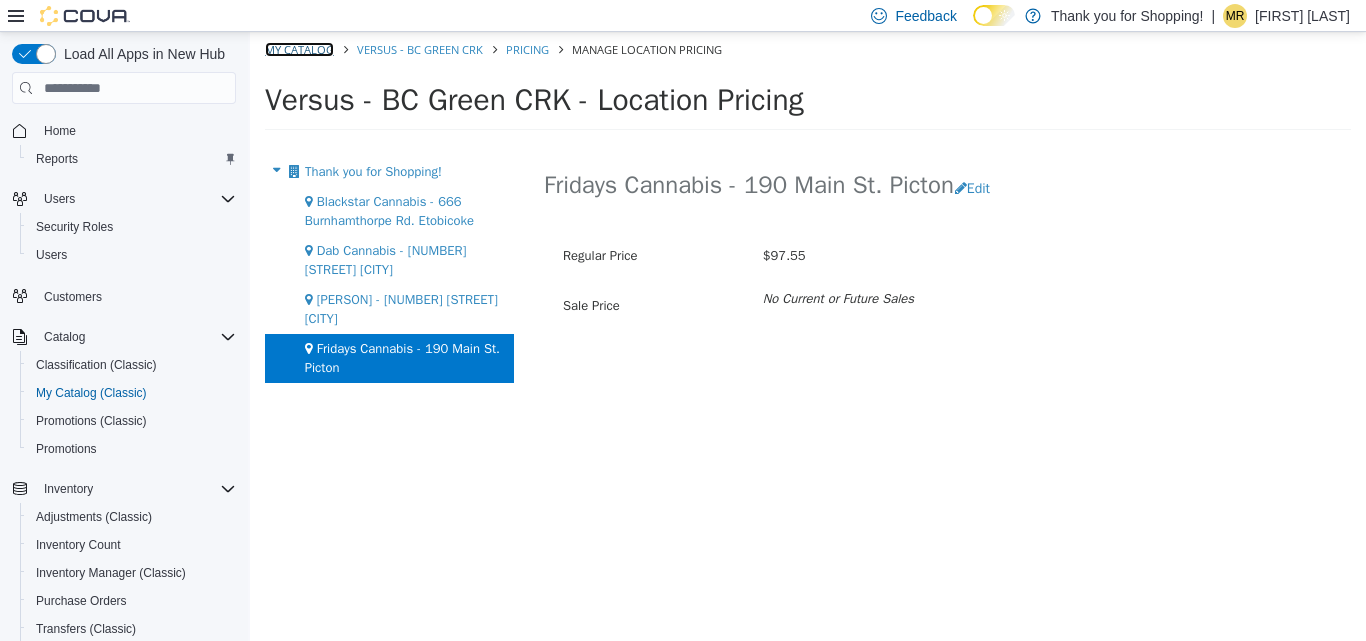 click on "My Catalog" at bounding box center (299, 49) 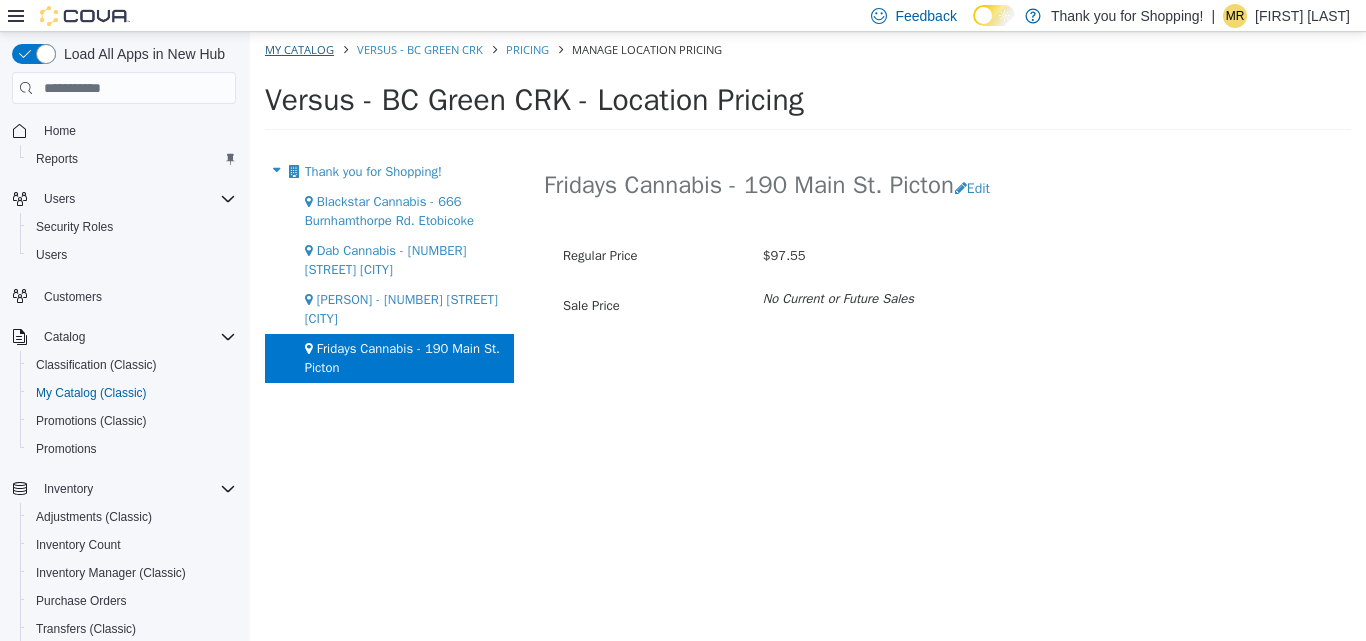 select on "**********" 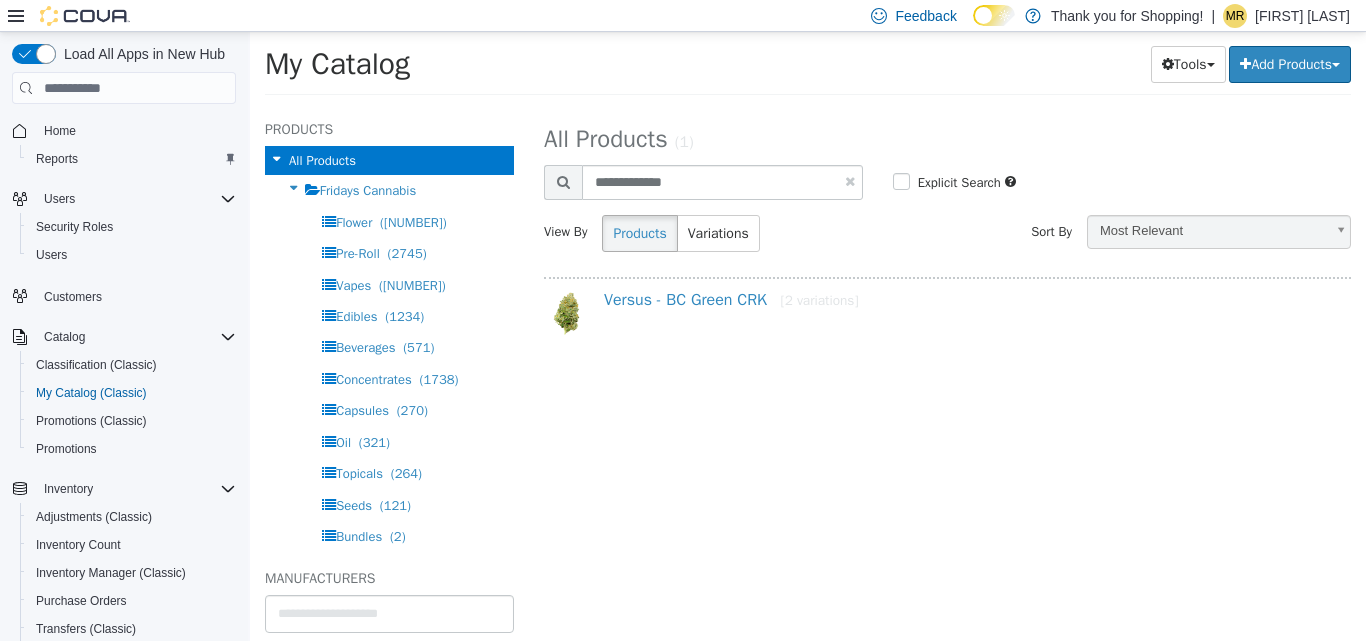click on "**********" at bounding box center [947, 192] 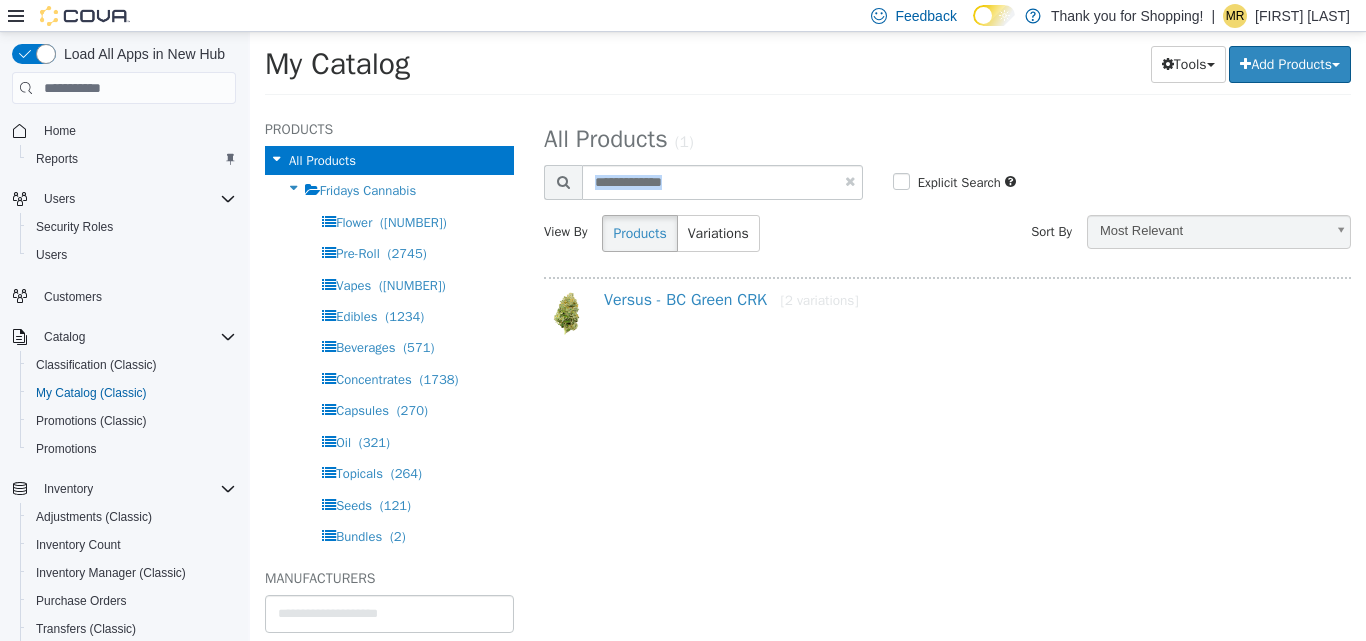 click on "**********" at bounding box center [947, 192] 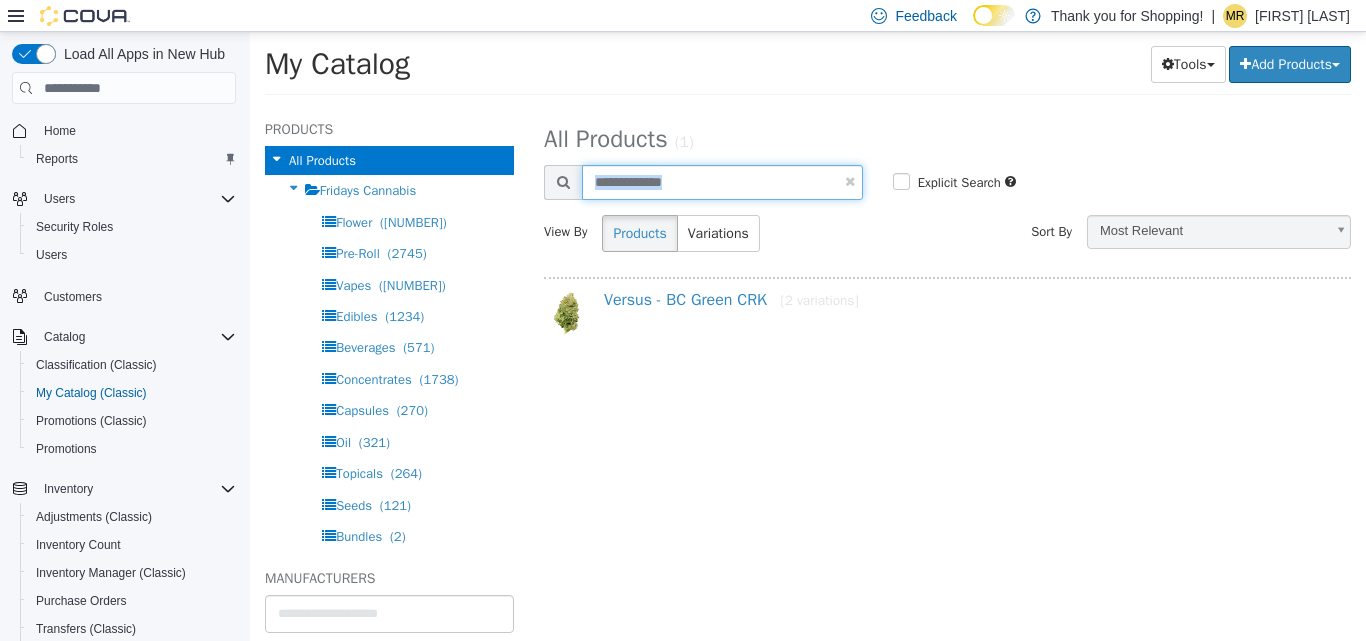 click on "**********" at bounding box center [722, 182] 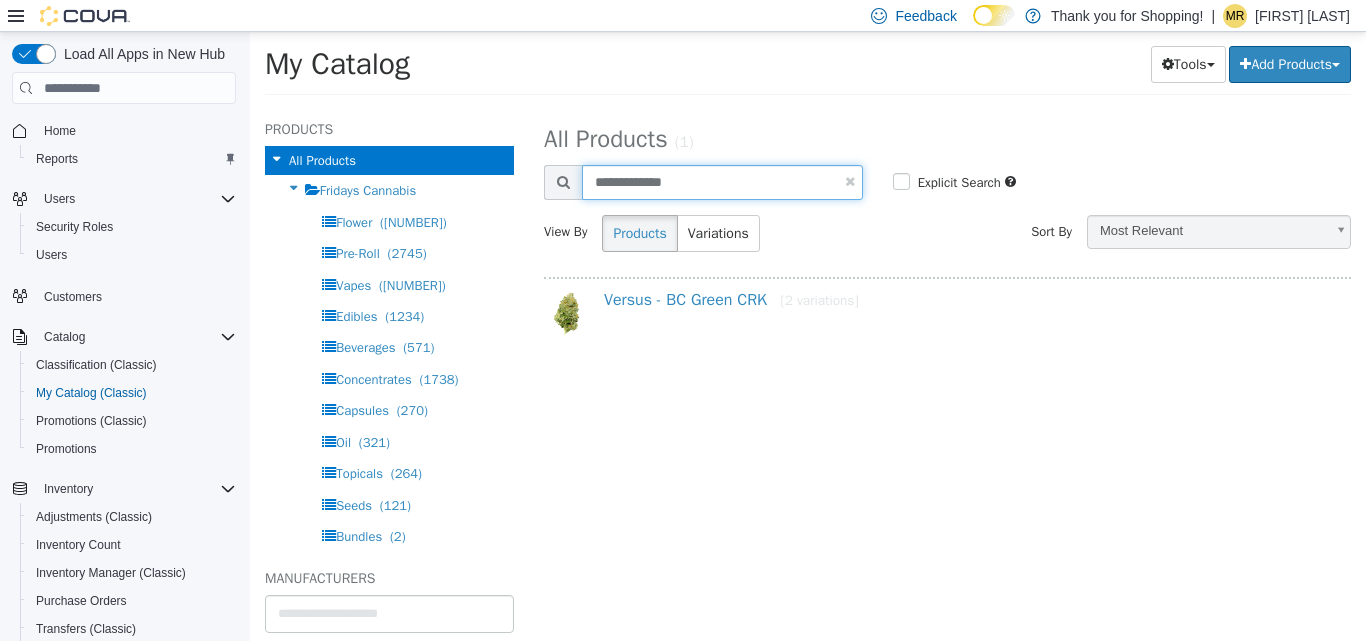 click on "**********" at bounding box center (722, 182) 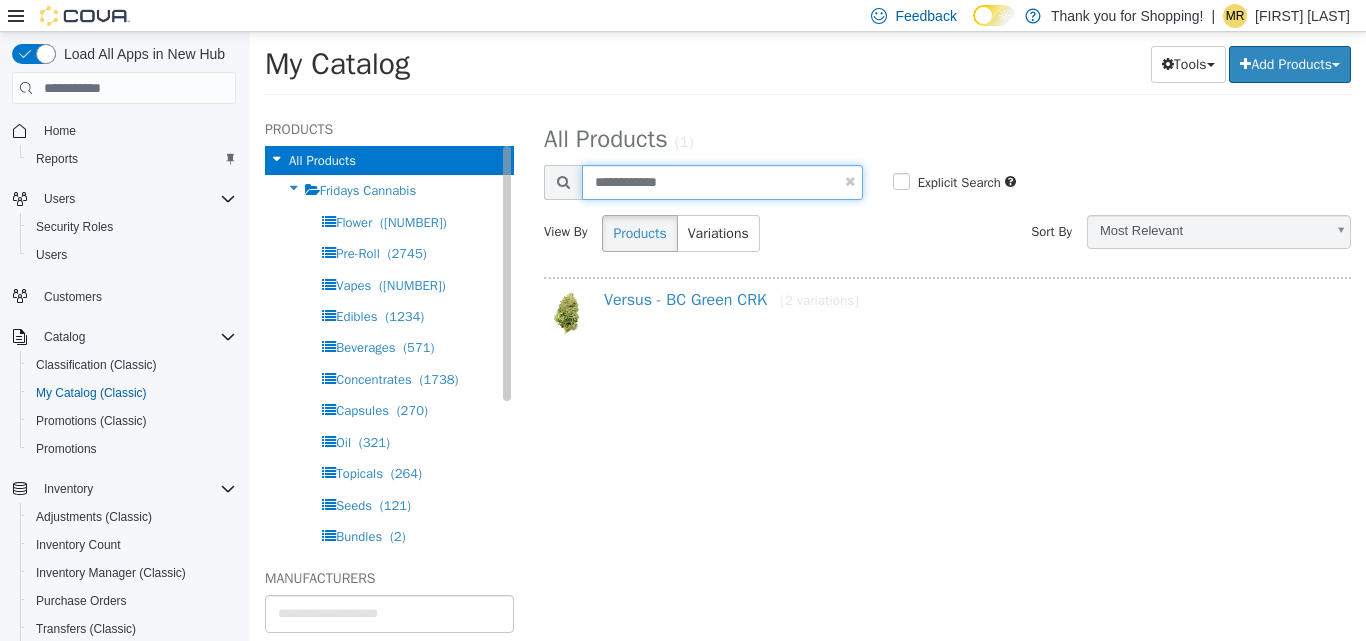 type on "**********" 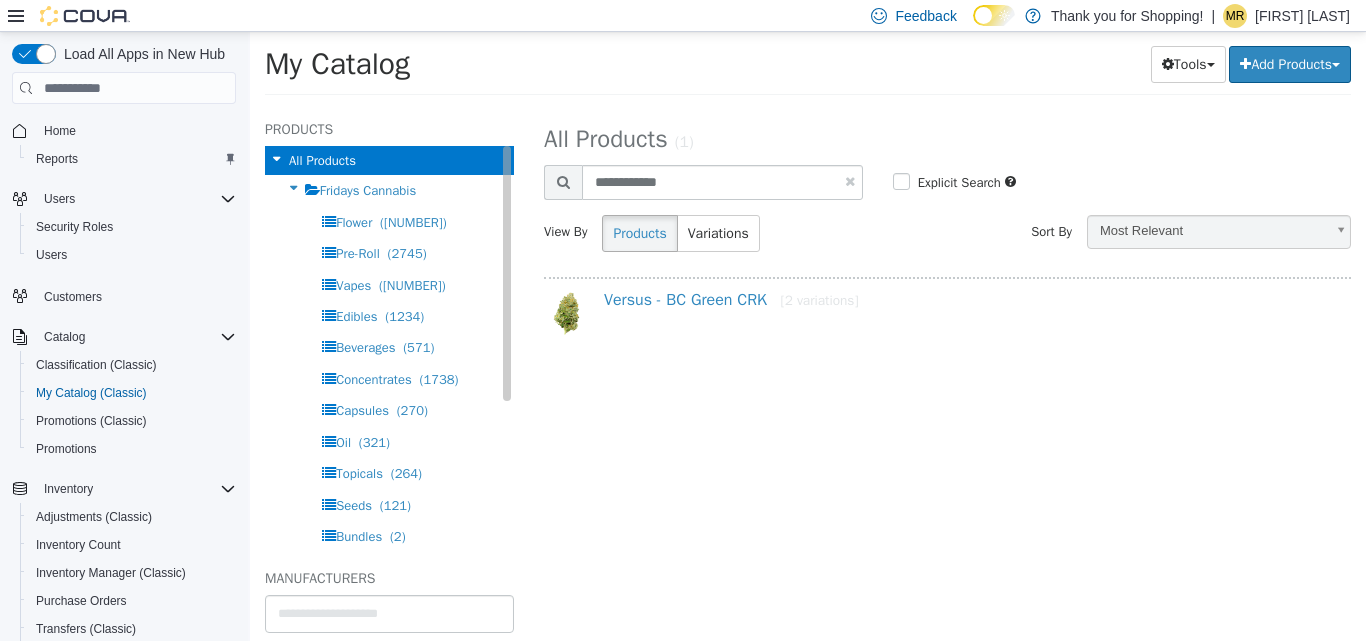 select on "**********" 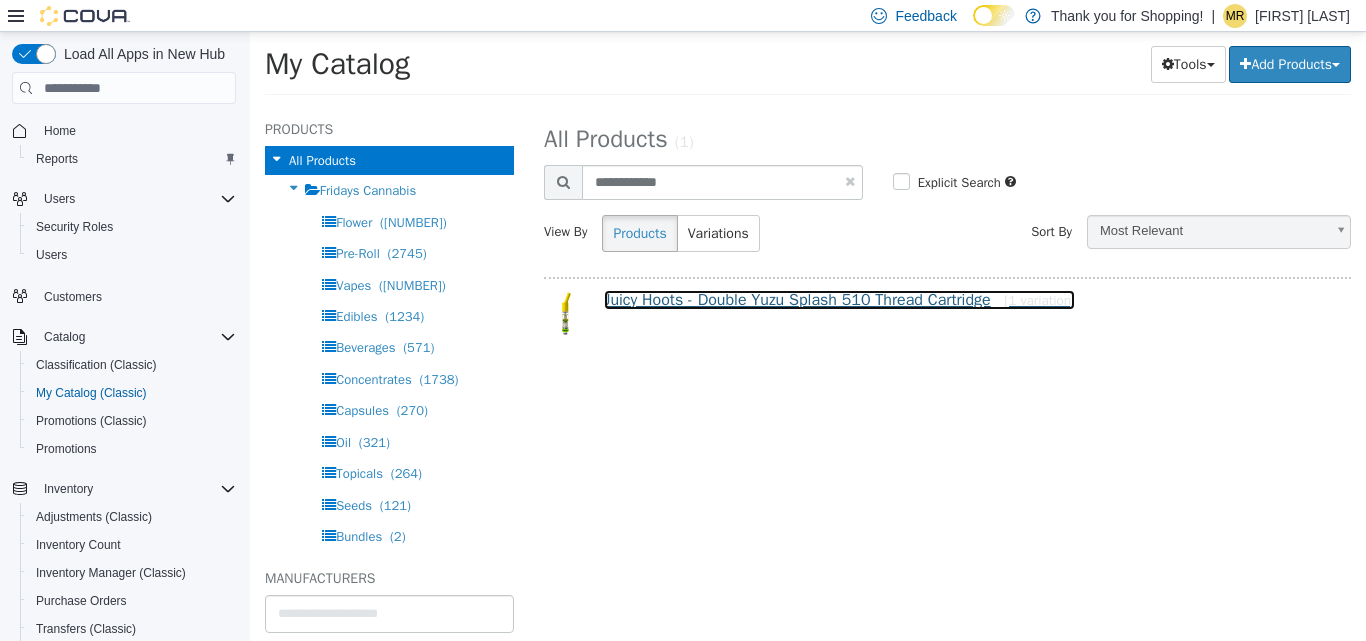 click on "Juicy Hoots - Double Yuzu Splash 510 Thread Cartridge
[1 variation]" at bounding box center [839, 300] 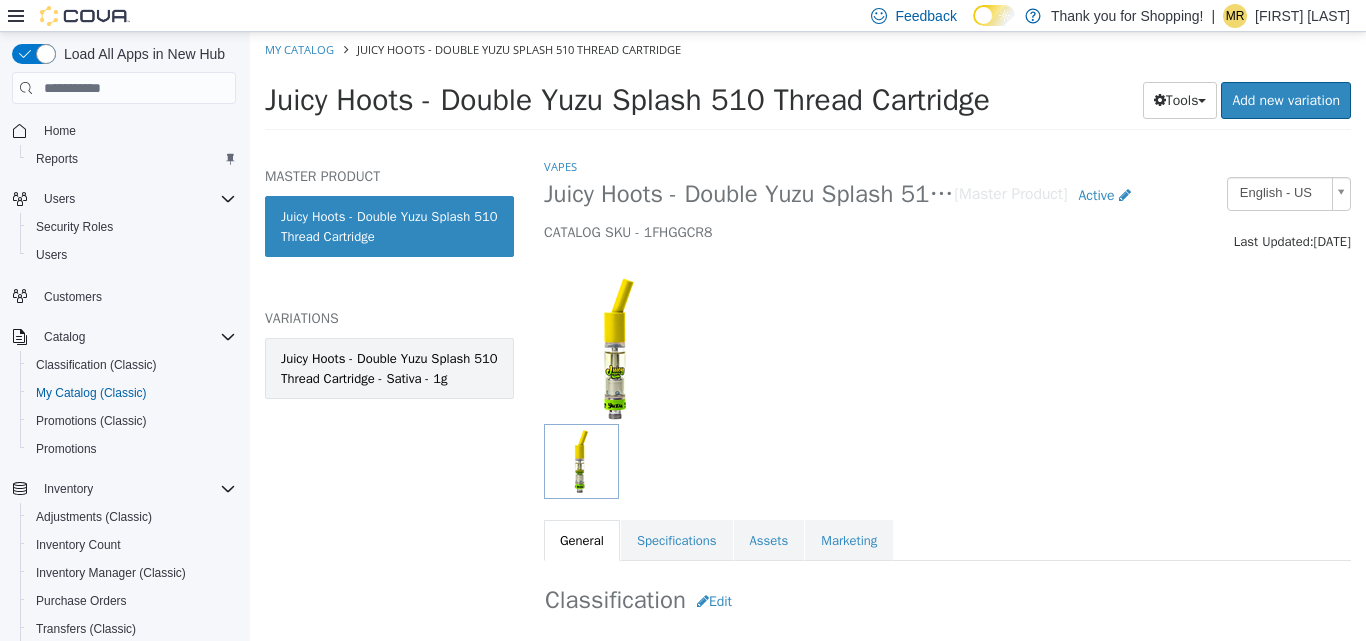 click on "Juicy Hoots - Double Yuzu Splash 510 Thread Cartridge - Sativa - 1g" at bounding box center (389, 368) 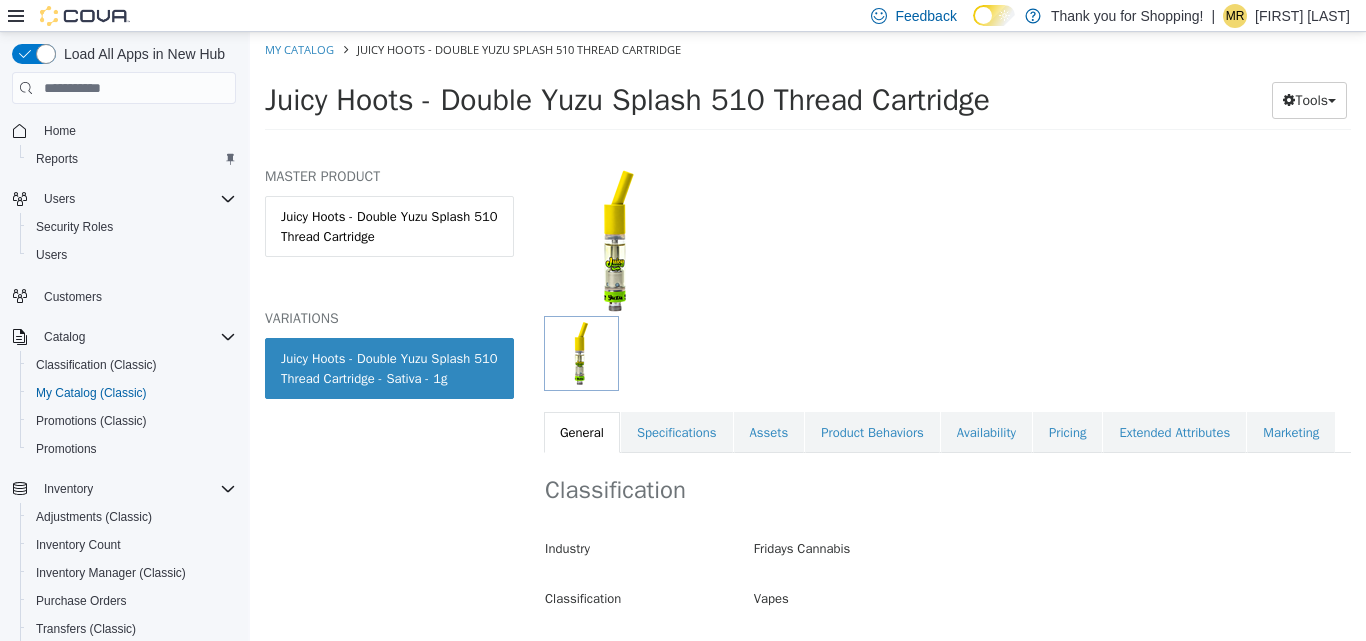 scroll, scrollTop: 200, scrollLeft: 0, axis: vertical 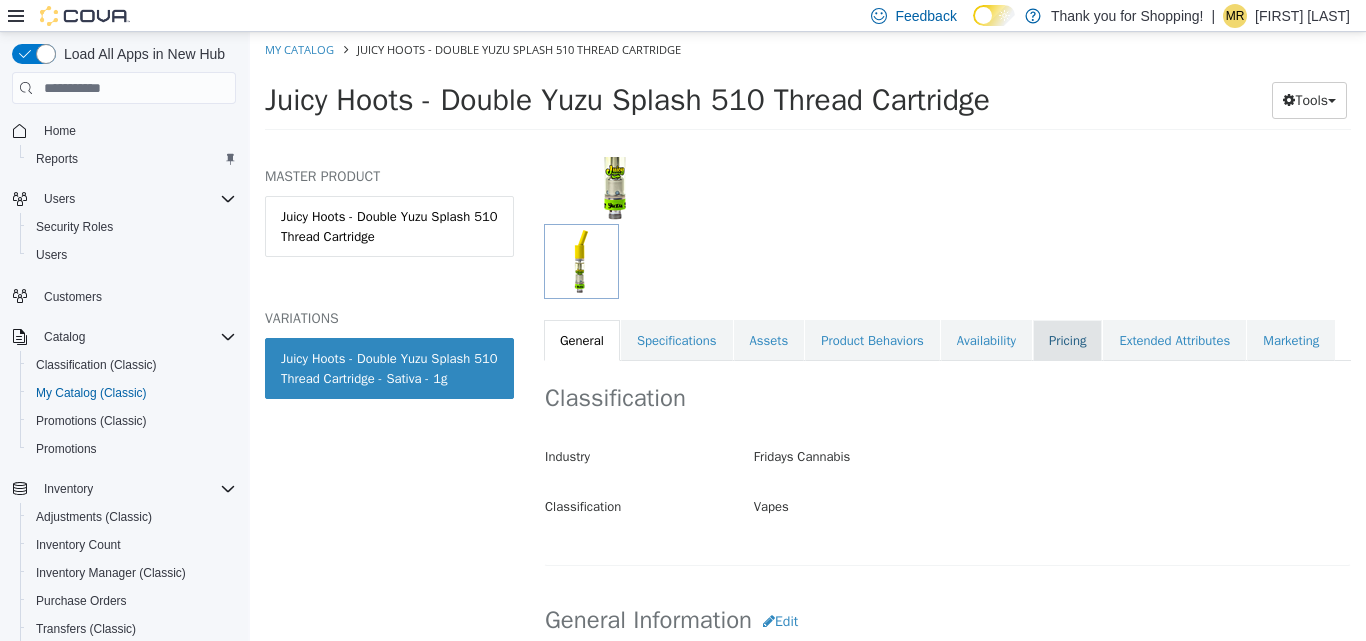 click on "Pricing" at bounding box center [1067, 341] 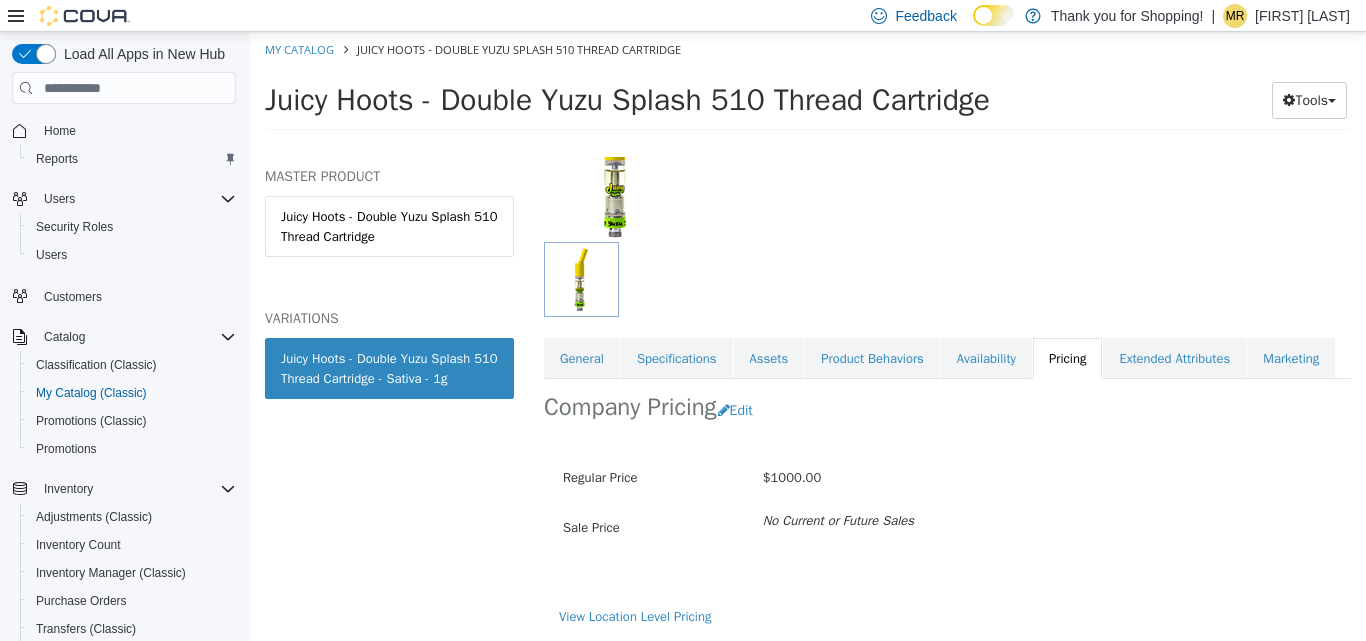 scroll, scrollTop: 223, scrollLeft: 0, axis: vertical 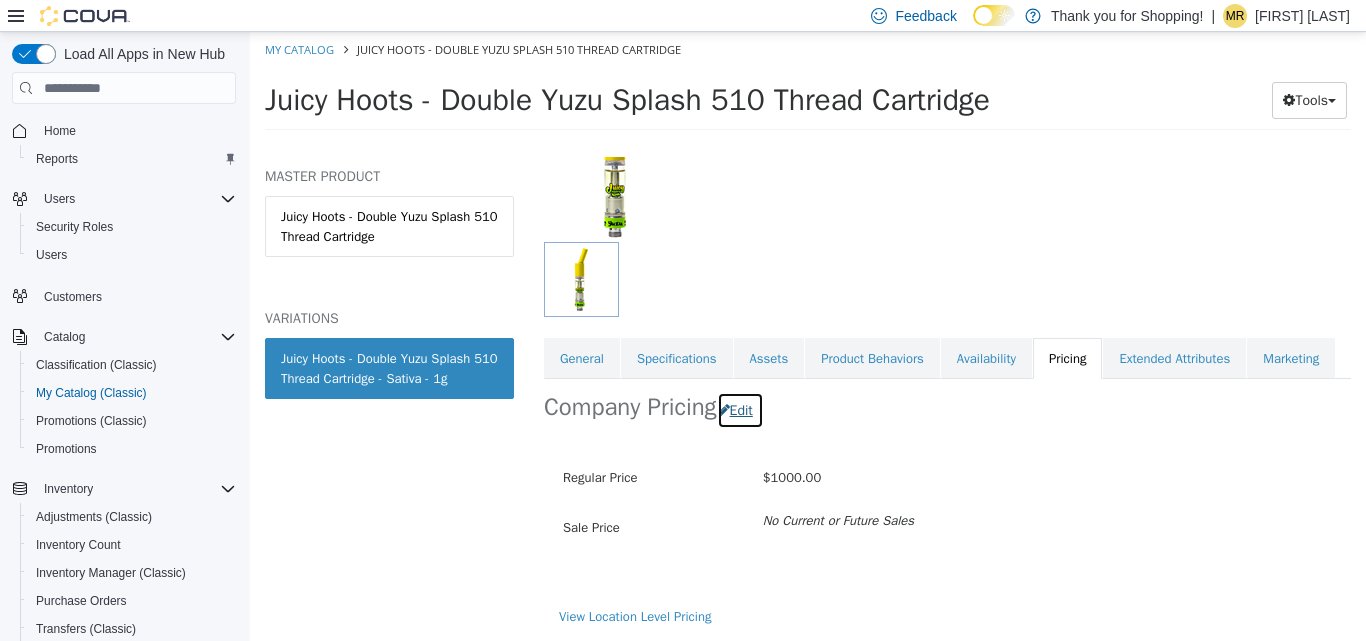 click on "Edit" at bounding box center (740, 410) 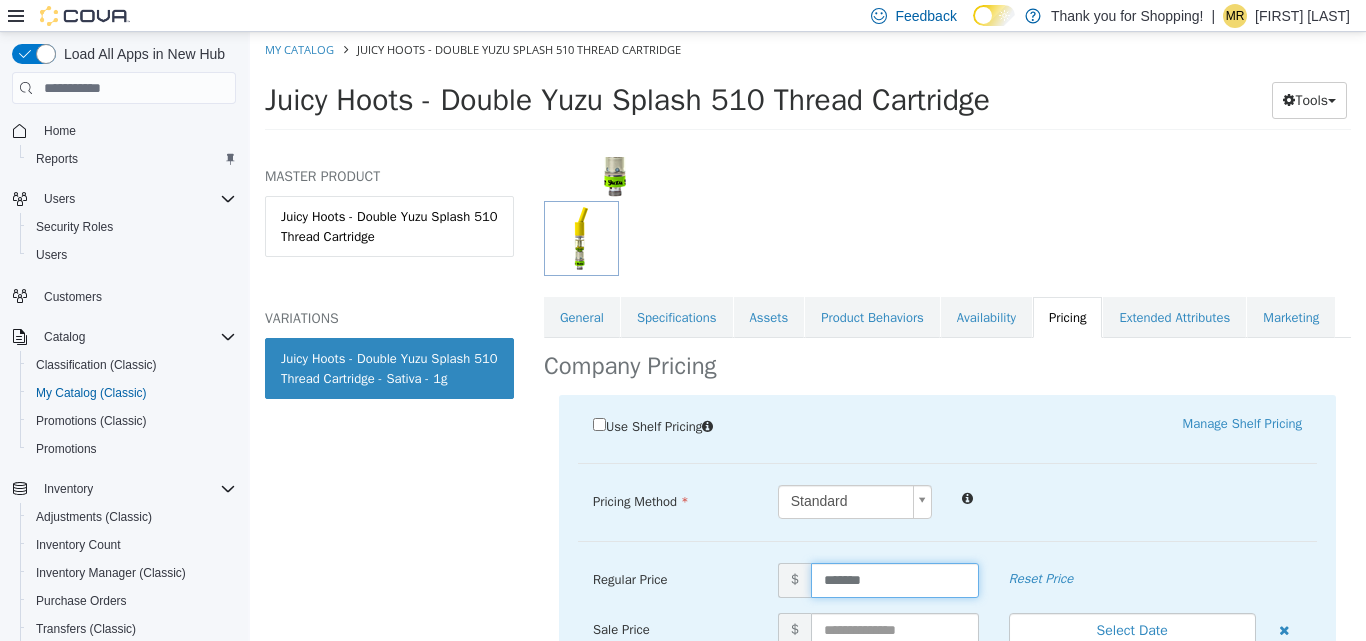click on "*******" at bounding box center [895, 580] 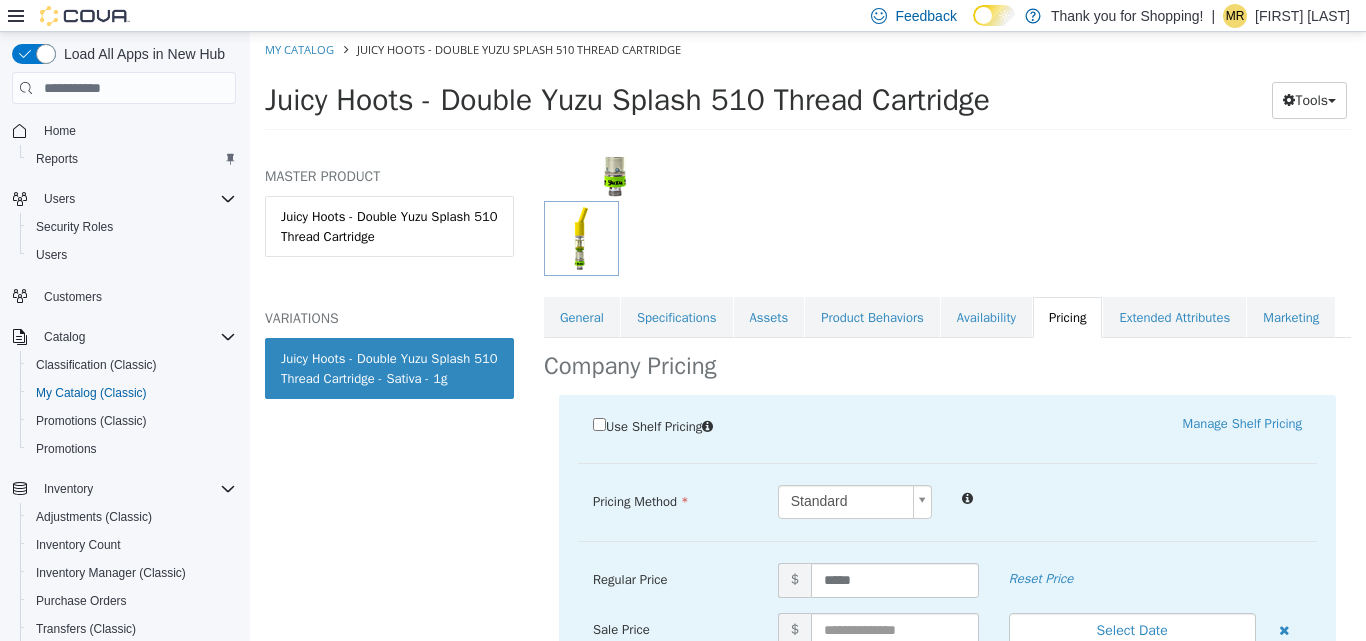 click on "Use Shelf Pricing    Manage Shelf Pricing Shelf Price     Select a Shelf Price                             Shelf Price is required Pricing Method     Standard                             * Regular Price $ ***** Reset Price Sale Price $ Select Date     (UTC-4) [CITY]                                Add Sale test $ Cancel Save" at bounding box center [947, 608] 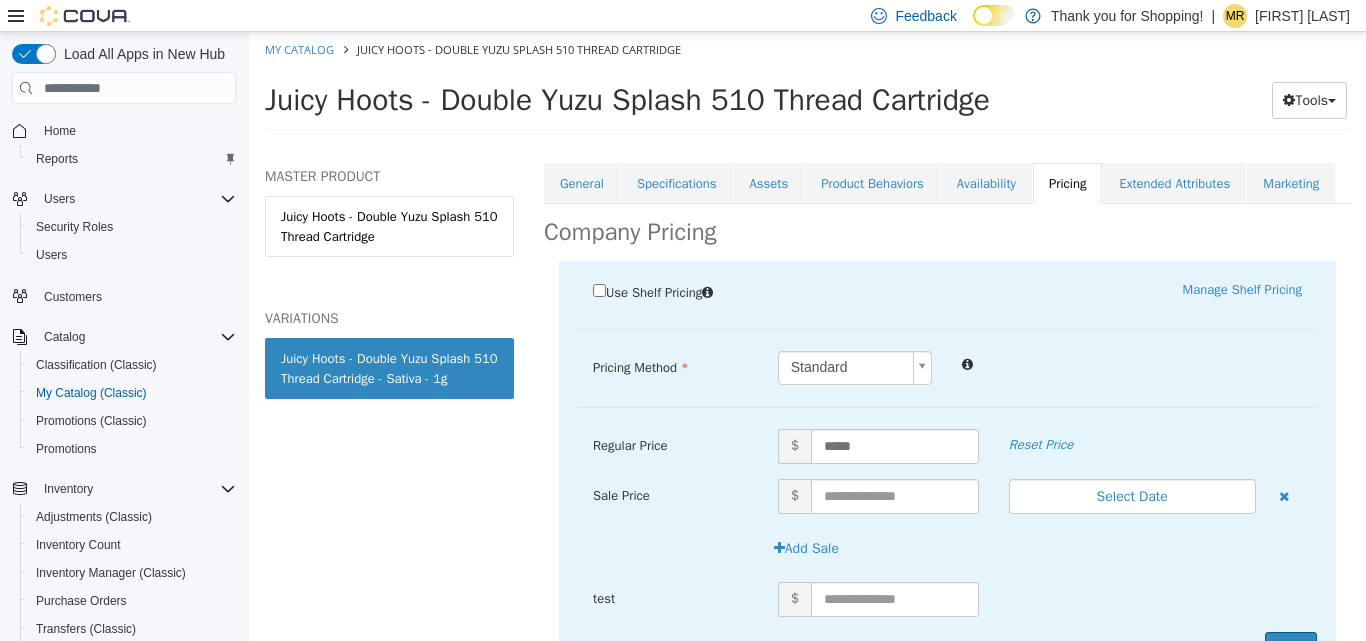 scroll, scrollTop: 498, scrollLeft: 0, axis: vertical 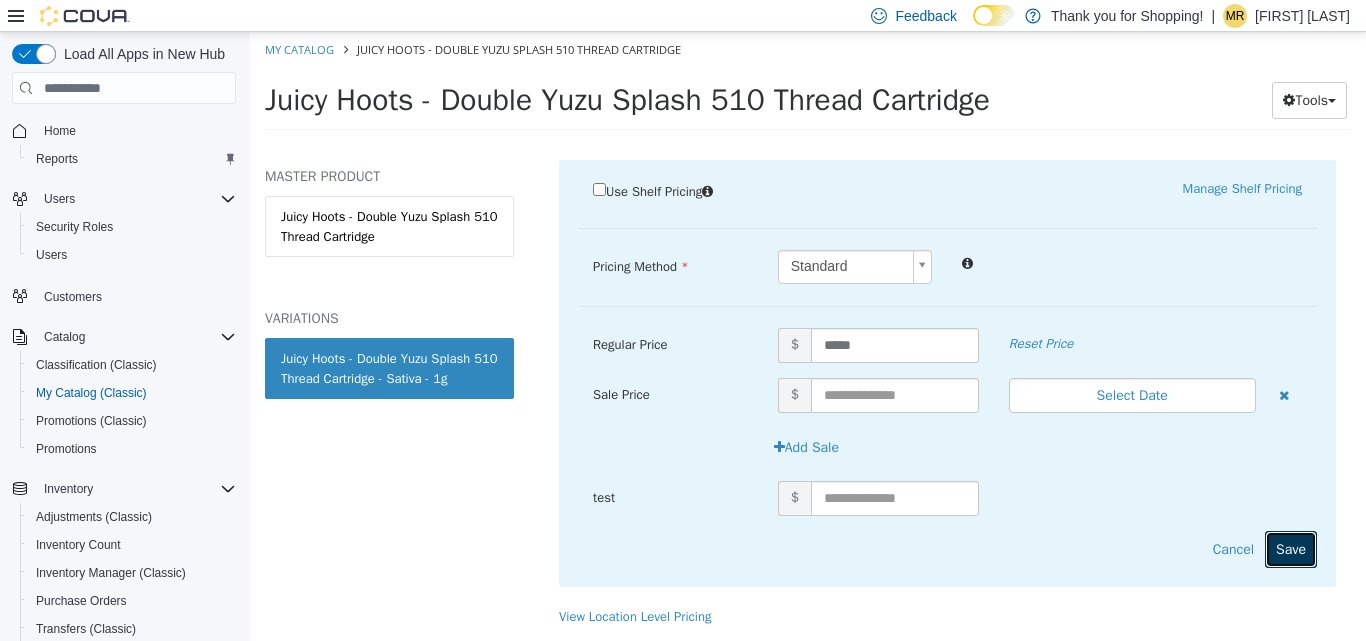 click on "Save" at bounding box center [1291, 549] 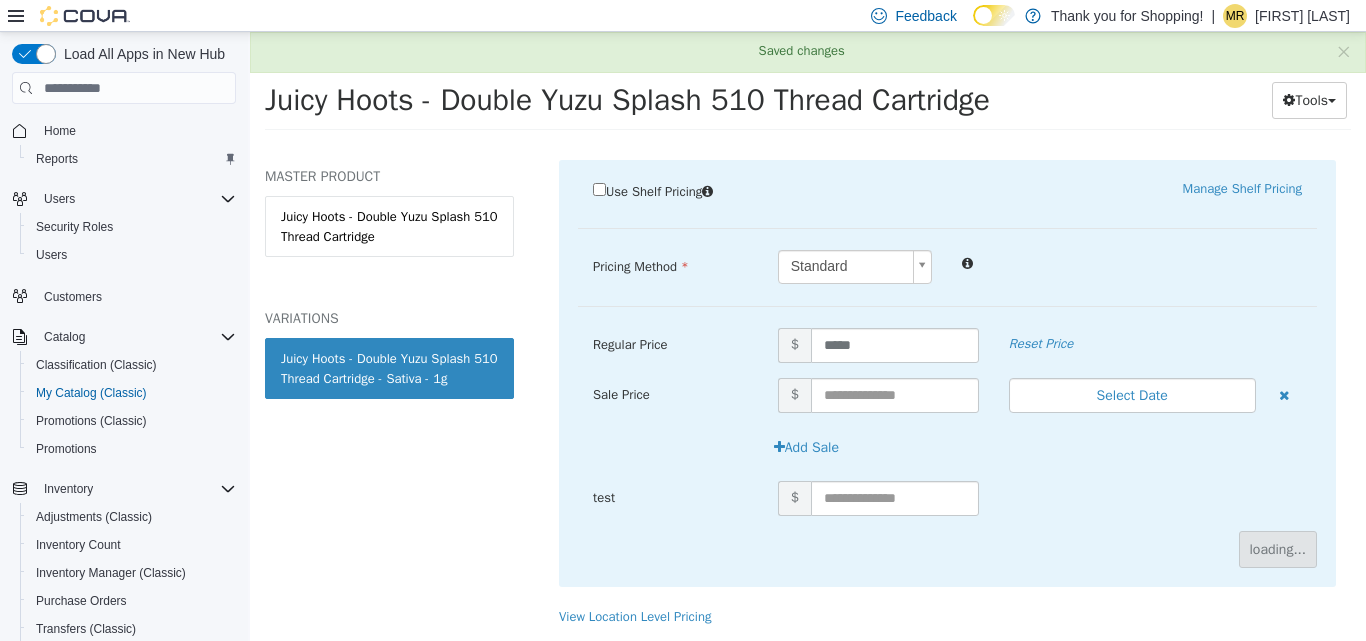 scroll, scrollTop: 223, scrollLeft: 0, axis: vertical 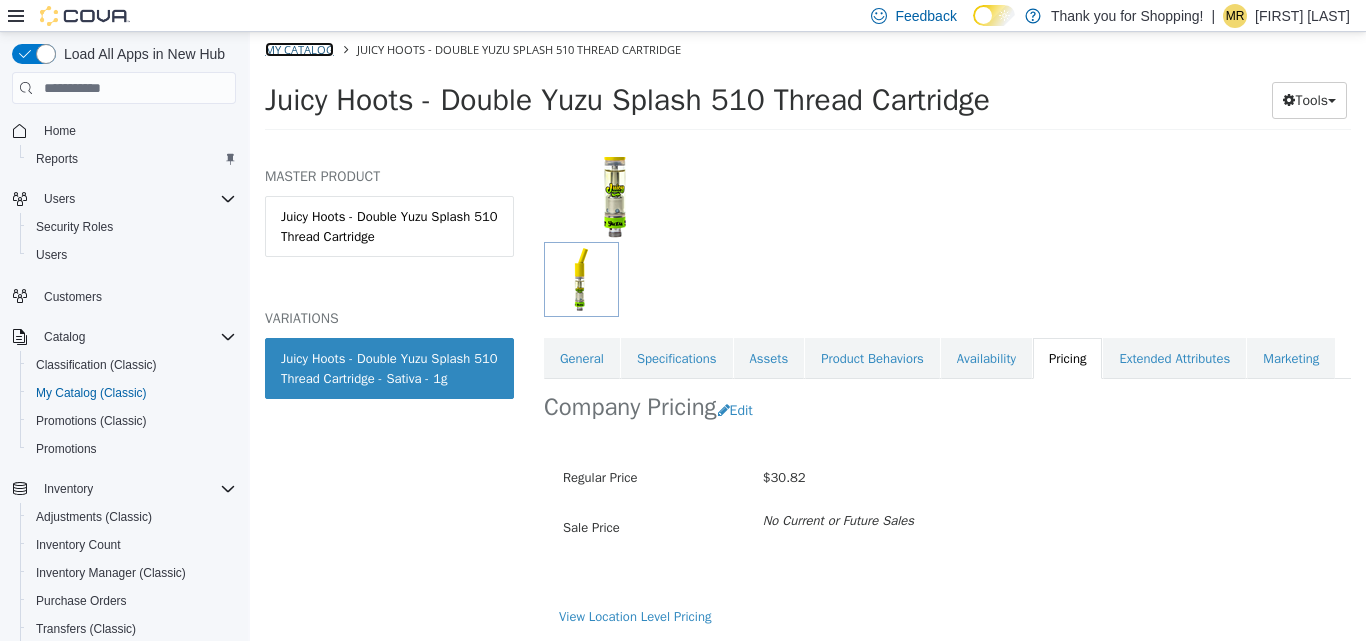 click on "My Catalog" at bounding box center [299, 49] 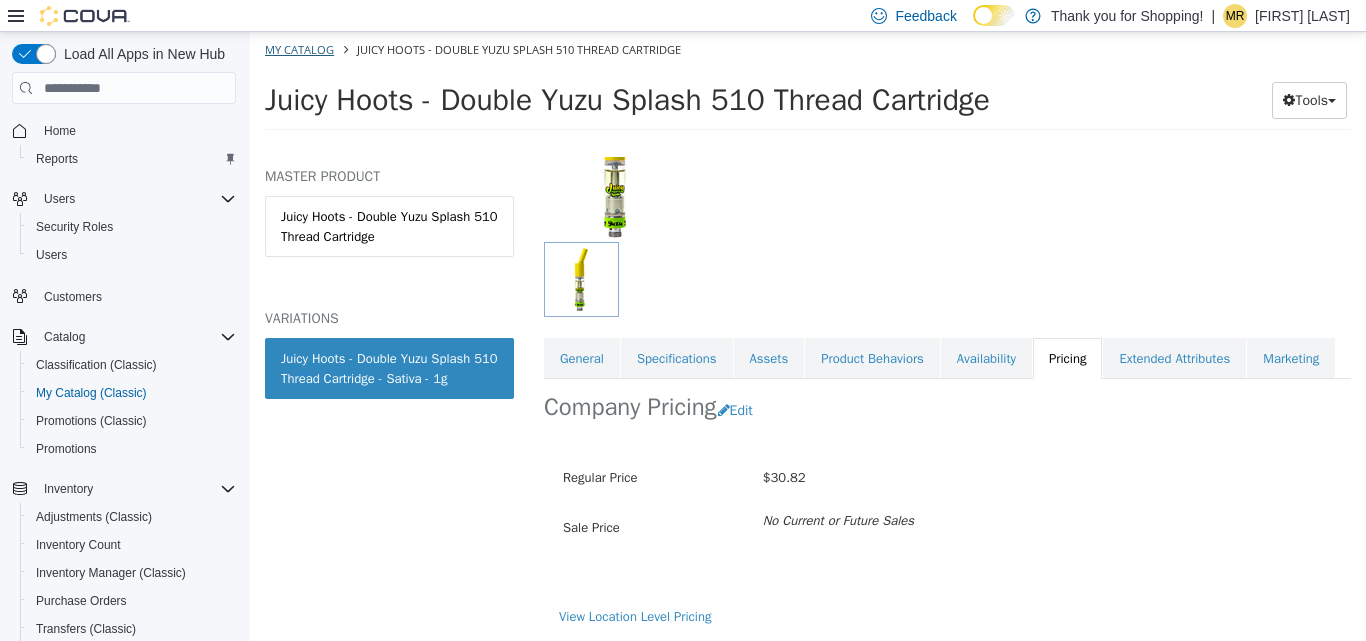 select on "**********" 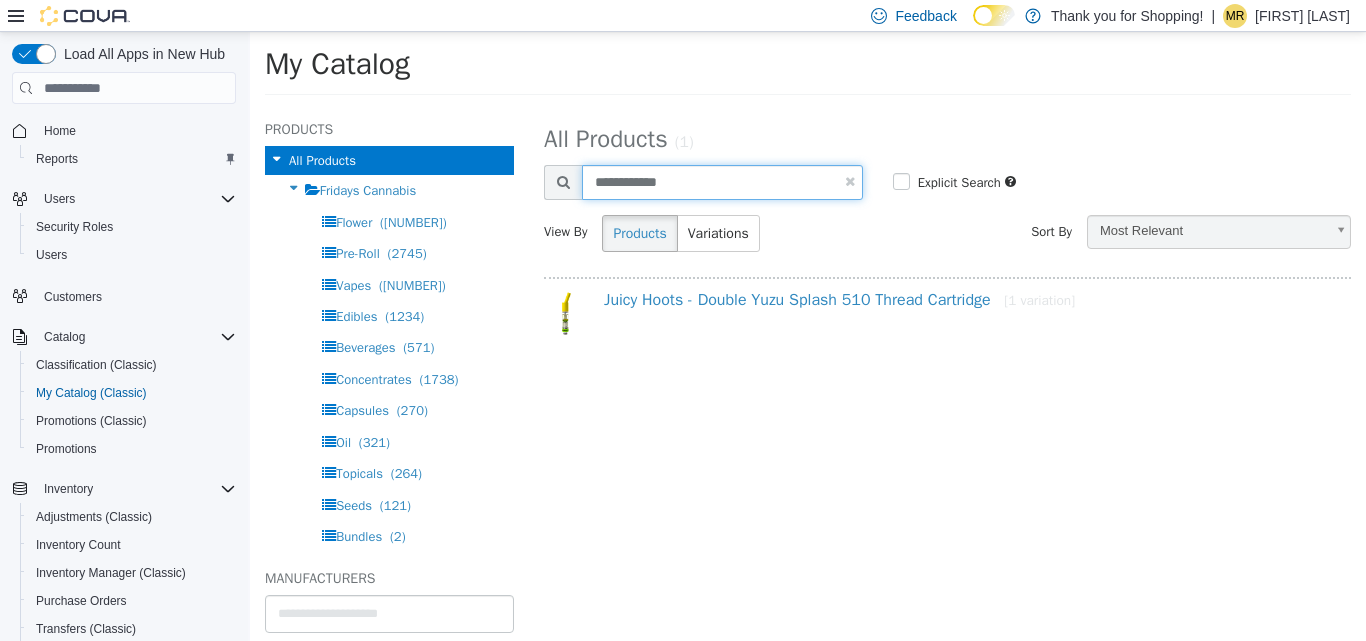 click on "**********" at bounding box center (722, 182) 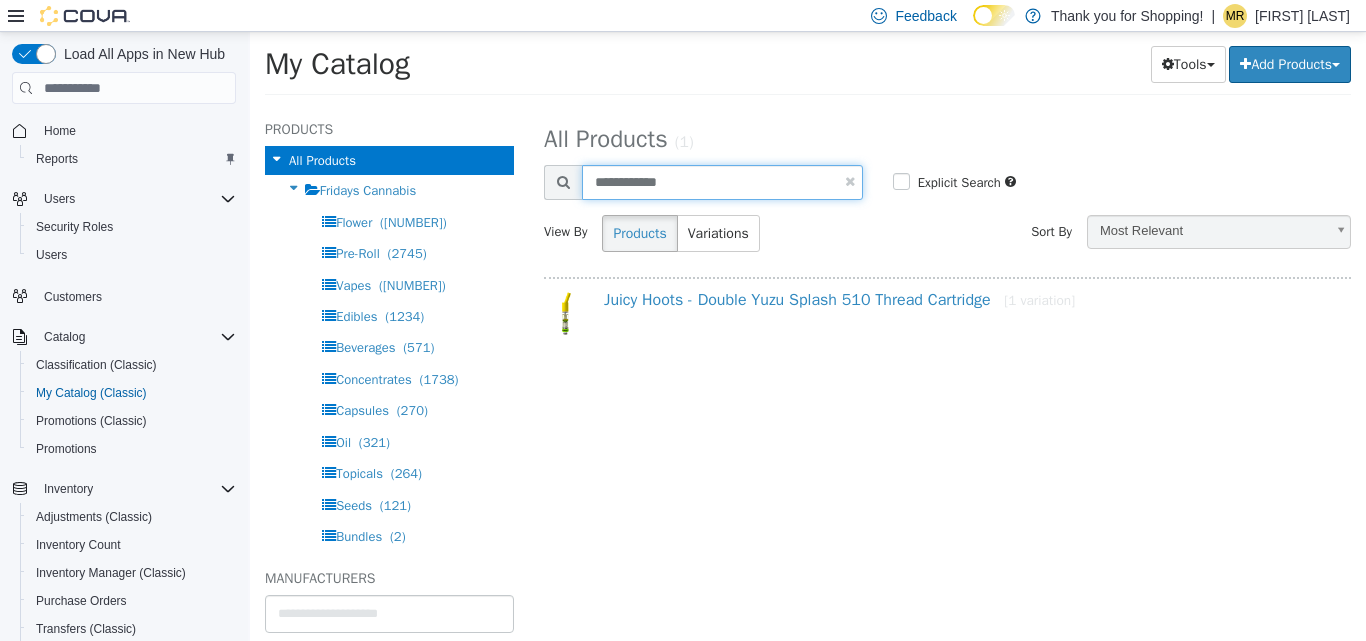 click on "**********" at bounding box center (722, 182) 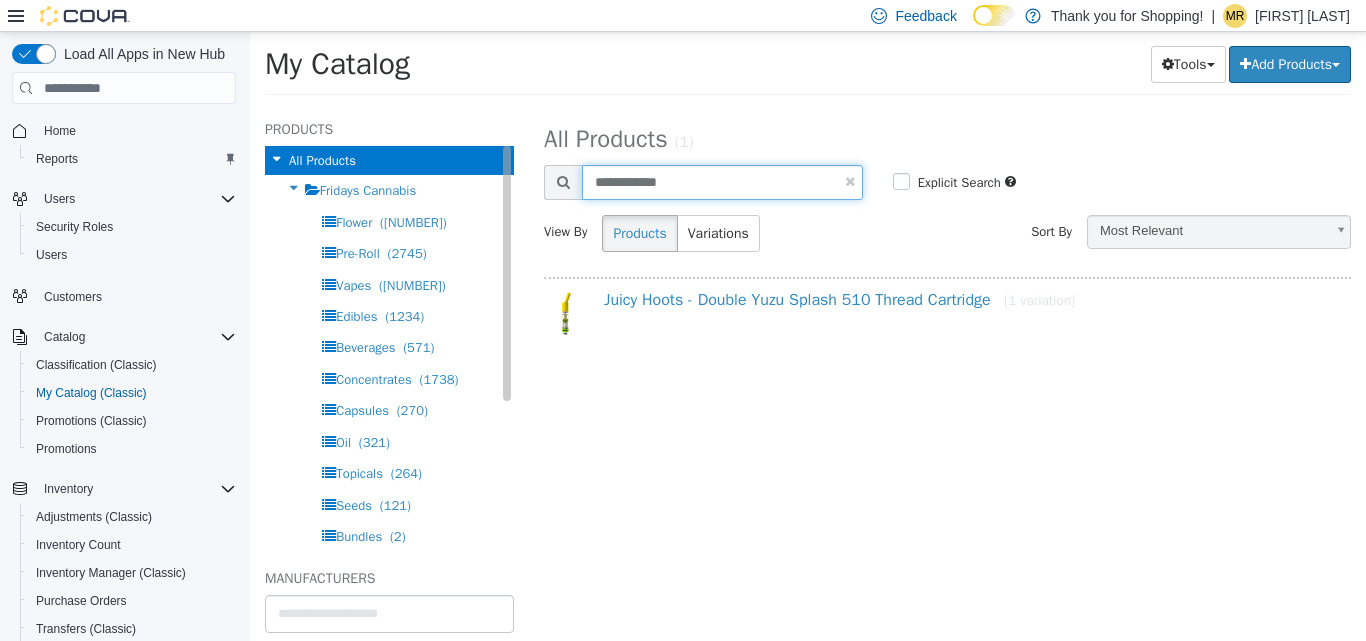 type on "**********" 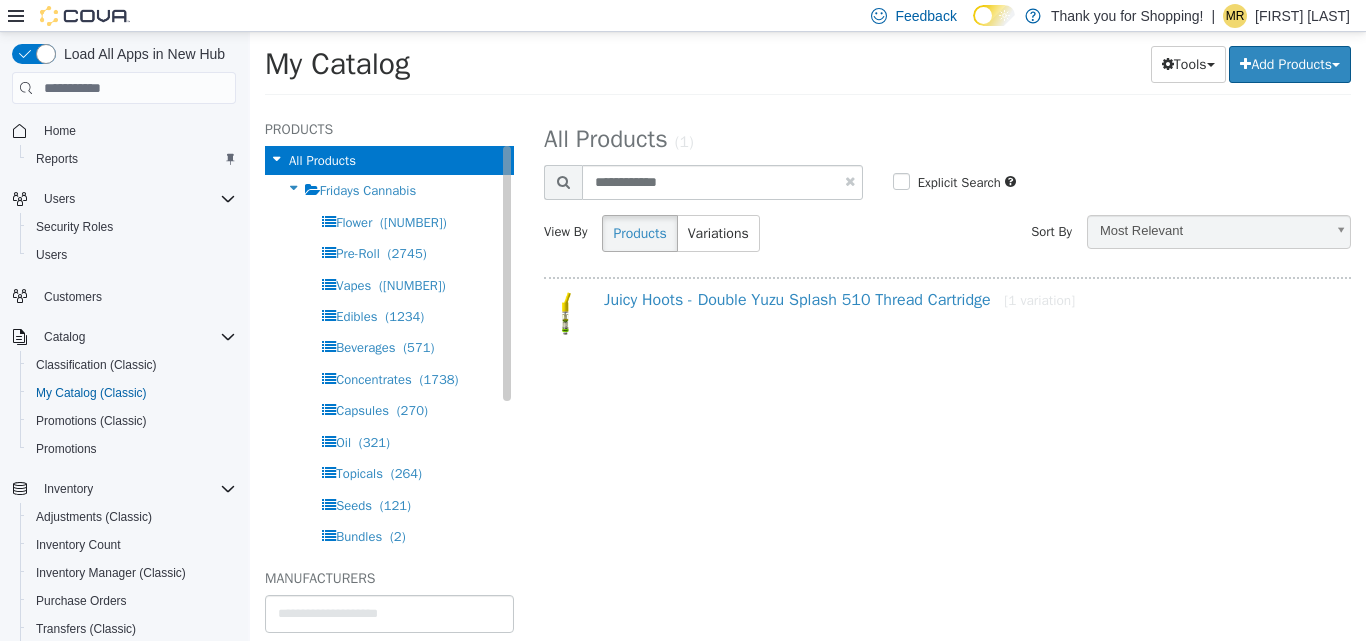 select on "**********" 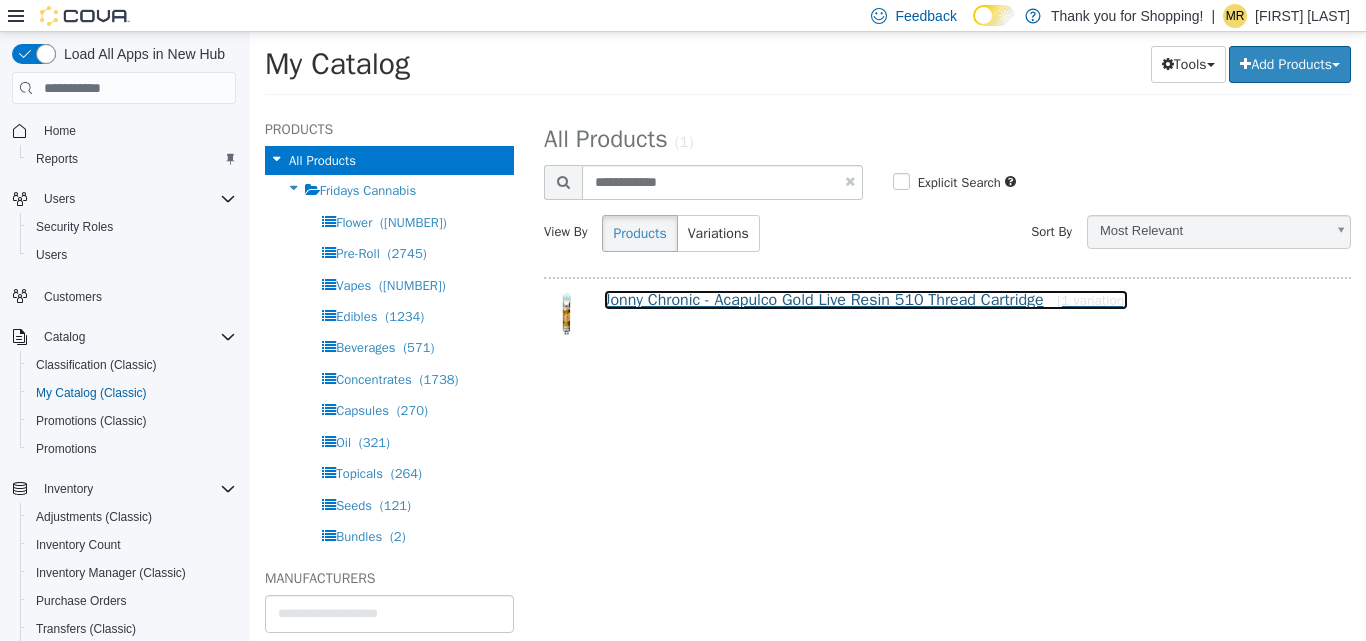 click on "[PERSON] - Acapulco Gold Live Resin 510 Thread Cartridge
[1 variation]" at bounding box center [866, 300] 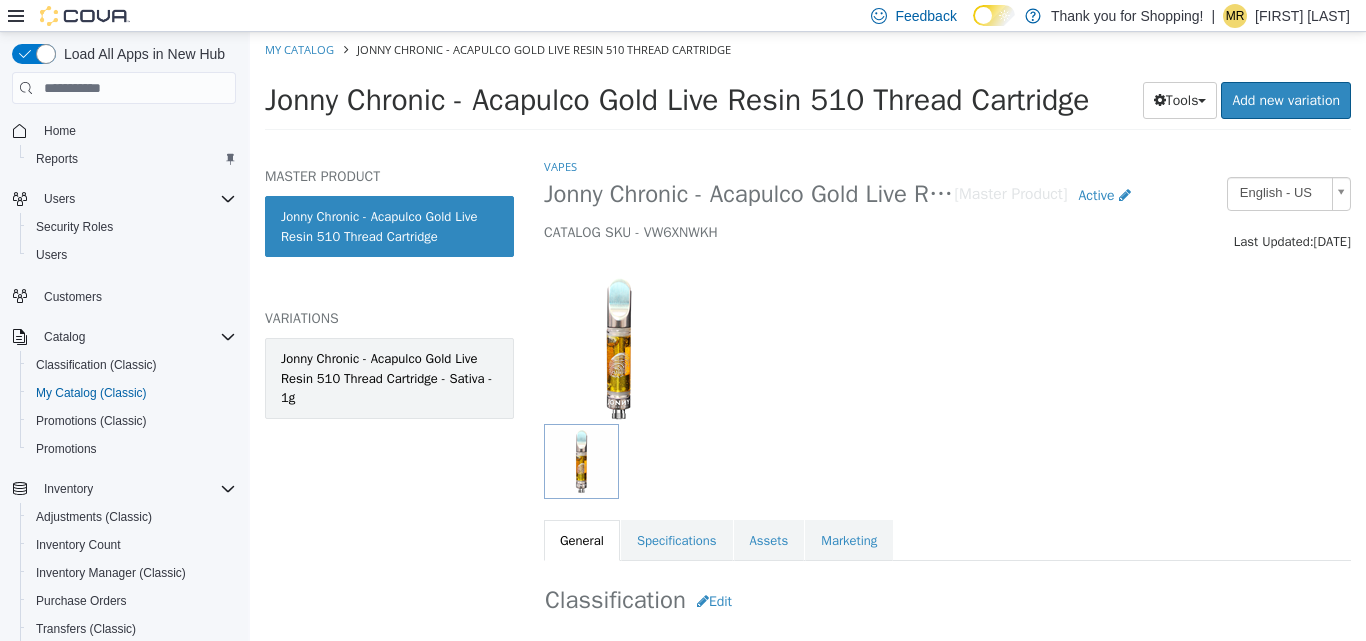 click on "Jonny Chronic - Acapulco Gold Live Resin 510 Thread Cartridge - Sativa - 1g" at bounding box center [389, 378] 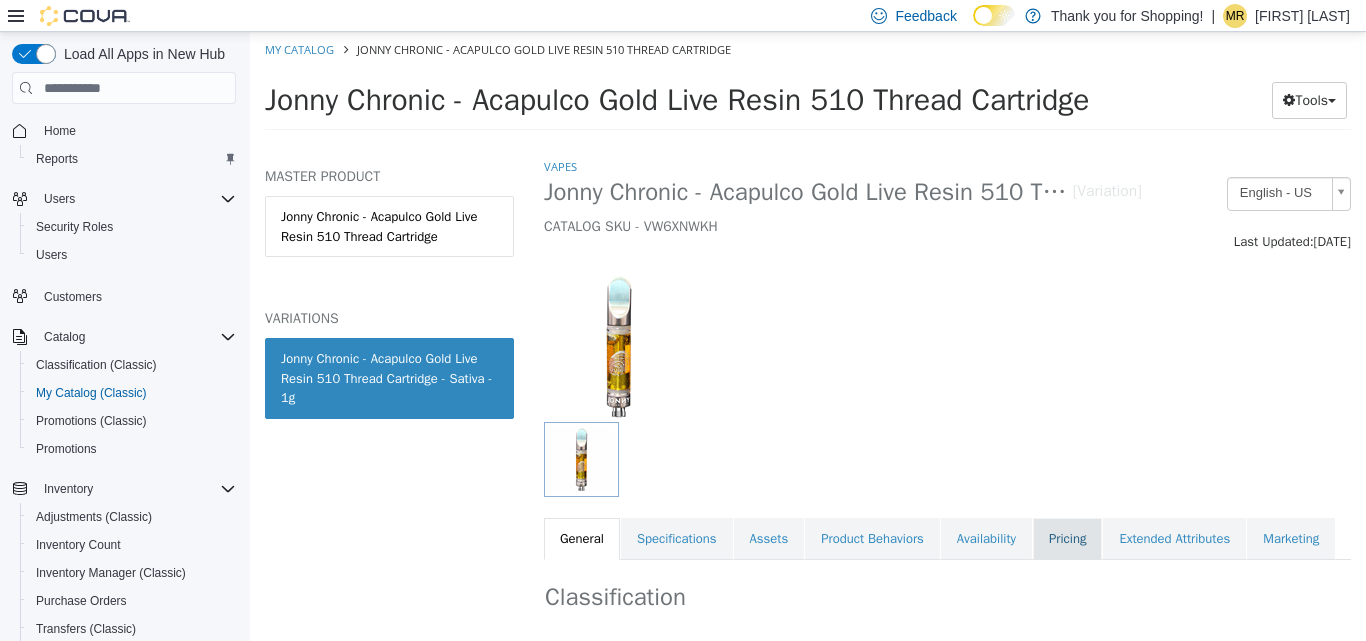 click on "Pricing" at bounding box center (1067, 539) 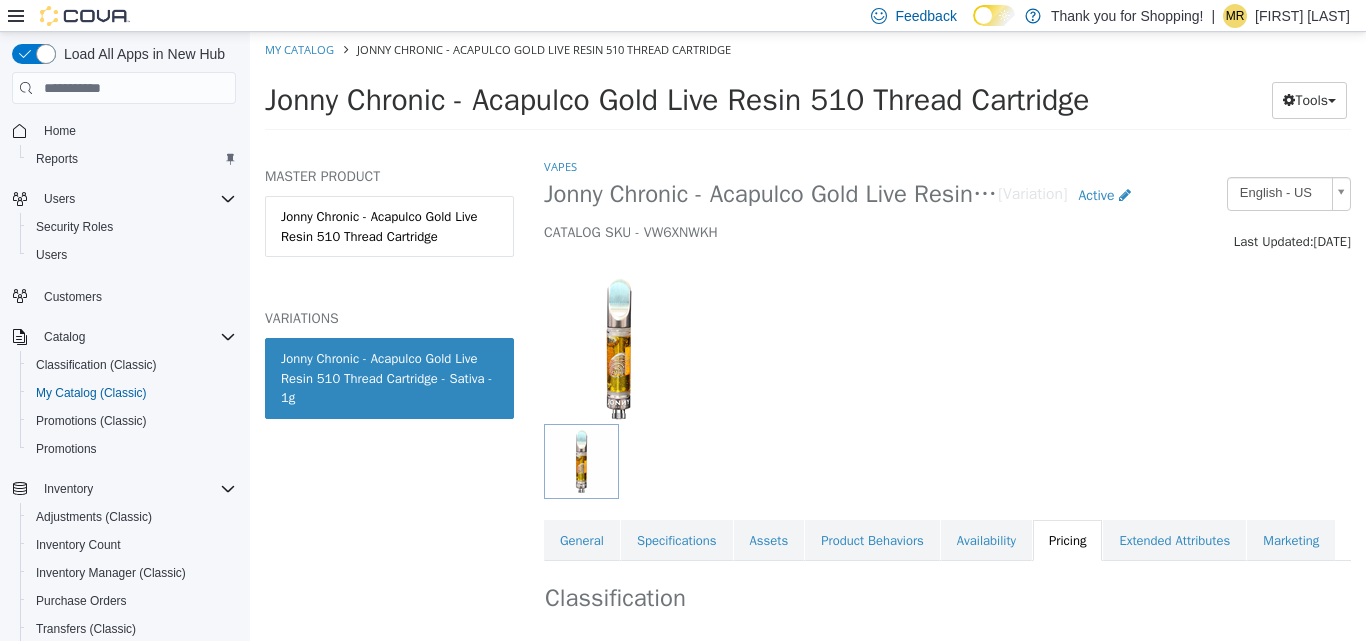click at bounding box center (947, 338) 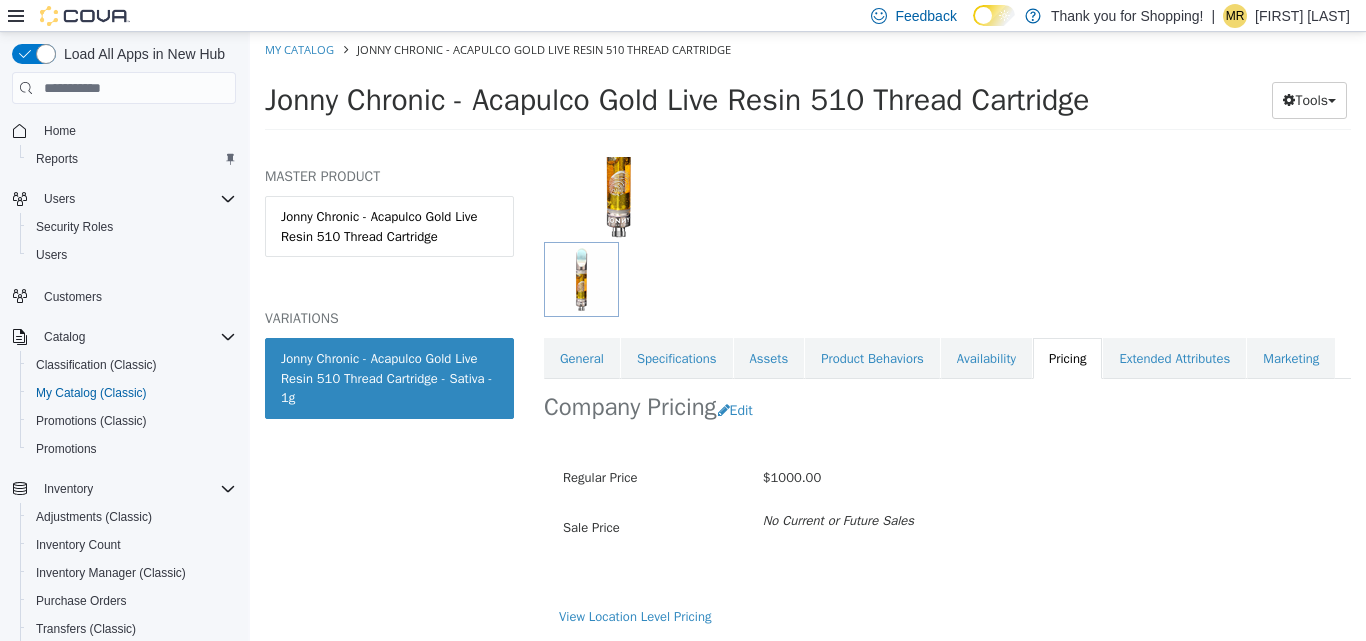 scroll, scrollTop: 223, scrollLeft: 0, axis: vertical 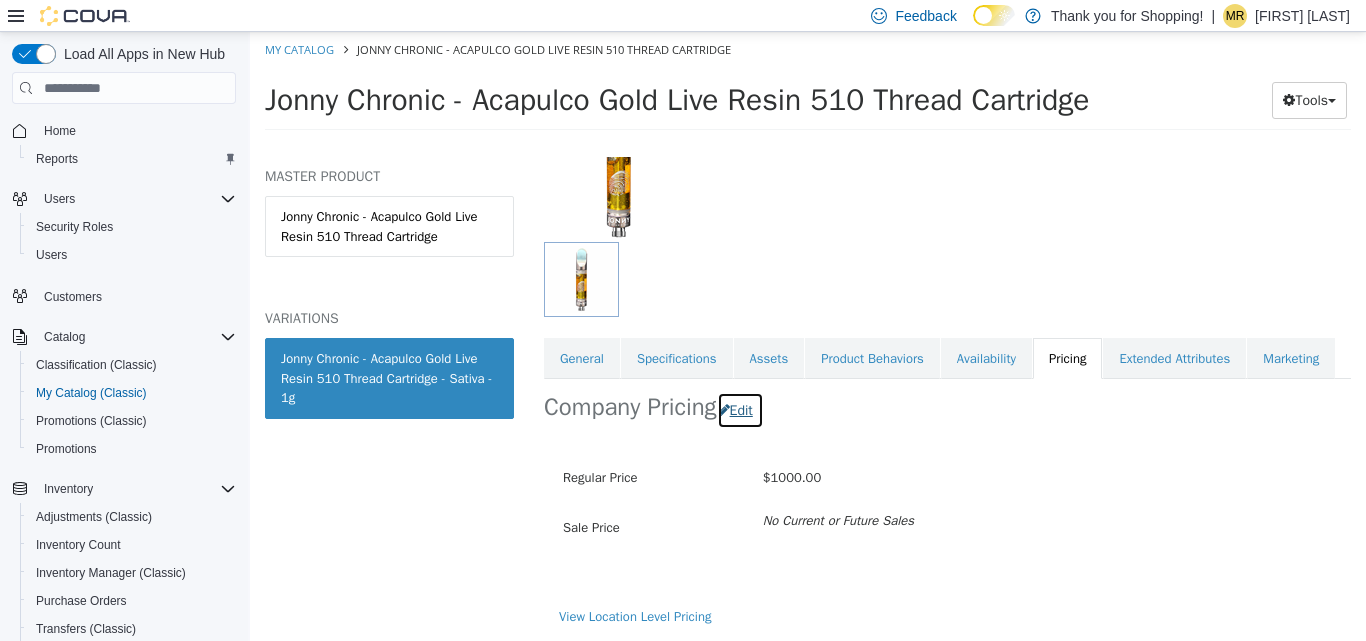 click on "Edit" at bounding box center (740, 410) 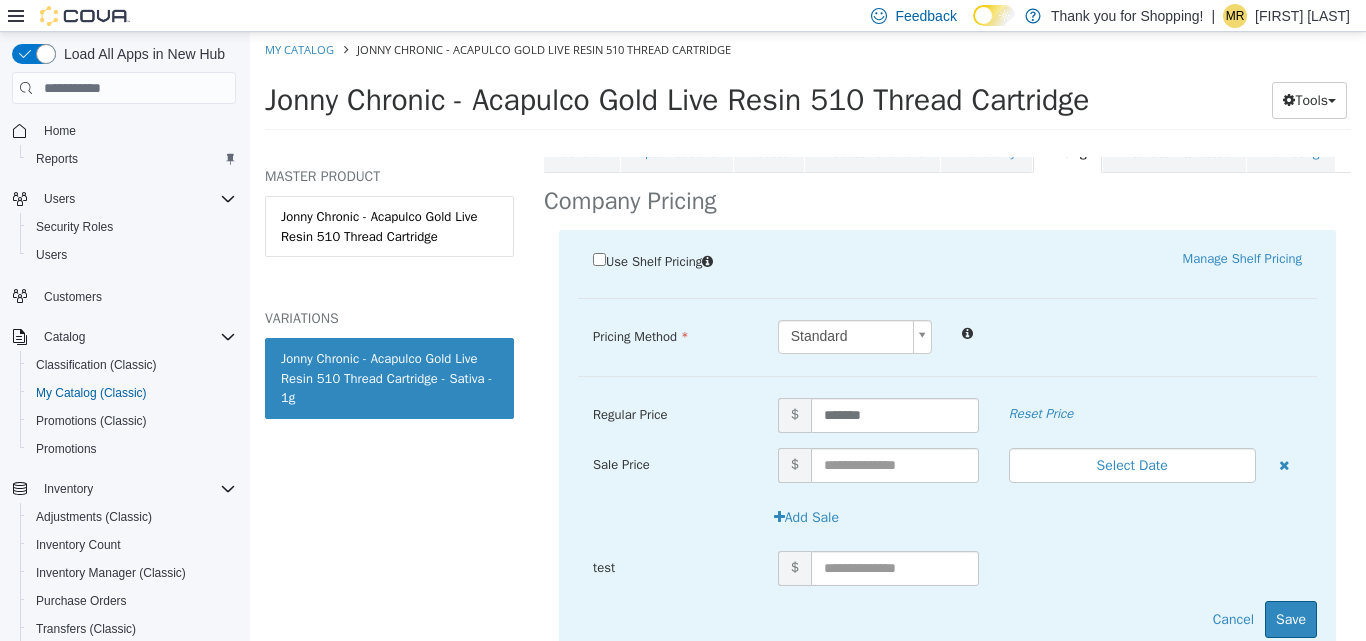 scroll, scrollTop: 498, scrollLeft: 0, axis: vertical 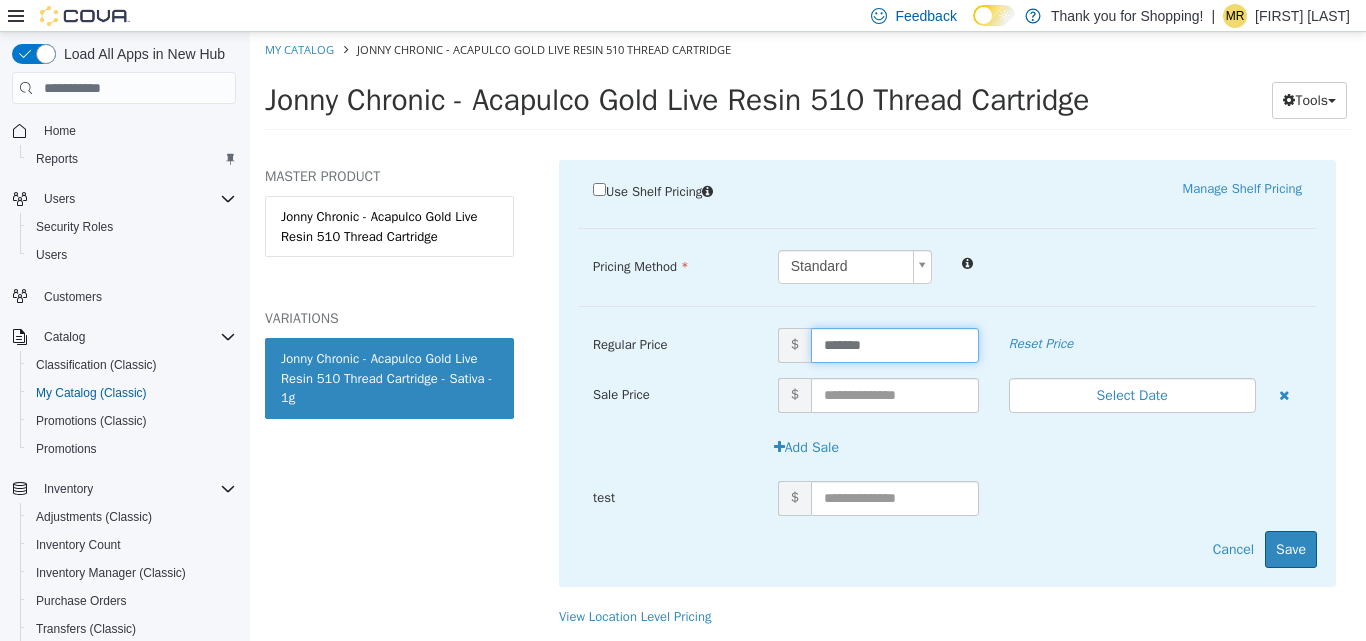 click on "*******" at bounding box center (895, 345) 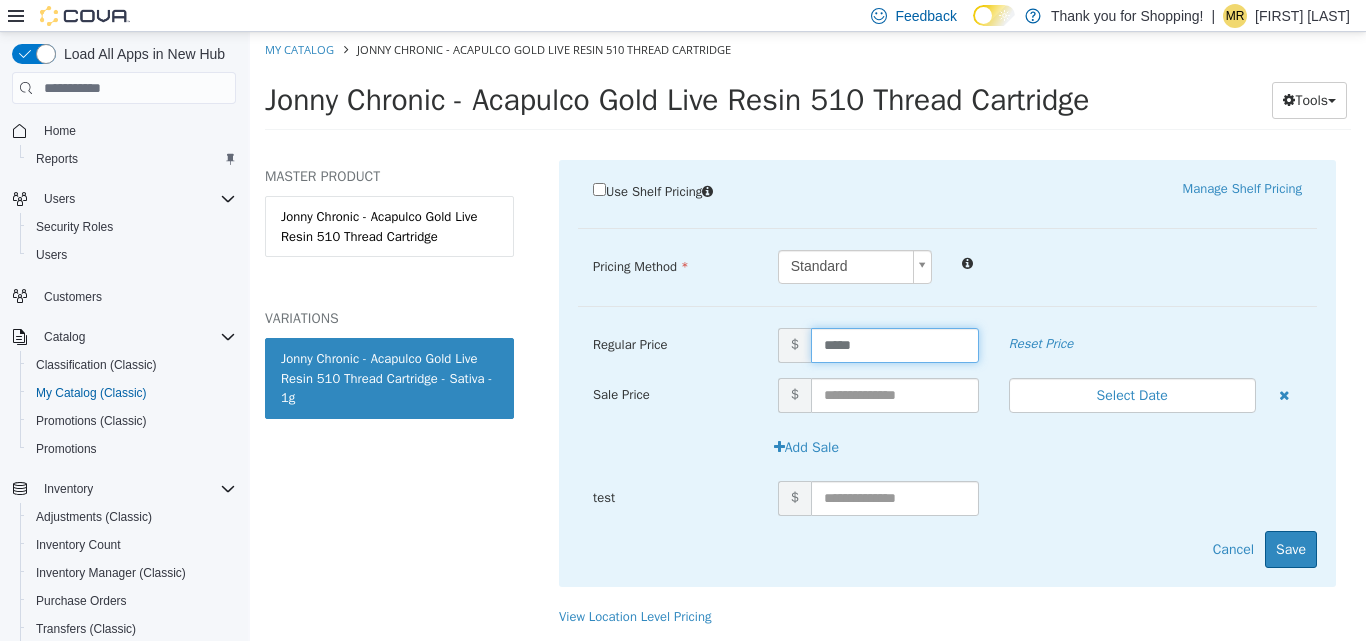click on "Standard                             *" at bounding box center [1040, 267] 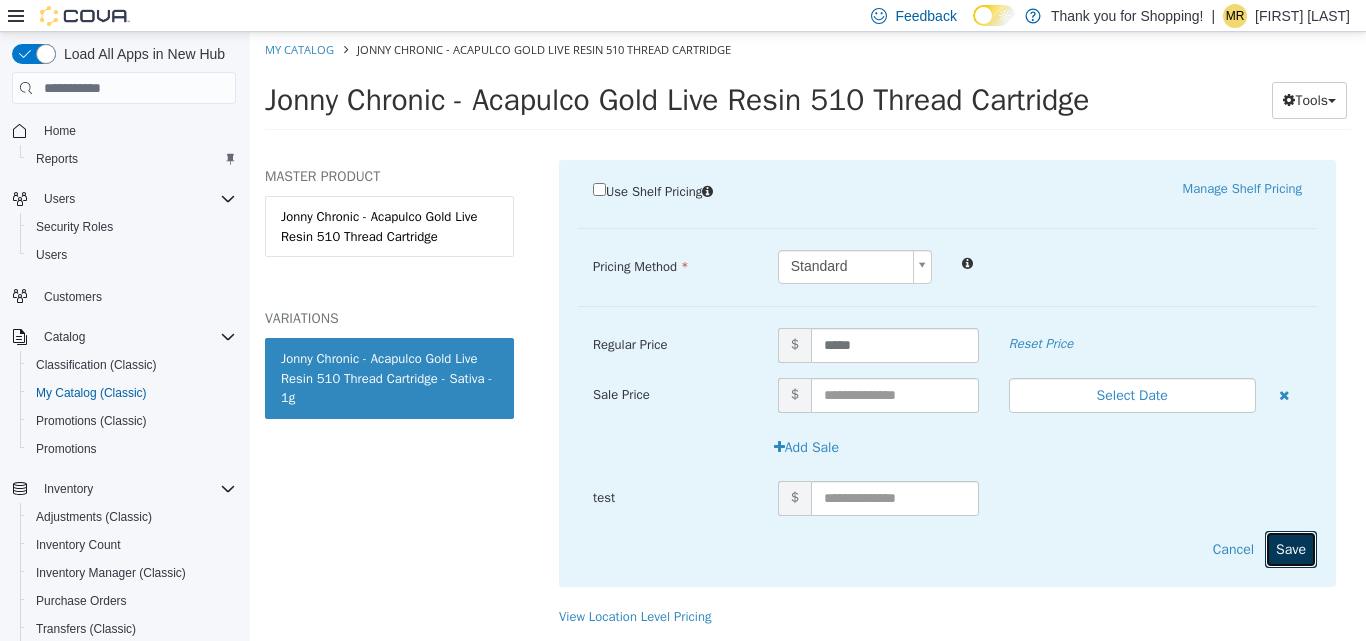 click on "Save" at bounding box center (1291, 549) 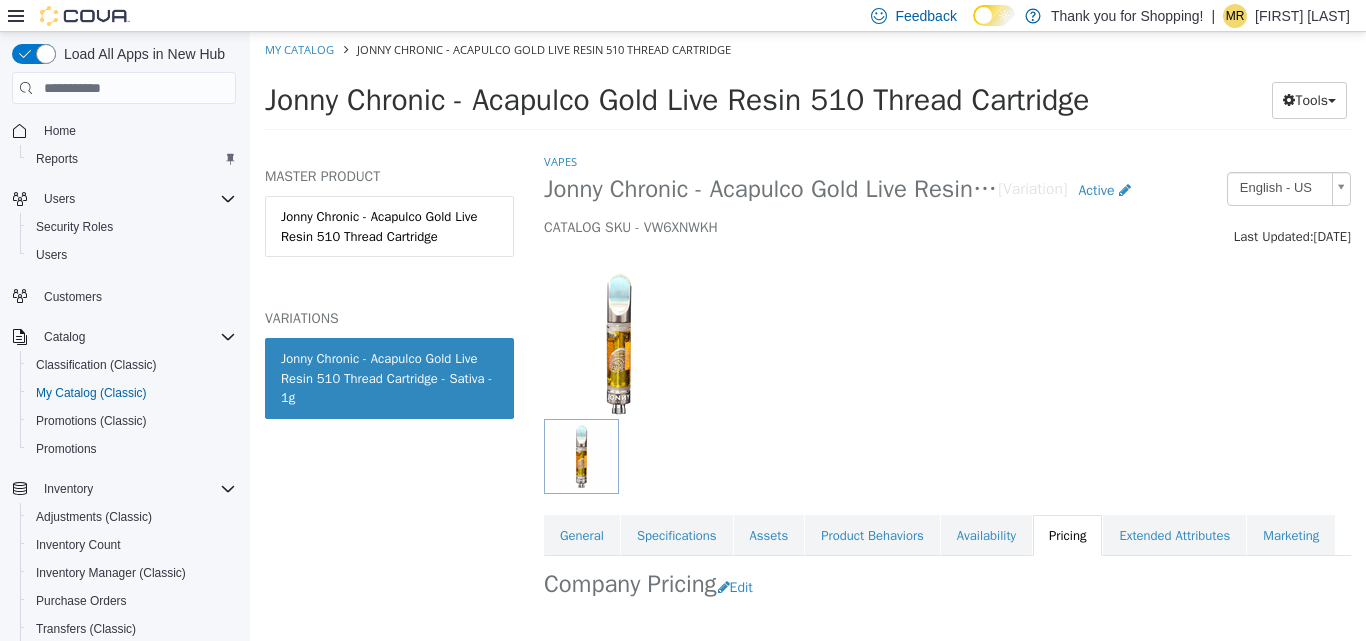 scroll, scrollTop: 0, scrollLeft: 0, axis: both 